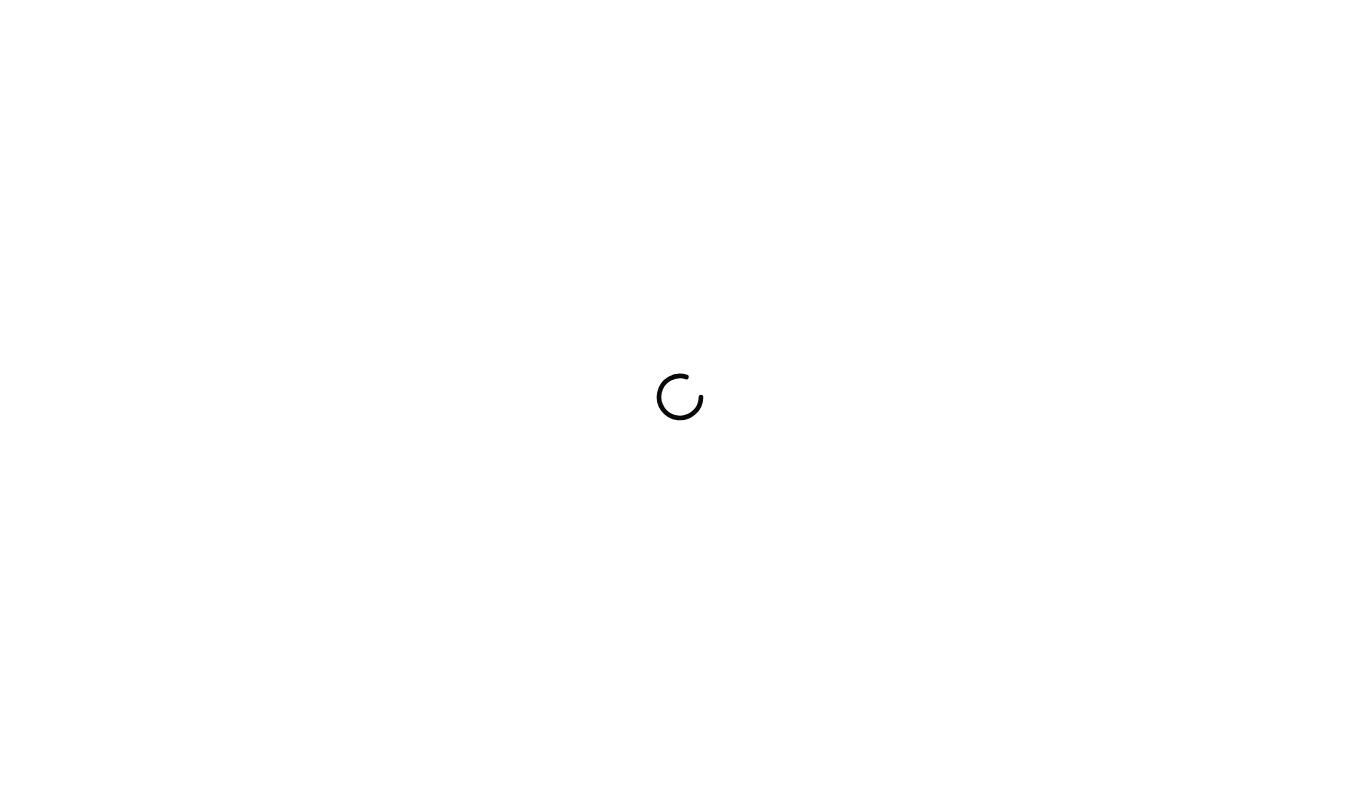 scroll, scrollTop: 0, scrollLeft: 0, axis: both 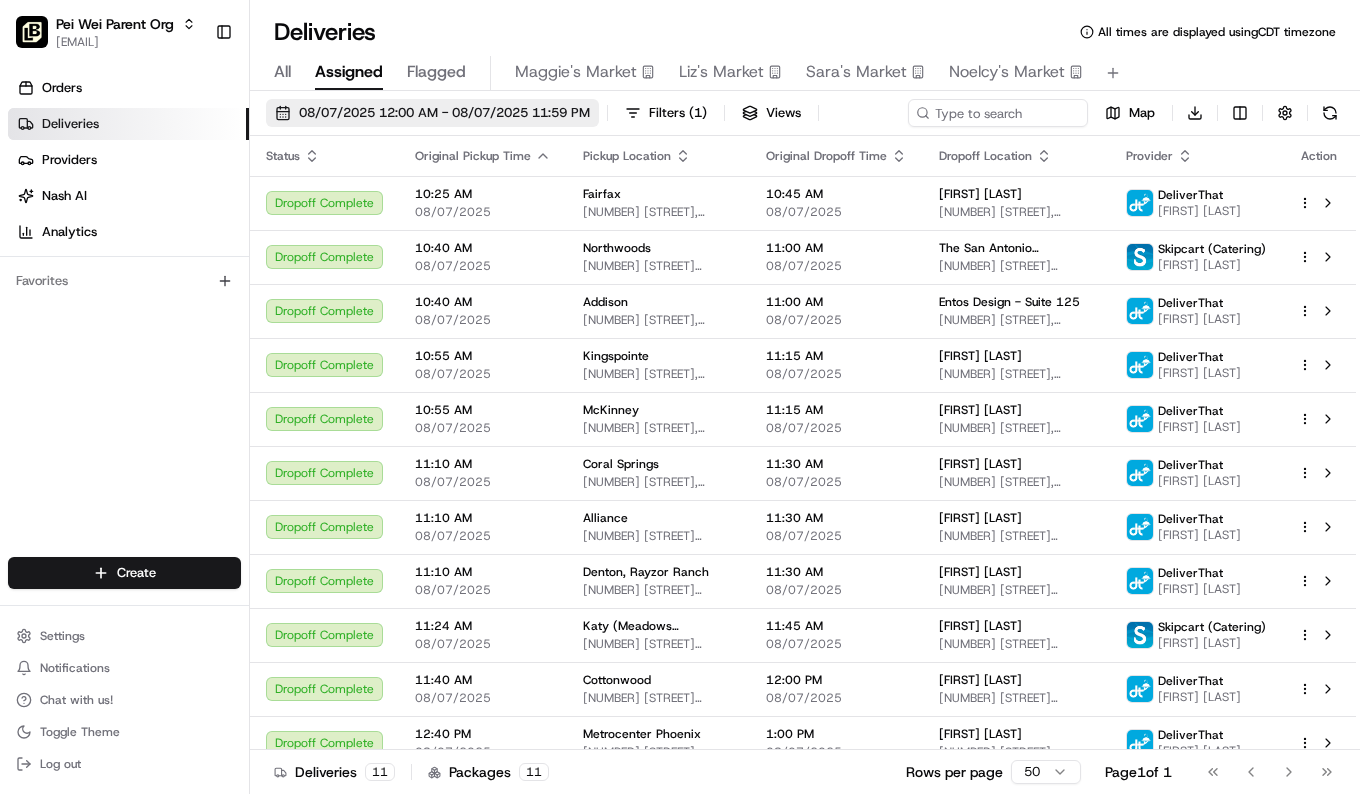 click on "08/07/2025 12:00 AM - 08/07/2025 11:59 PM" at bounding box center (444, 113) 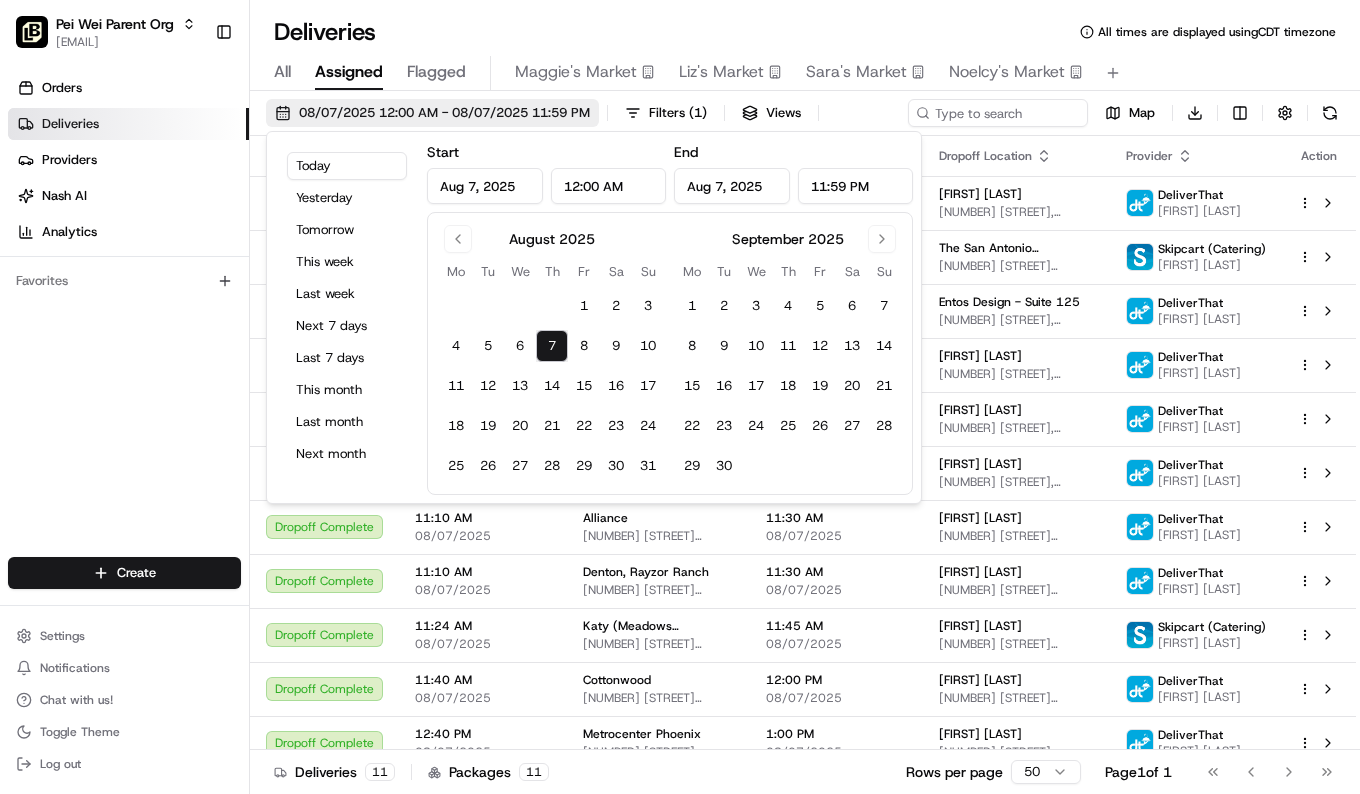 scroll, scrollTop: 0, scrollLeft: 0, axis: both 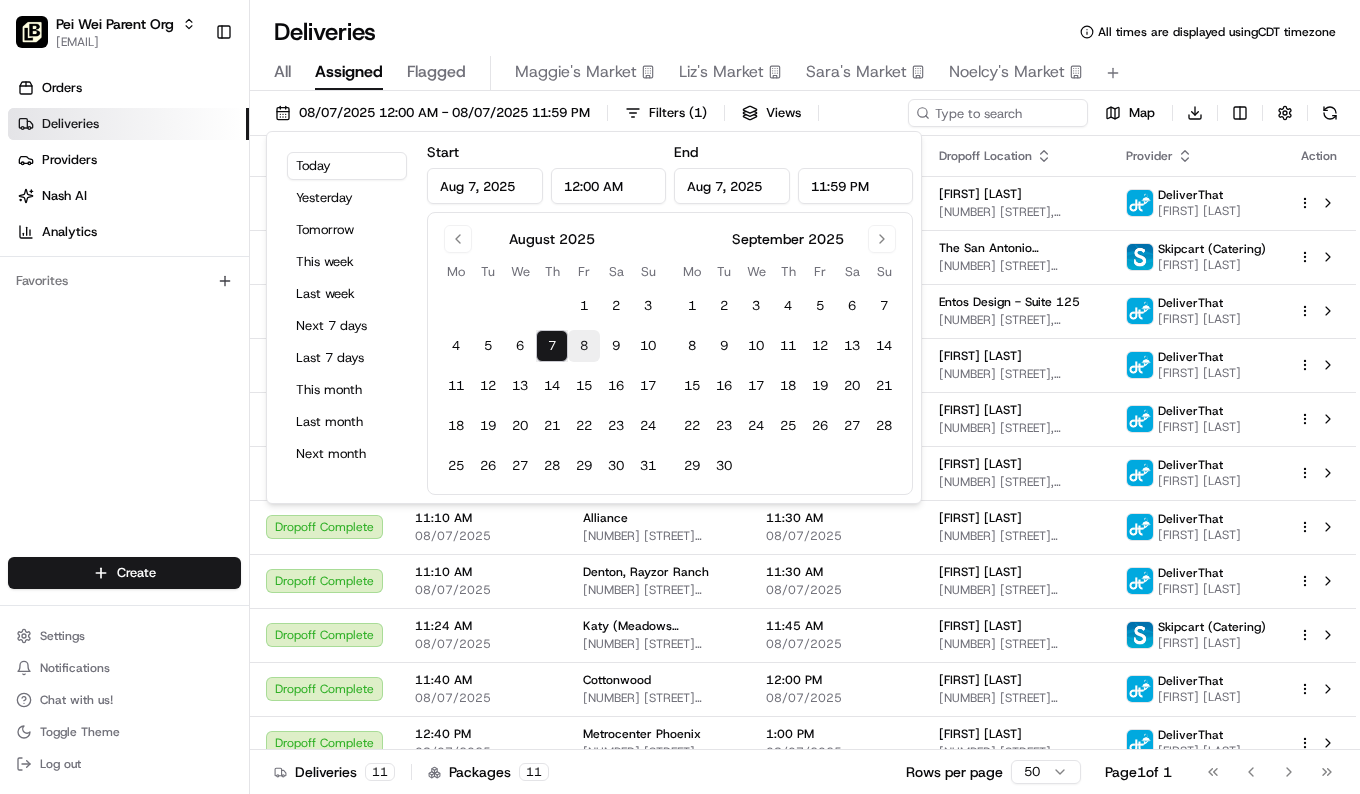 click on "8" at bounding box center [584, 346] 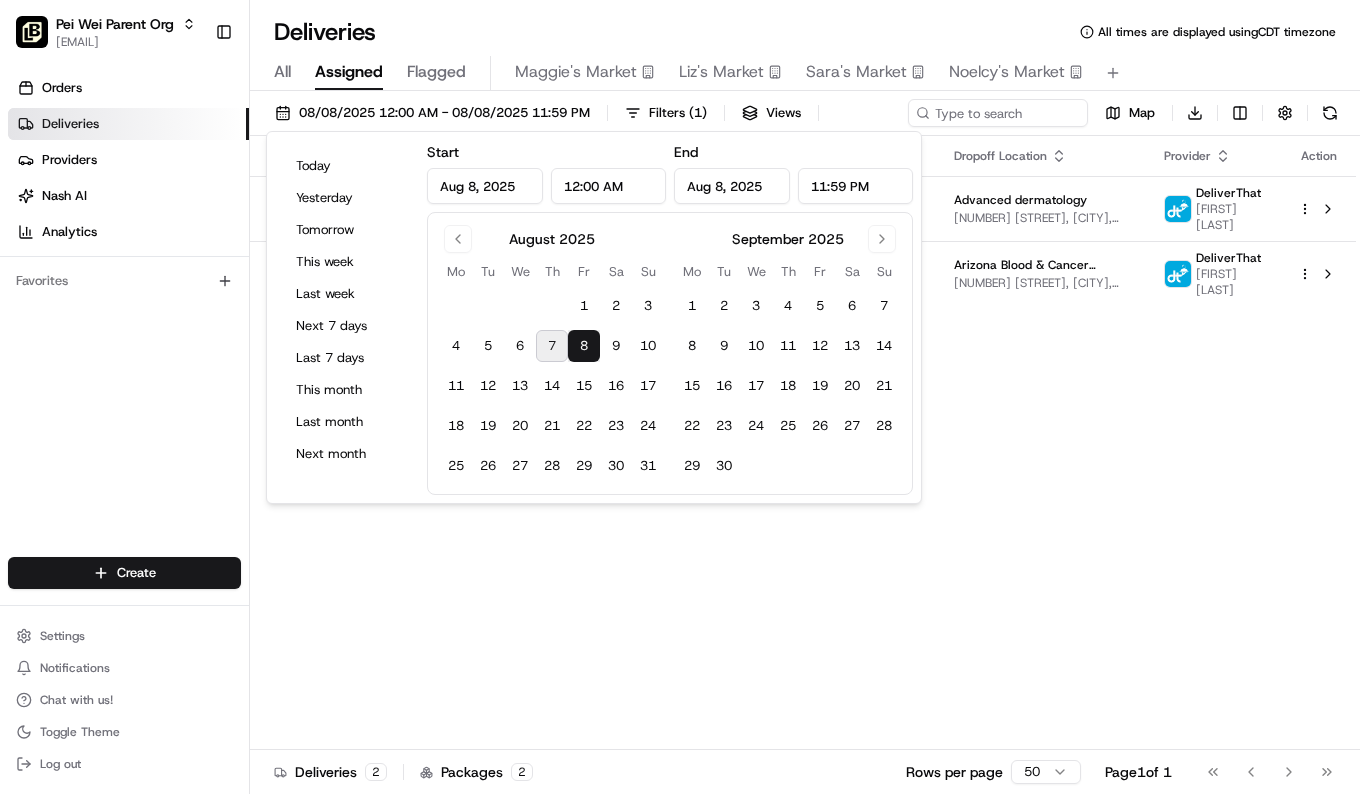 click on "Status Original Pickup Time Pickup Location Original Dropoff Time Dropoff Location Provider Action Assigned Driver 10:40 AM 08/08/2025 Countrywood Memphis [NUMBER] [STREET], [CITY], [STATE] [POSTAL_CODE], [COUNTRY] 11:00 AM 08/08/2025 Advanced dermatology [NUMBER] [STREET], [CITY], [STATE] [POSTAL_CODE], [COUNTRY] DeliverThat Phyllis Driver Assigned Driver 1:25 PM 08/08/2025 William Center [NUMBER] [STREET], [CITY], [STATE] [POSTAL_CODE], [COUNTRY] 1:45 PM 08/08/2025 Arizona Blood & Cancer Specialists - Suite 130 [NUMBER] [STREET], [CITY], [STATE] [POSTAL_CODE], [COUNTRY] DeliverThat Robert Huppenthal" at bounding box center [803, 443] 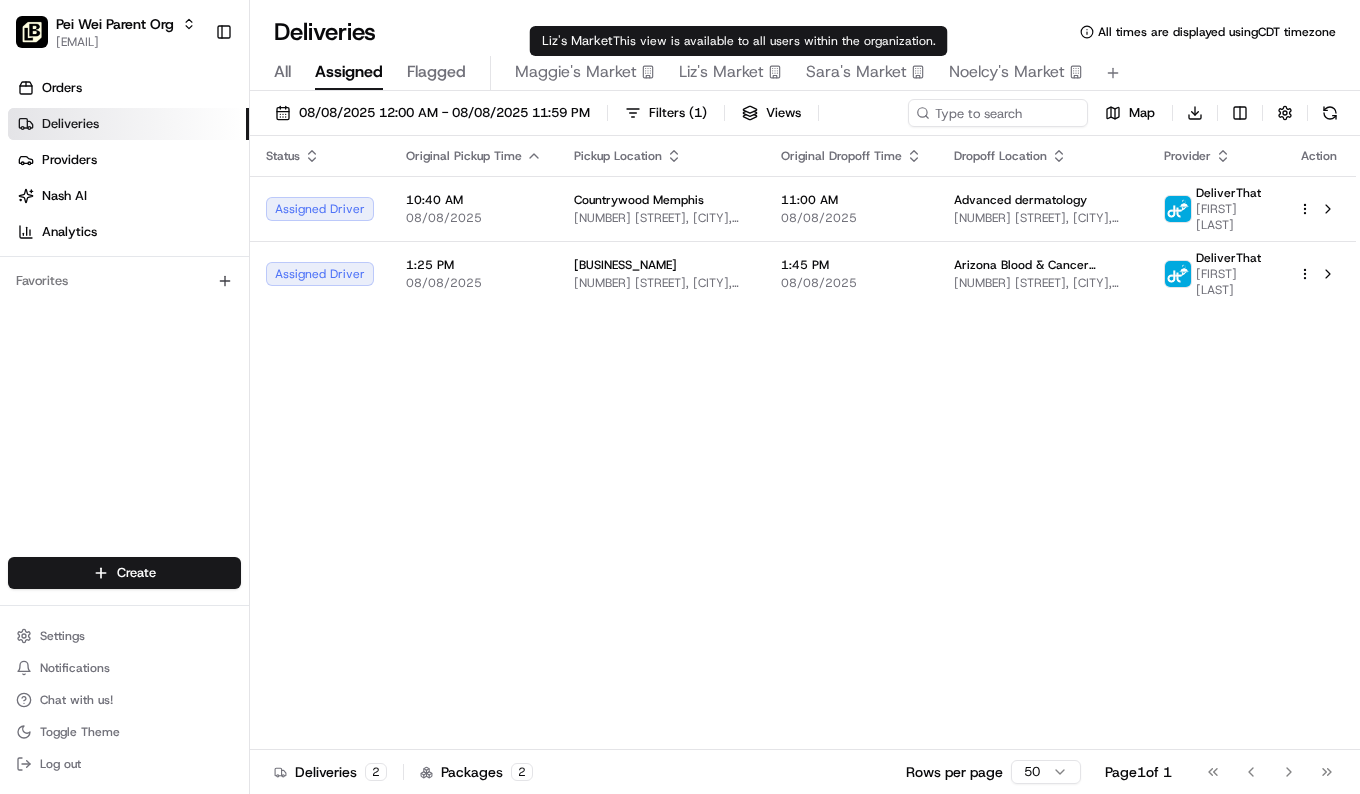 click on "Liz's Market" at bounding box center (721, 72) 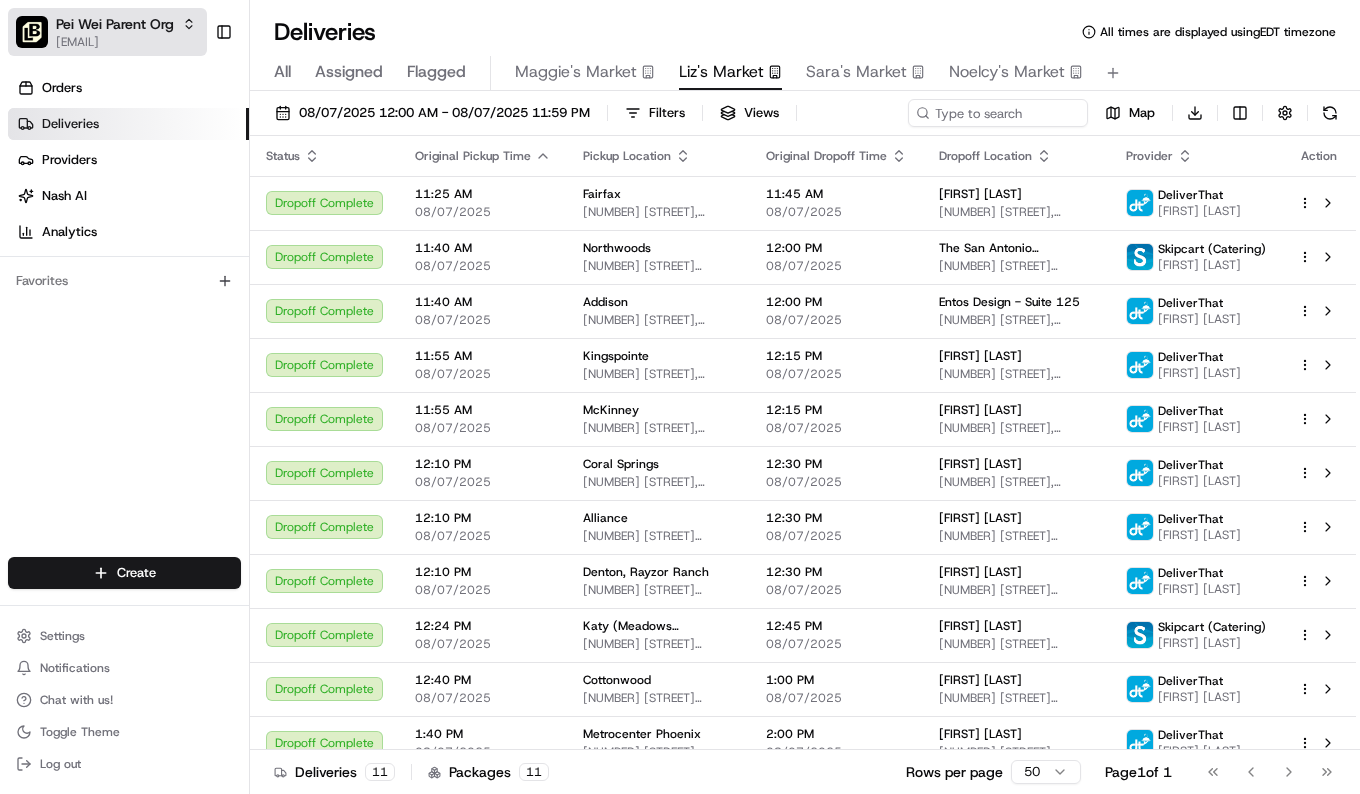 click on "Pei Wei Parent Org" at bounding box center [115, 24] 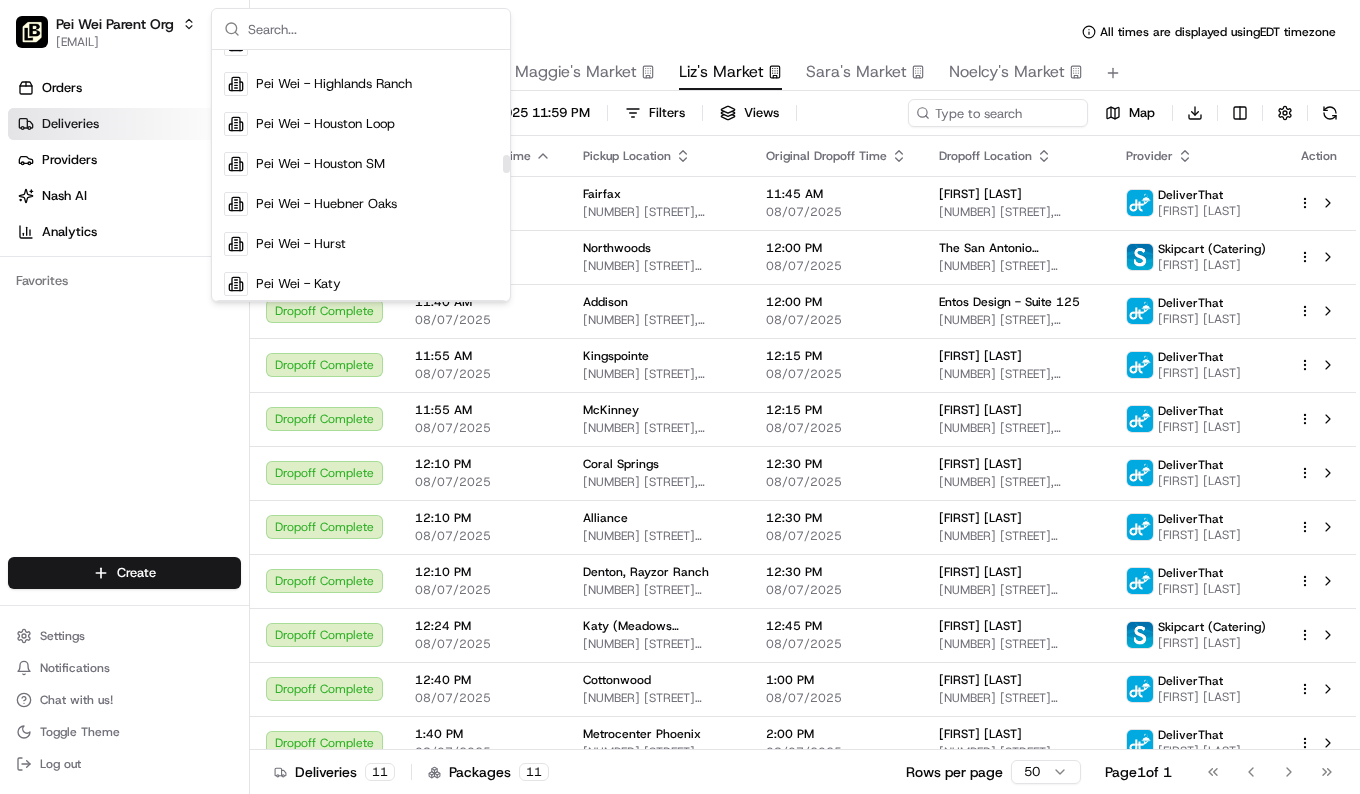 scroll, scrollTop: 1826, scrollLeft: 0, axis: vertical 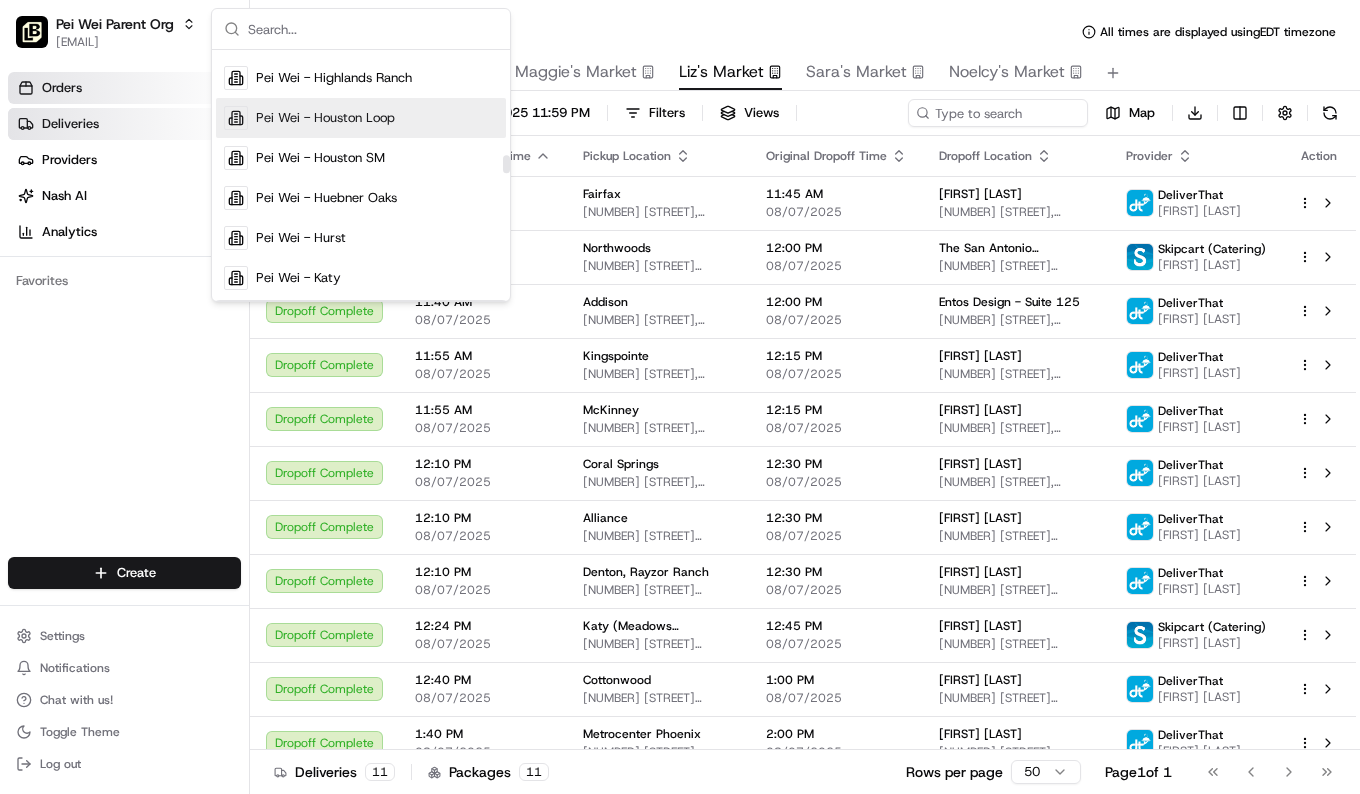 click on "Orders" at bounding box center [128, 88] 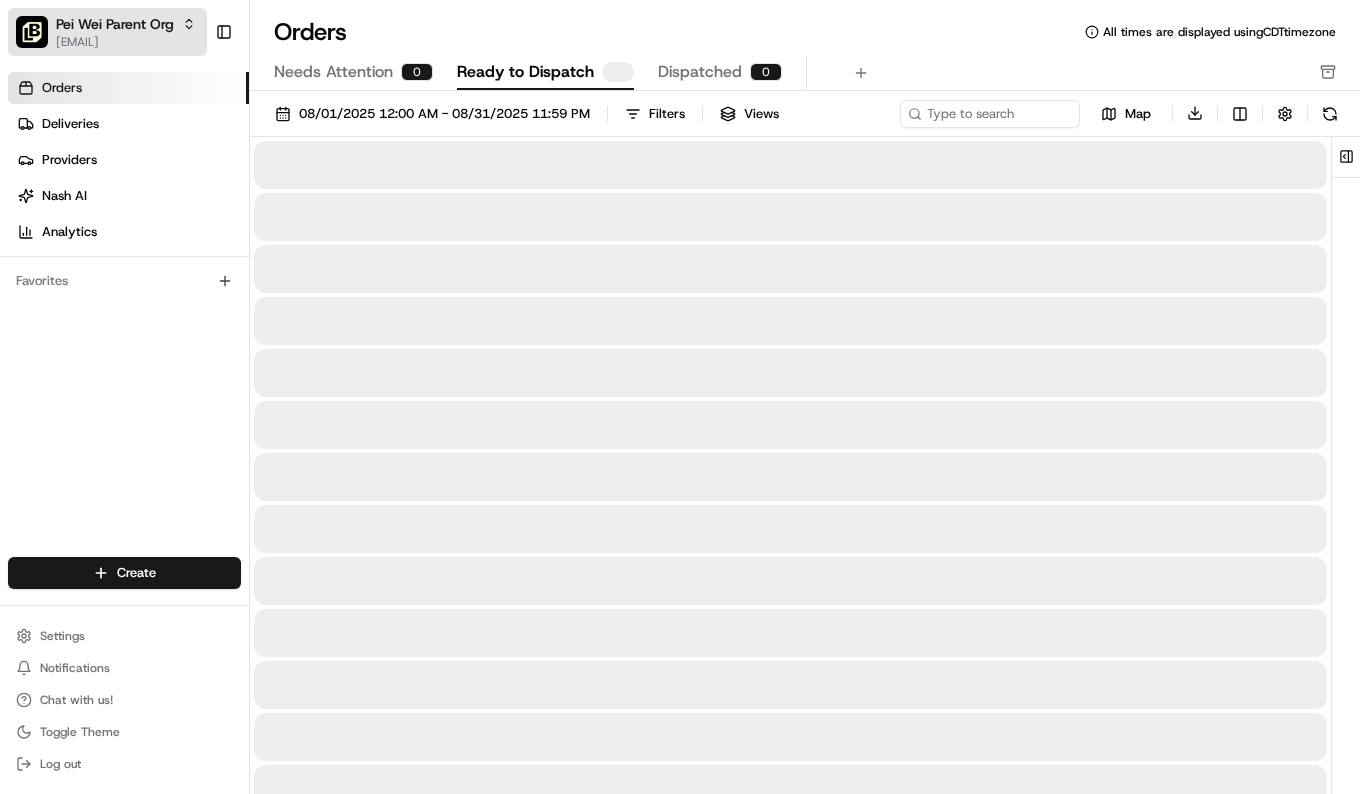 click on "[EMAIL]" at bounding box center [126, 42] 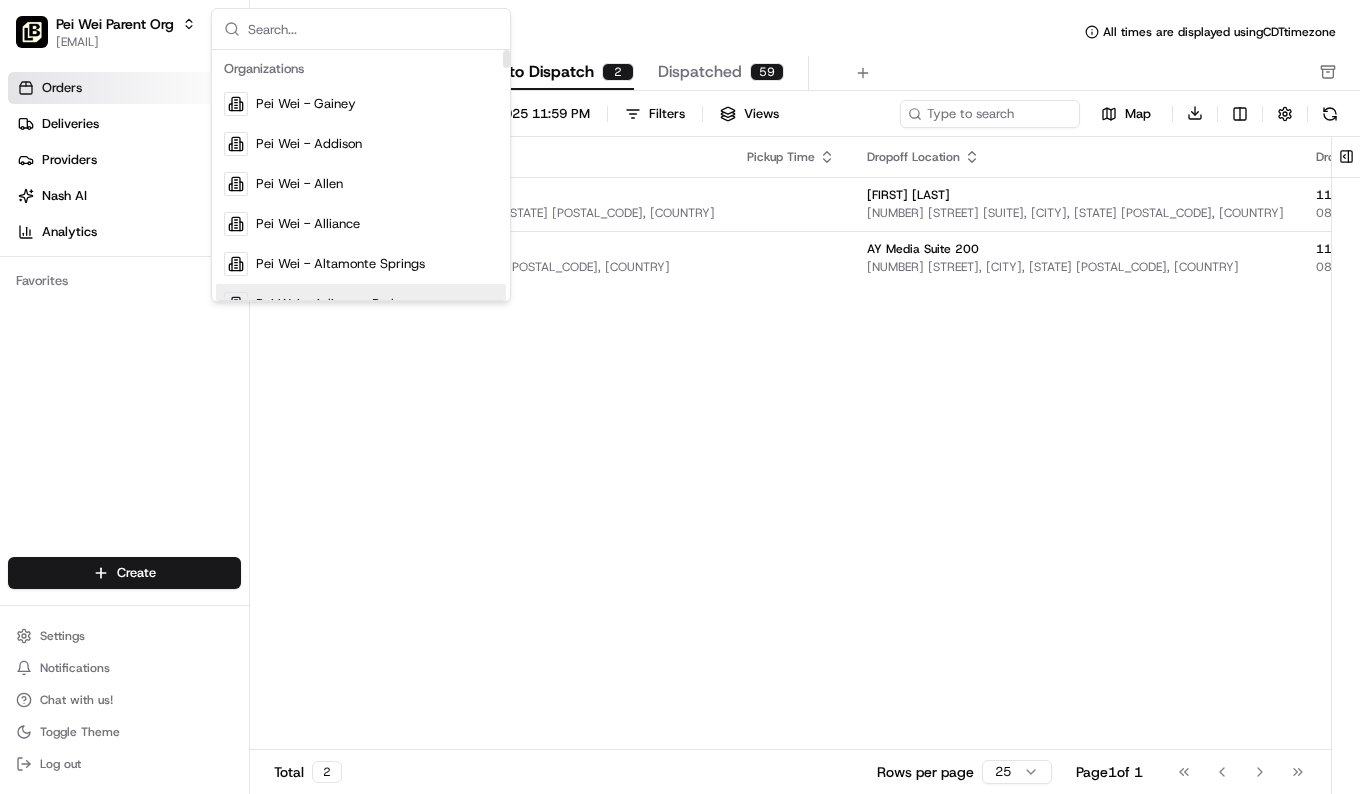 click on "Pickup Location Pickup Time Dropoff Location Dropoff Time Order Value Order Details Delivery Details Provider Actions Alliance 2901 Heritage Trace Pkwy Suite 105, Fort Worth, TX 76177, USA nichole mayer 460 Johnson Rd a, Keller, TX 76248, USA 11:30 AM 08/07/2025 $340.69 Tip: $0.00 1   item Description:  Pei Wei Crowd Pleaser(1) - $269.0
scheduled + 1 Assign Provider Little Rock 205 N University Ave, Little Rock, AR 72205, USA AY Media Suite 200 910 W 2nd St, Little Rock, AR 72201, USA 11:30 AM 08/05/2025 $311.77 Tip: $0.00 4   items Description:  Chicken Entree(1) - $49.0
Steak Entree(2) - $59.0
Chicken Entree(1) - $49.0
Chicken Entree(1) - $49.0
scheduled + 1 Assign Provider" at bounding box center (1218, 444) 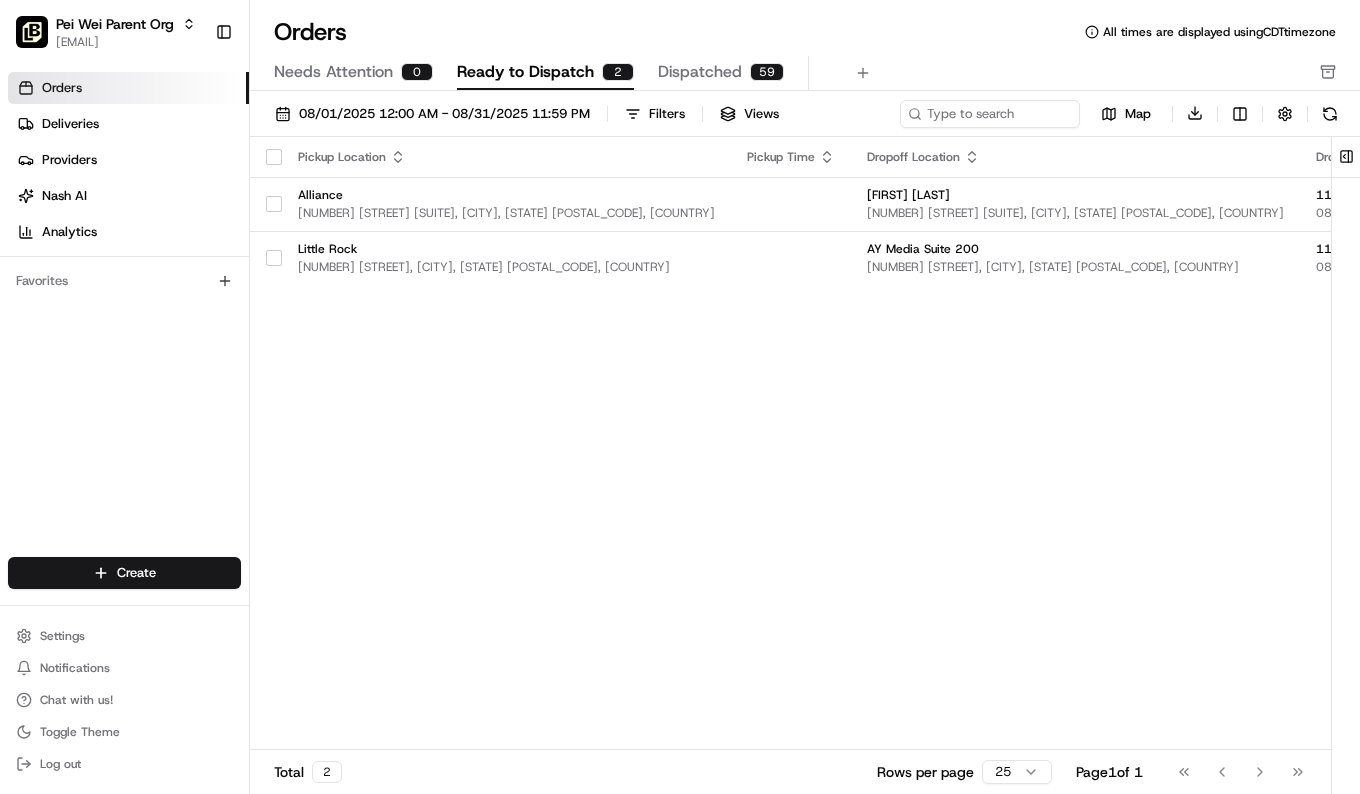 click on "Needs Attention" at bounding box center (333, 72) 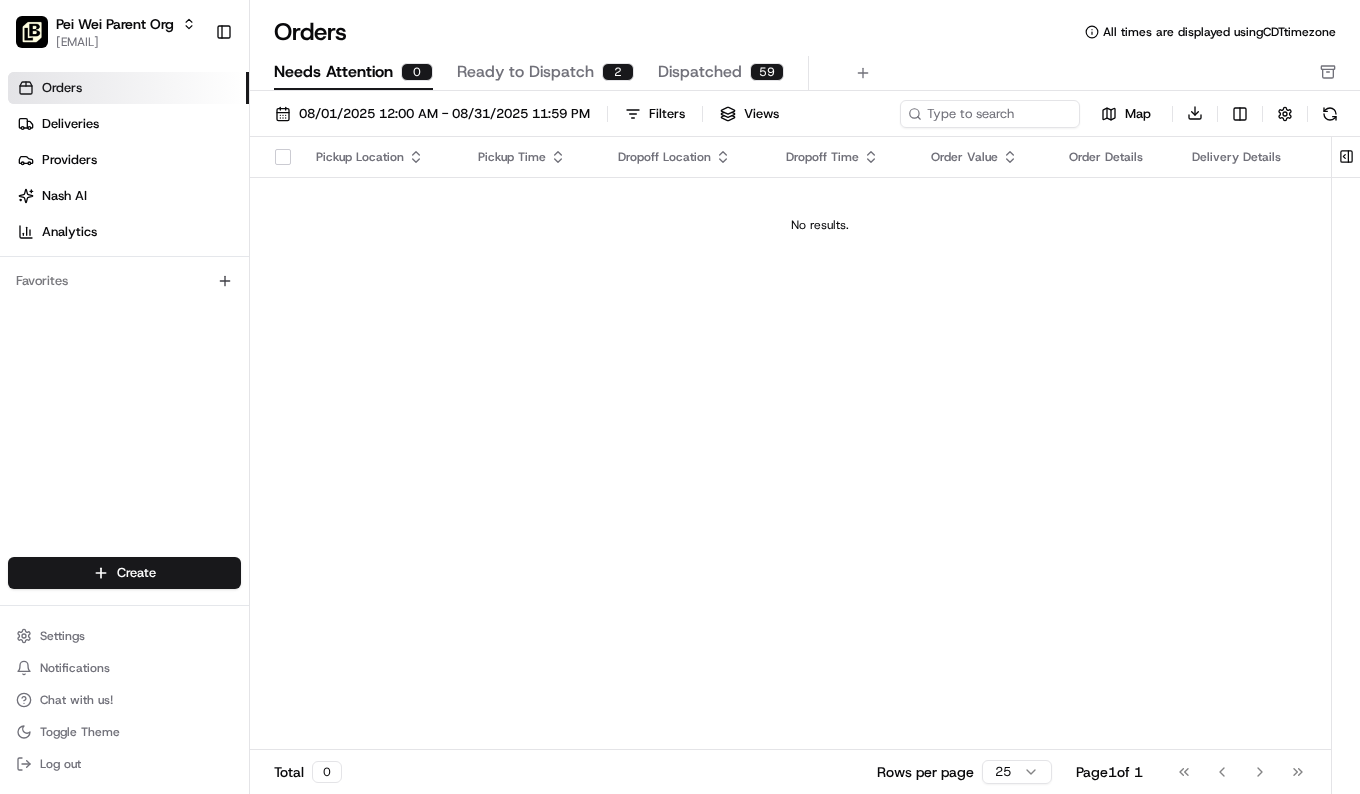 click on "Dispatched 59" at bounding box center [721, 73] 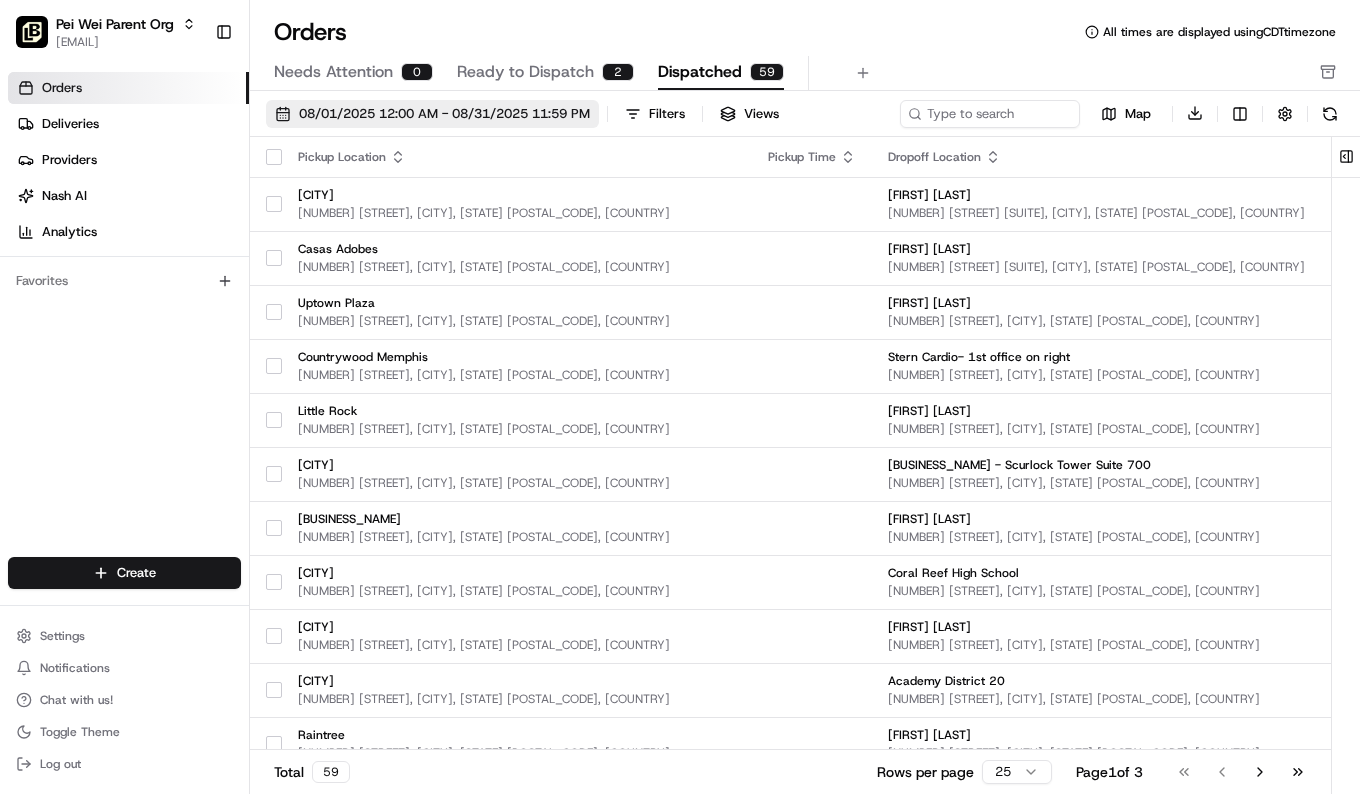 click on "08/01/2025 12:00 AM - 08/31/2025 11:59 PM" at bounding box center (432, 114) 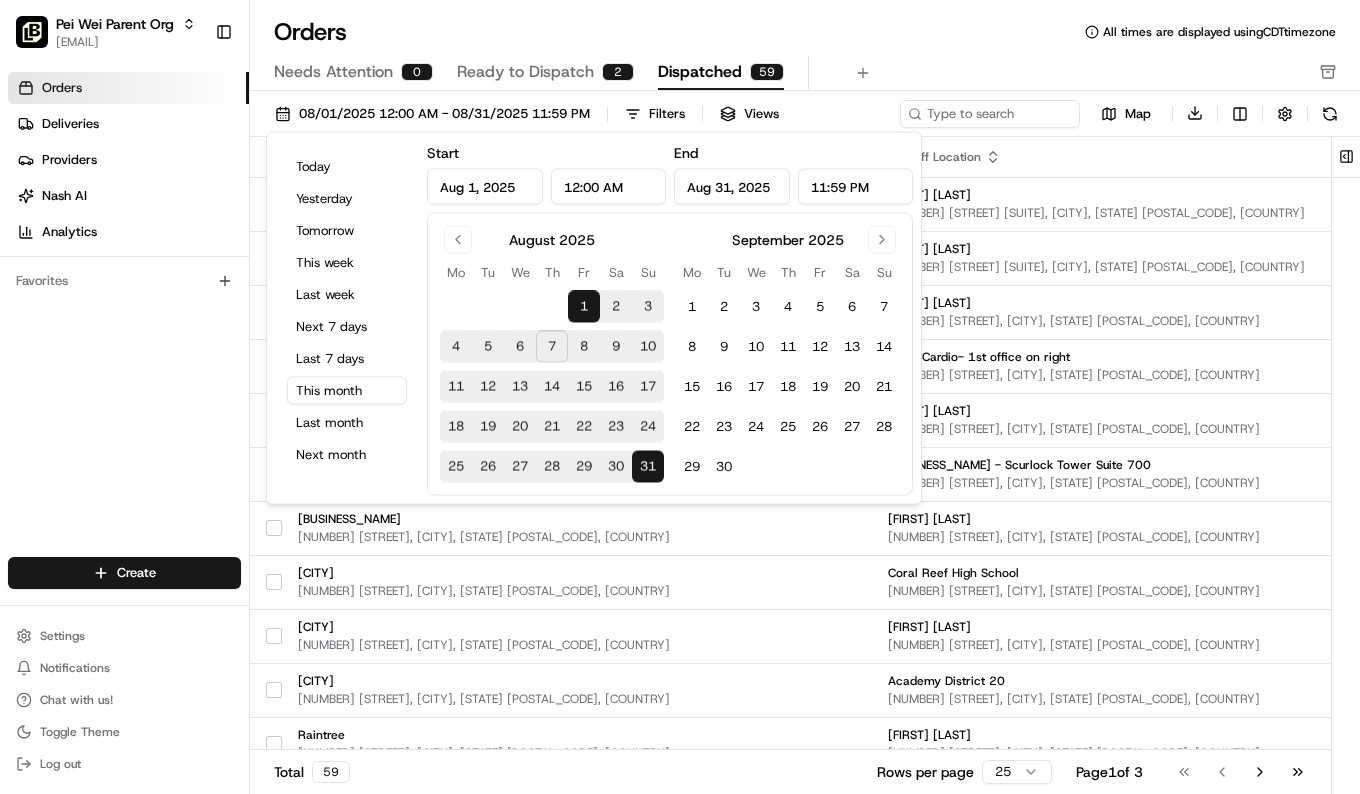 click on "8" at bounding box center (584, 347) 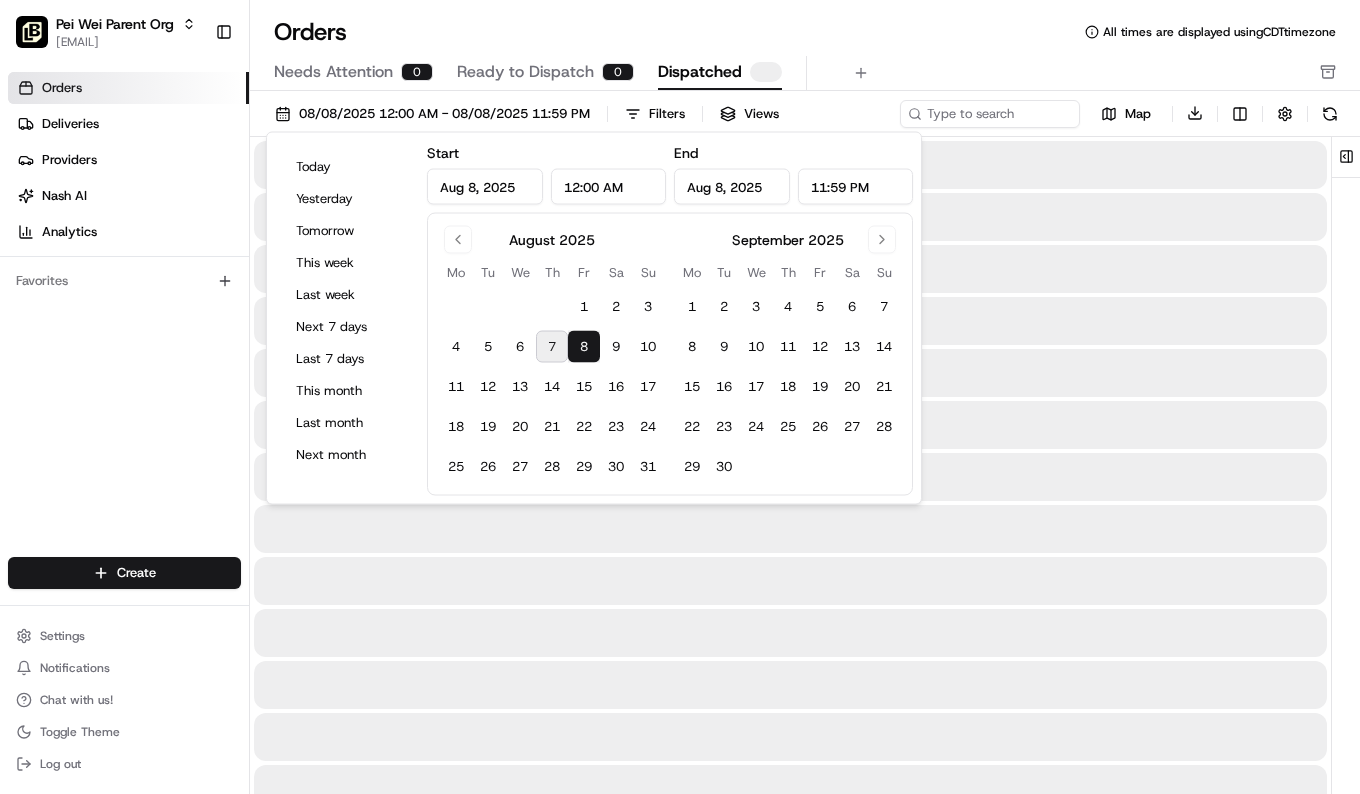 type on "Aug 8, 2025" 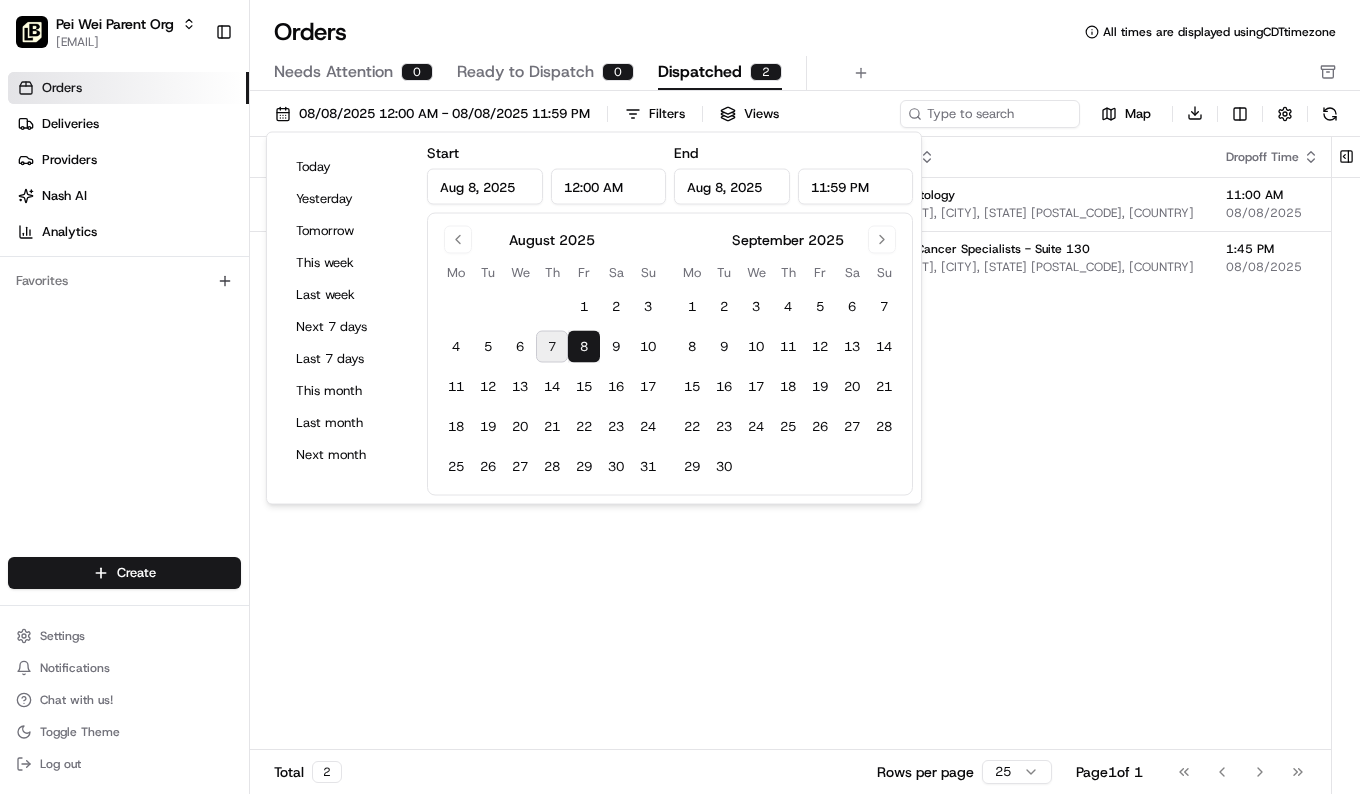 click on "Orders Deliveries Providers Nash AI Analytics Favorites" at bounding box center (124, 316) 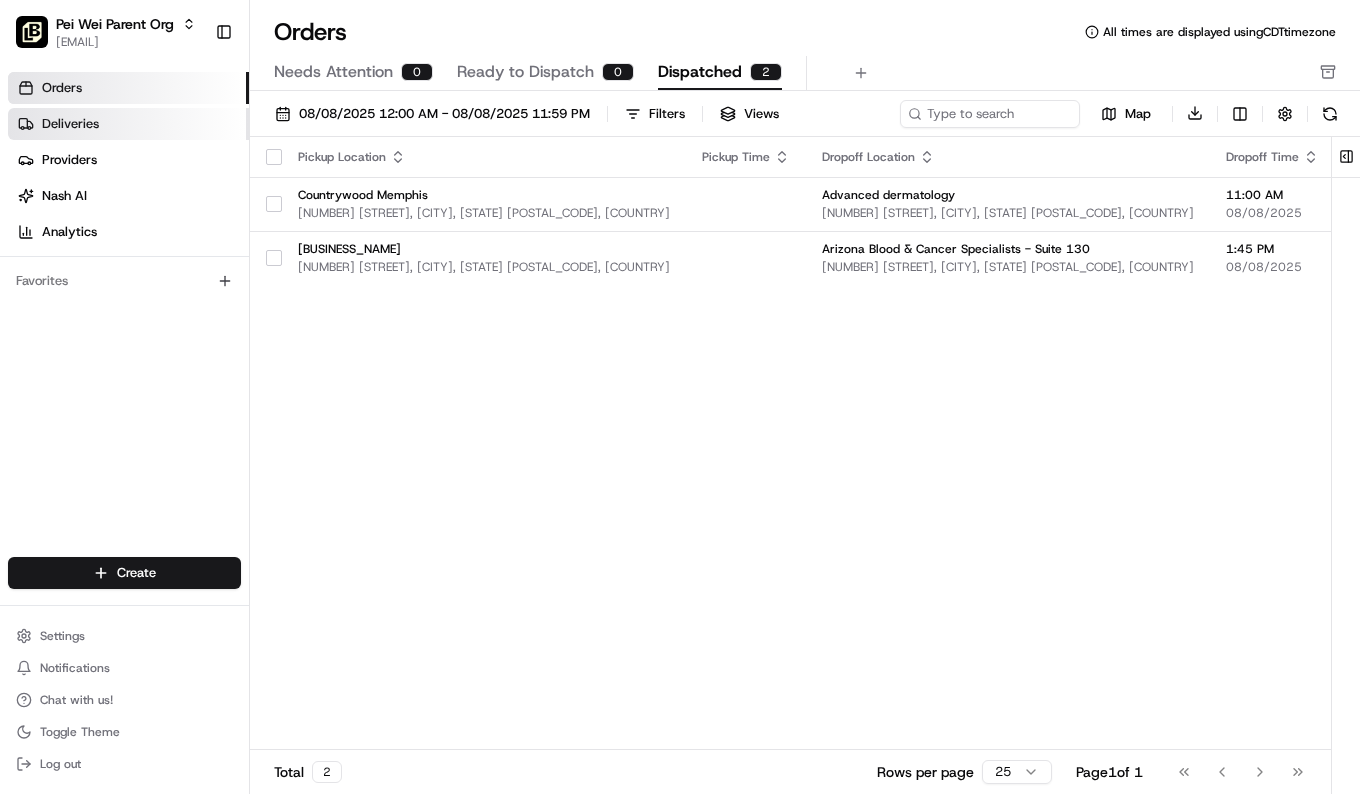 click on "Deliveries" at bounding box center [128, 124] 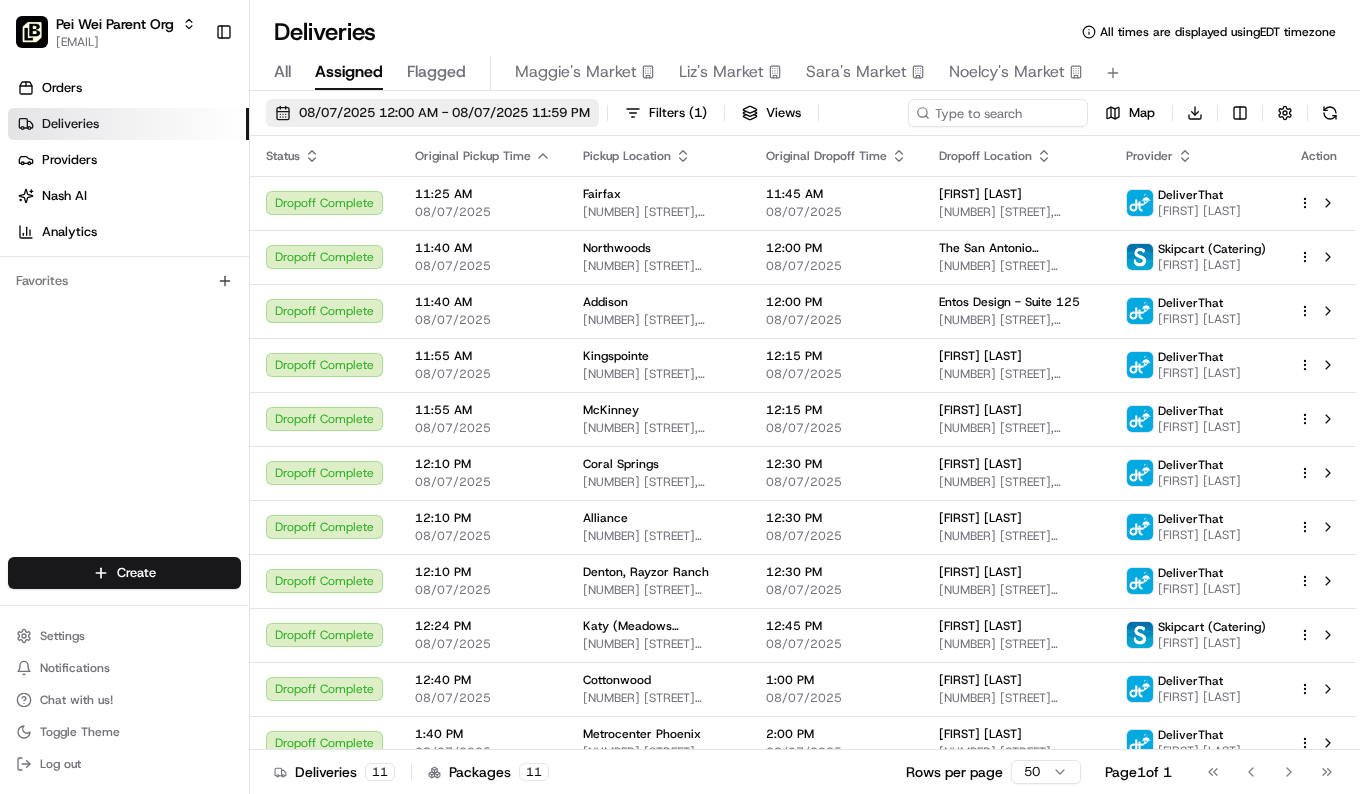 click on "08/07/2025 12:00 AM - 08/07/2025 11:59 PM" at bounding box center (432, 113) 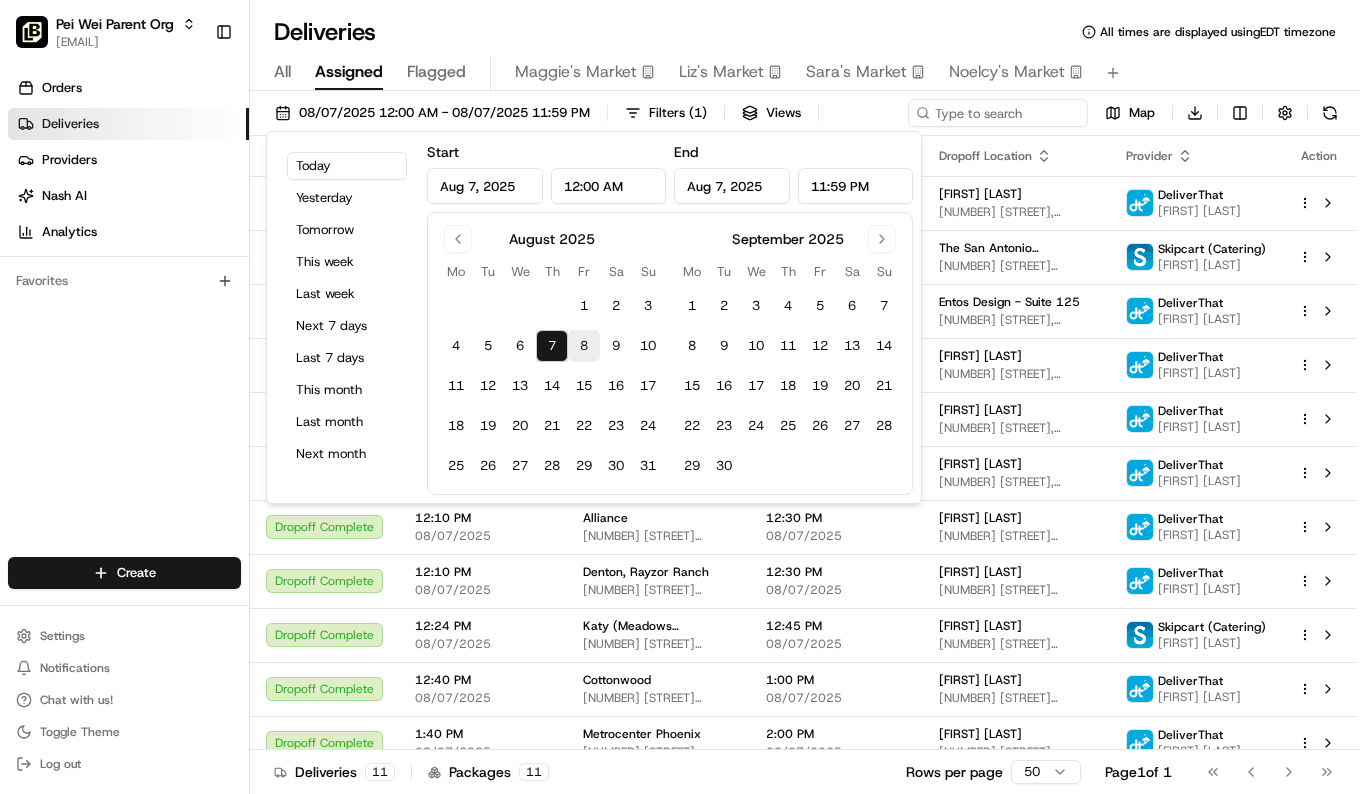 click on "8" at bounding box center [584, 346] 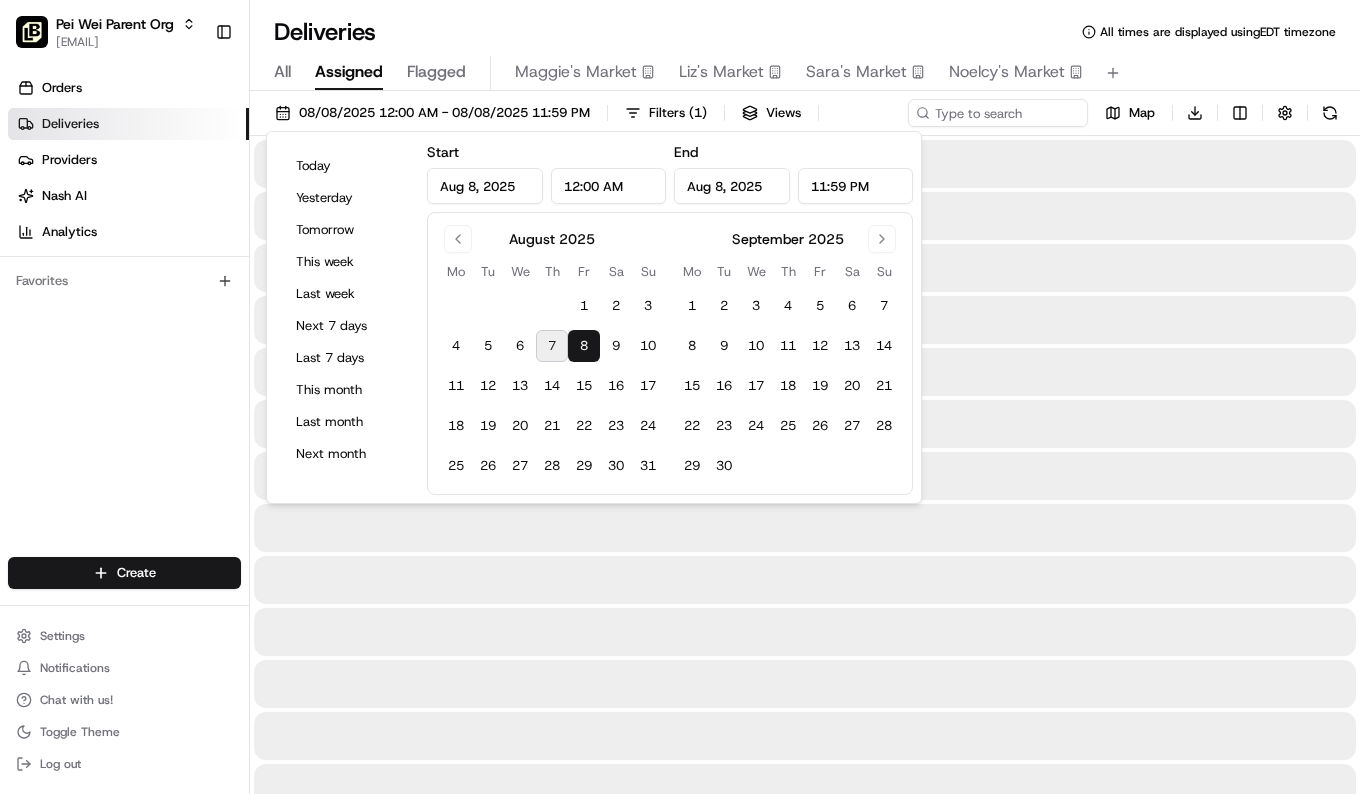 type on "Aug 8, 2025" 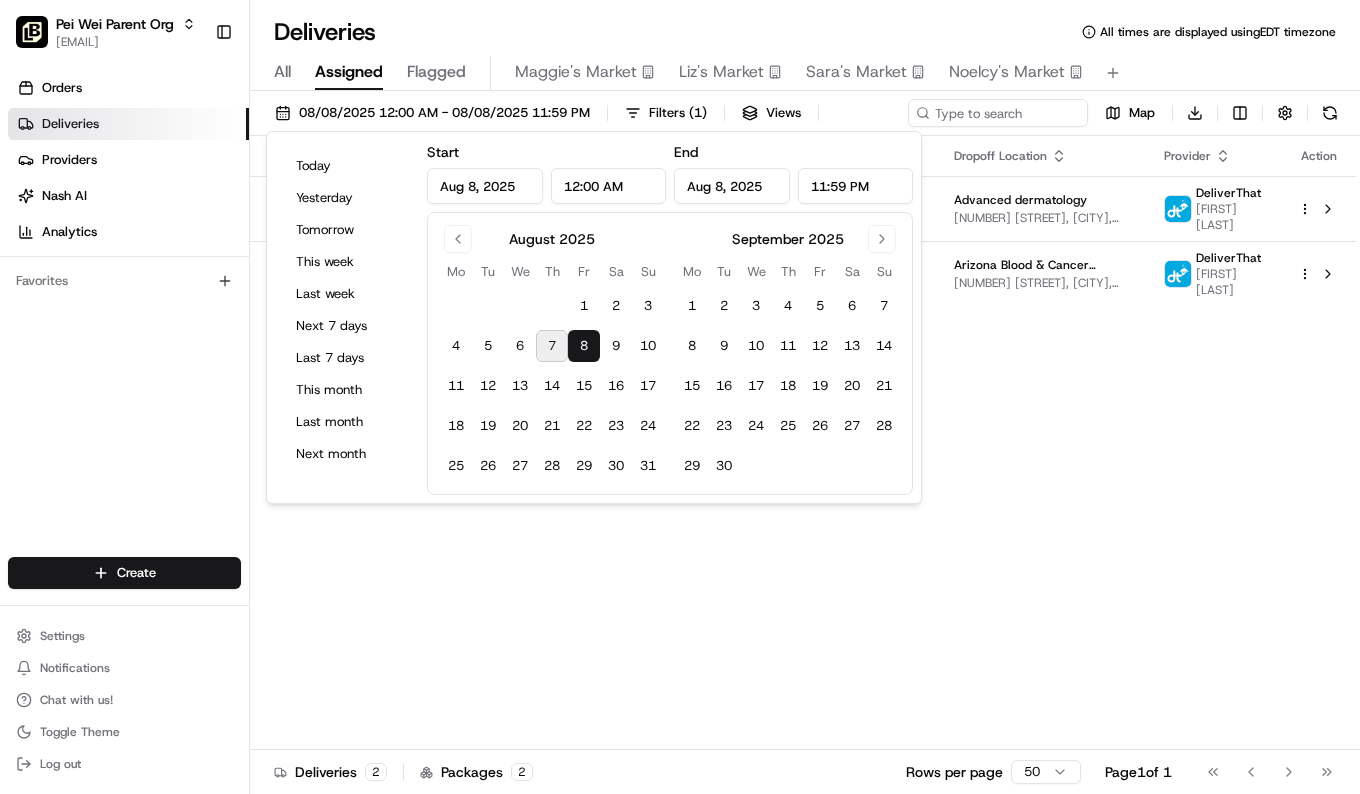 click on "Orders Deliveries Providers Nash AI Analytics Favorites" at bounding box center (124, 316) 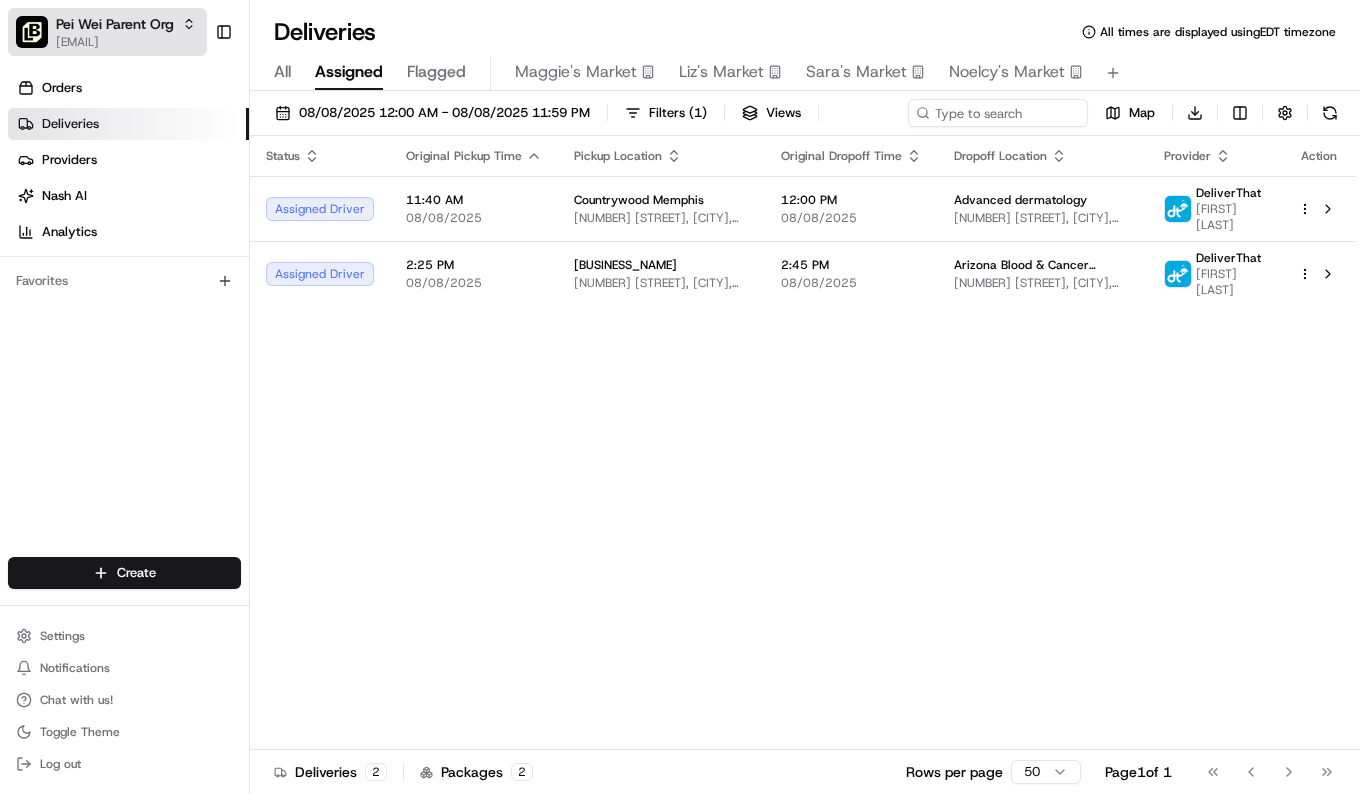 click on "Pei Wei Parent Org" at bounding box center [115, 24] 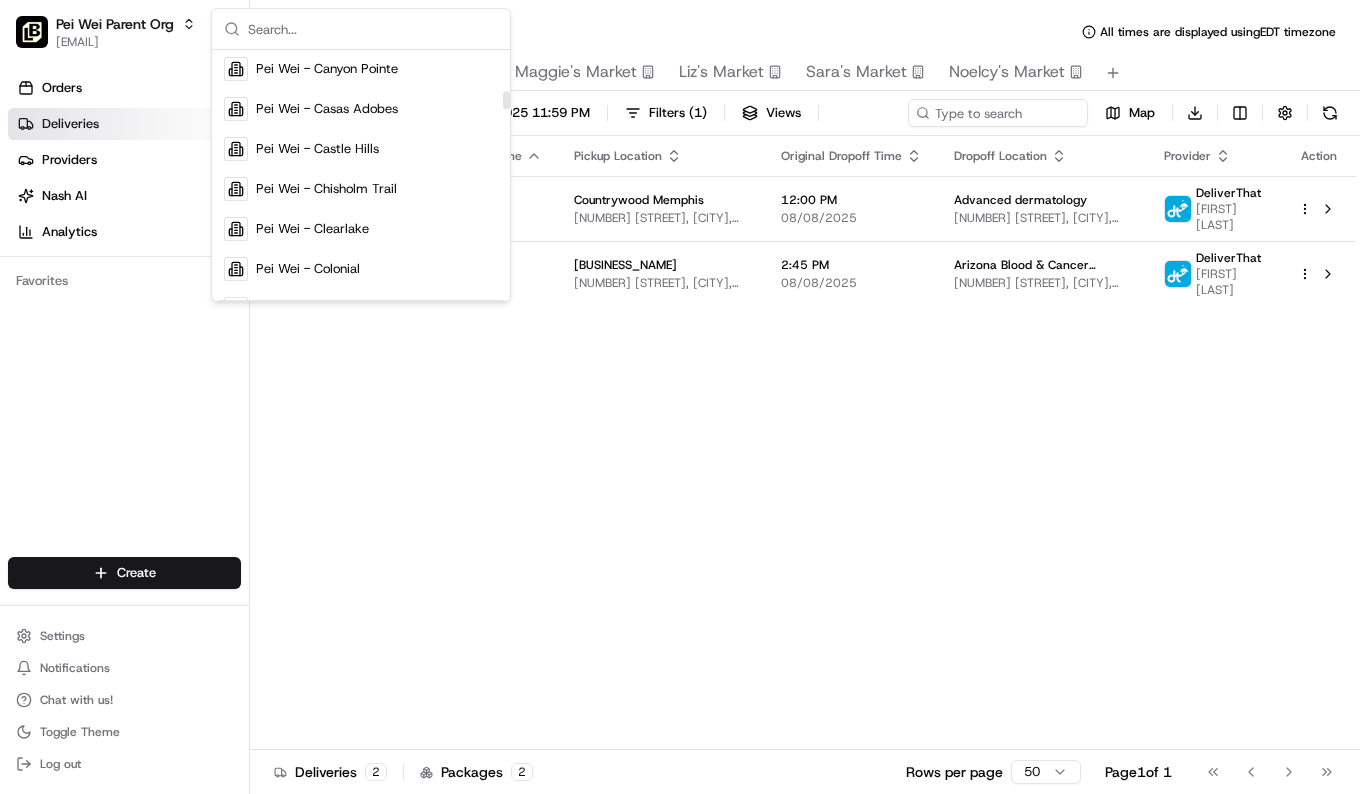 scroll, scrollTop: 716, scrollLeft: 0, axis: vertical 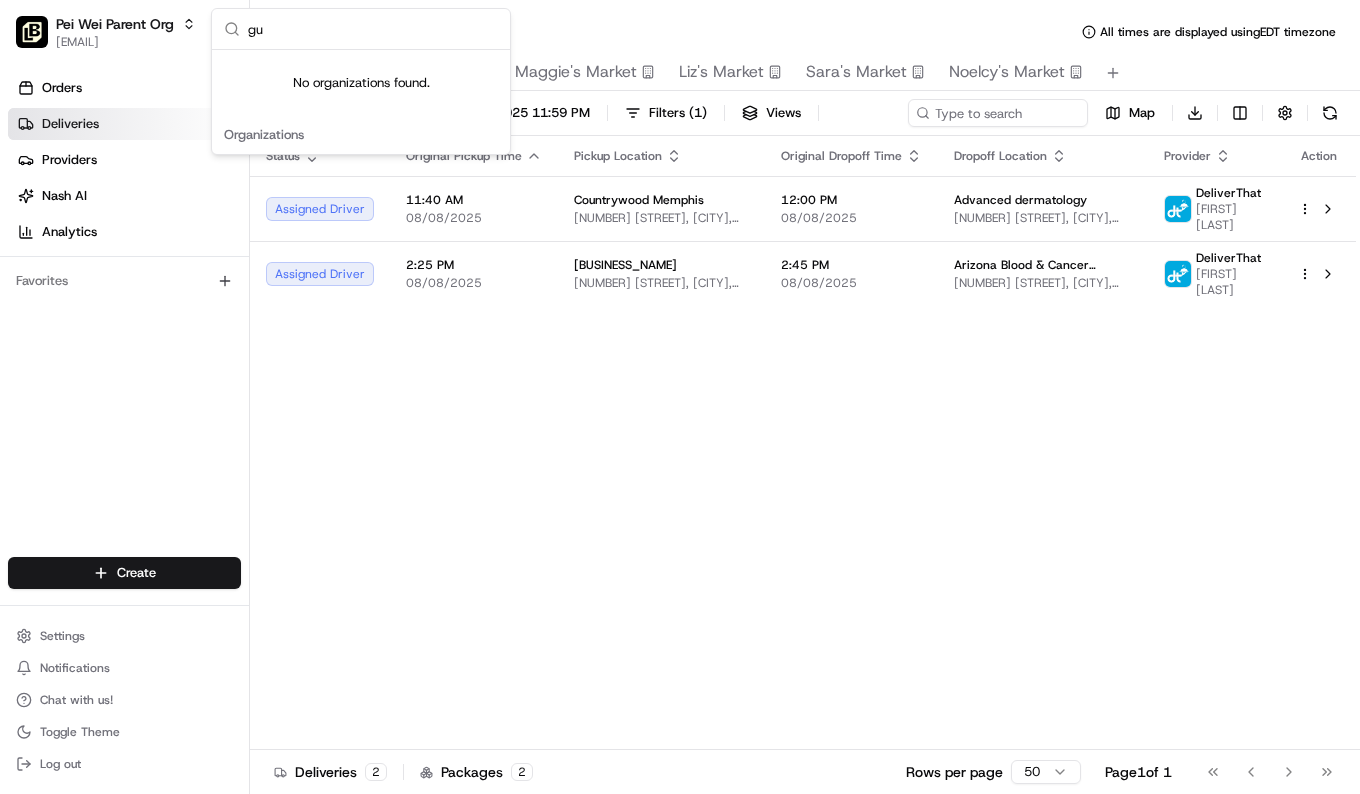 type on "g" 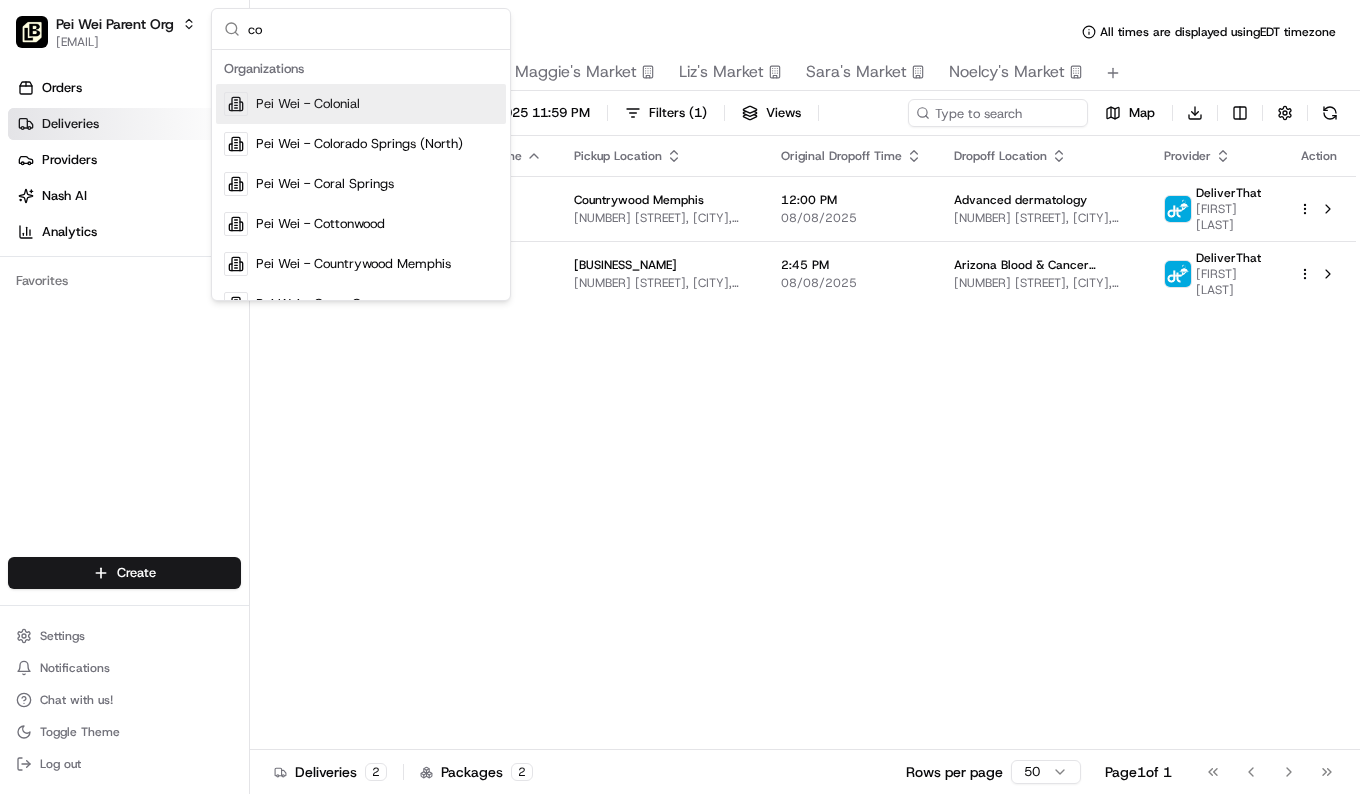 type on "c" 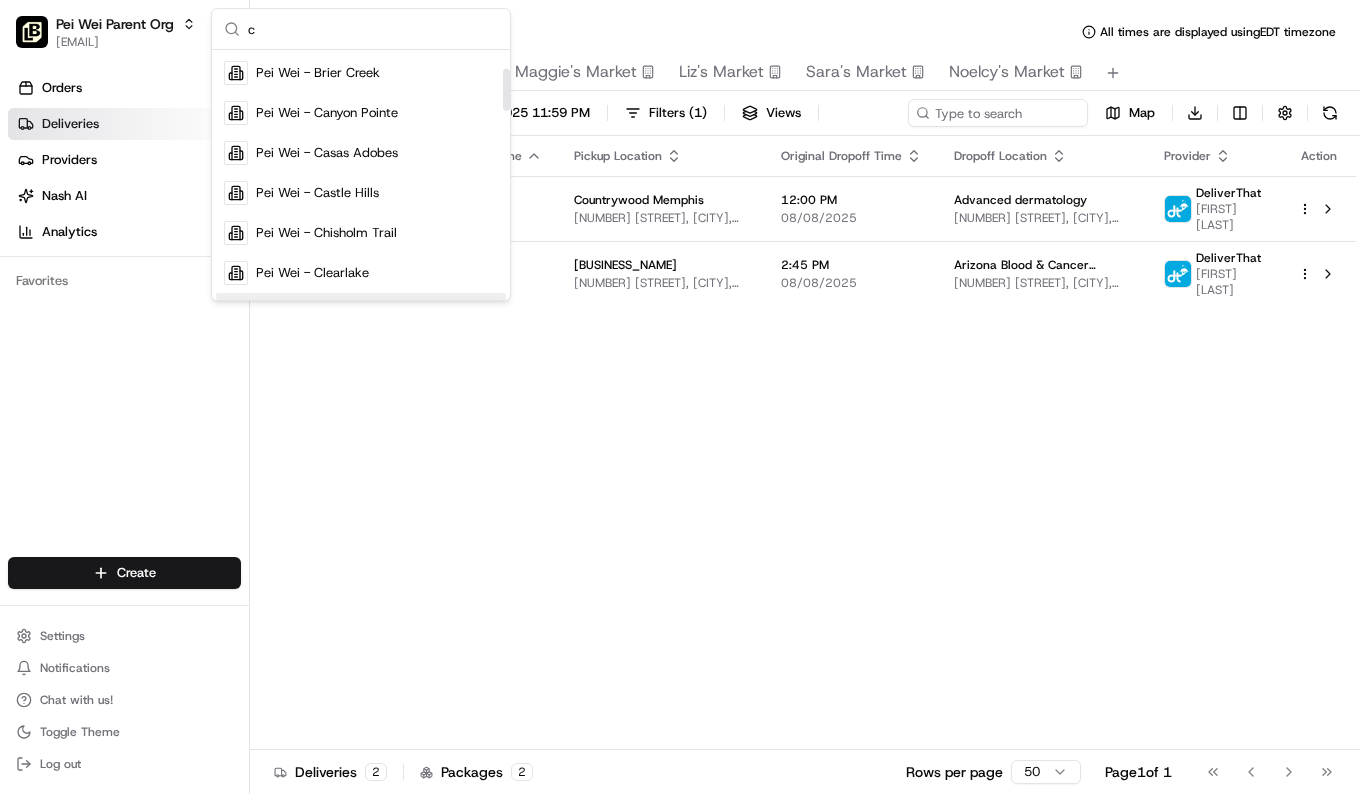 scroll, scrollTop: 0, scrollLeft: 0, axis: both 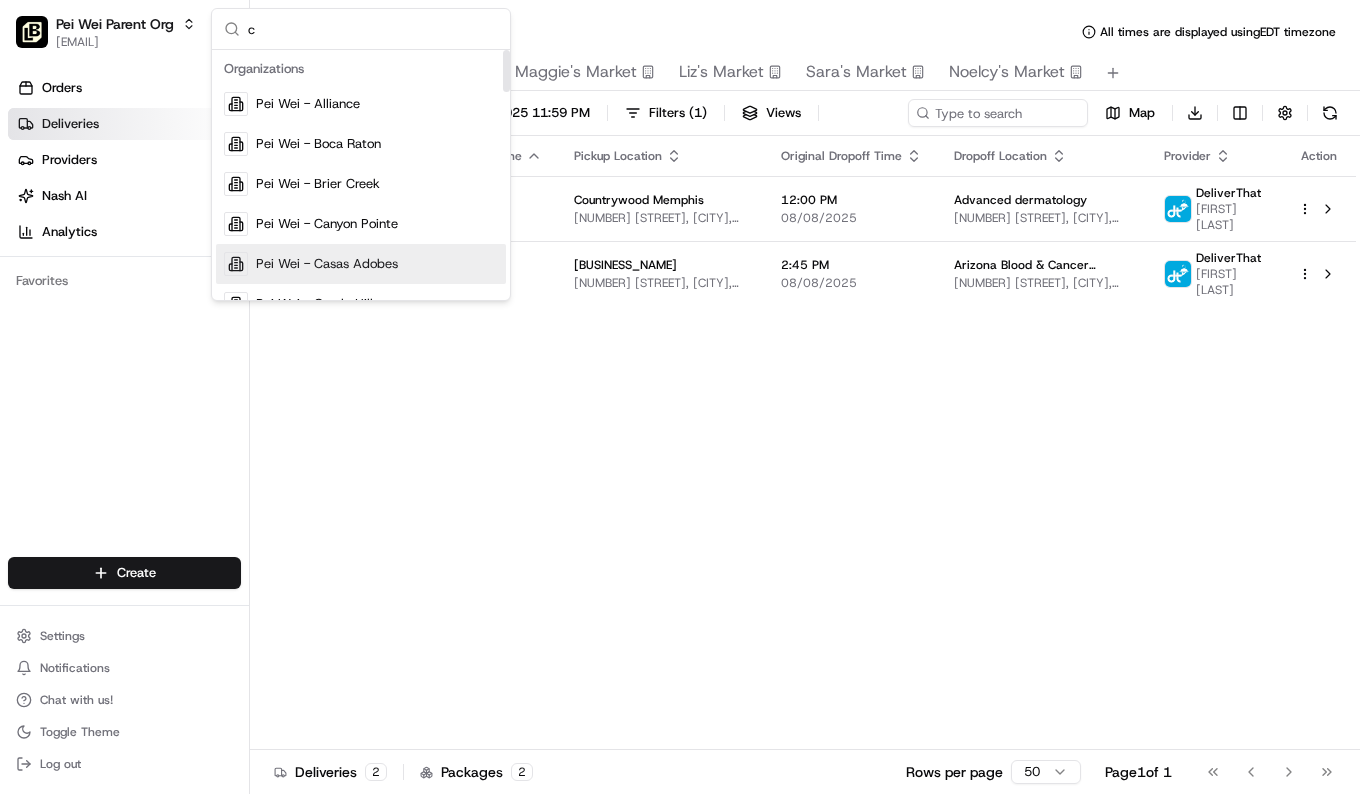 type 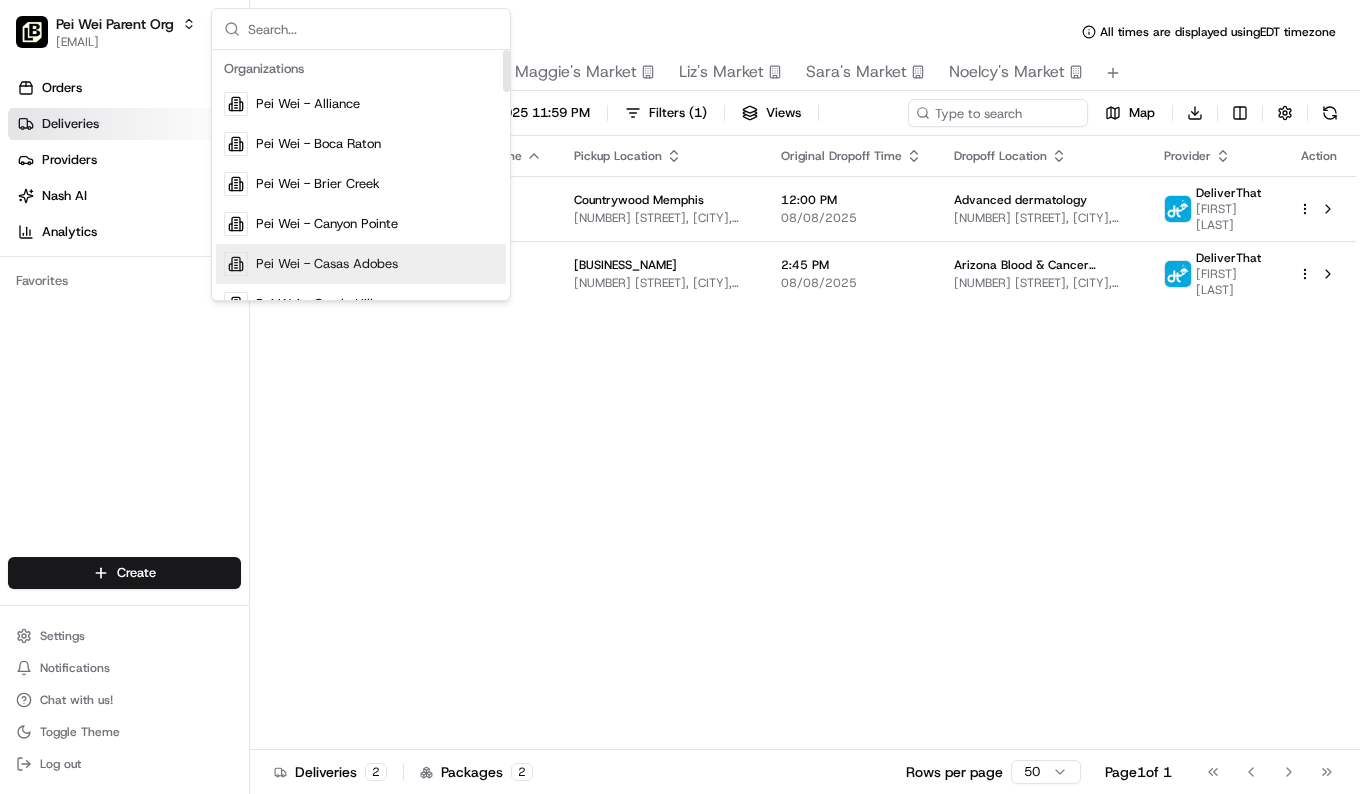 click on "Orders Deliveries Providers Nash AI Analytics Favorites" at bounding box center (124, 316) 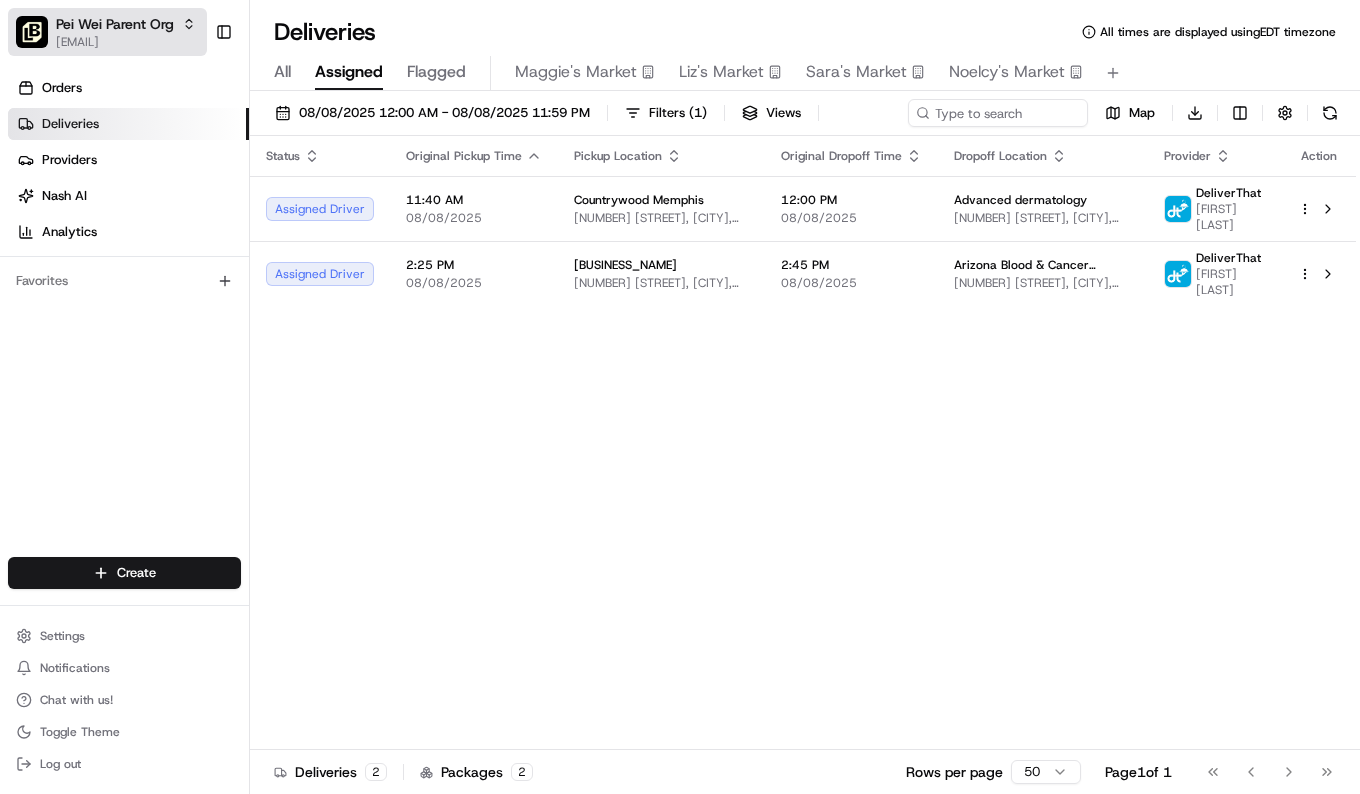 click on "Pei Wei Parent Org" at bounding box center [115, 24] 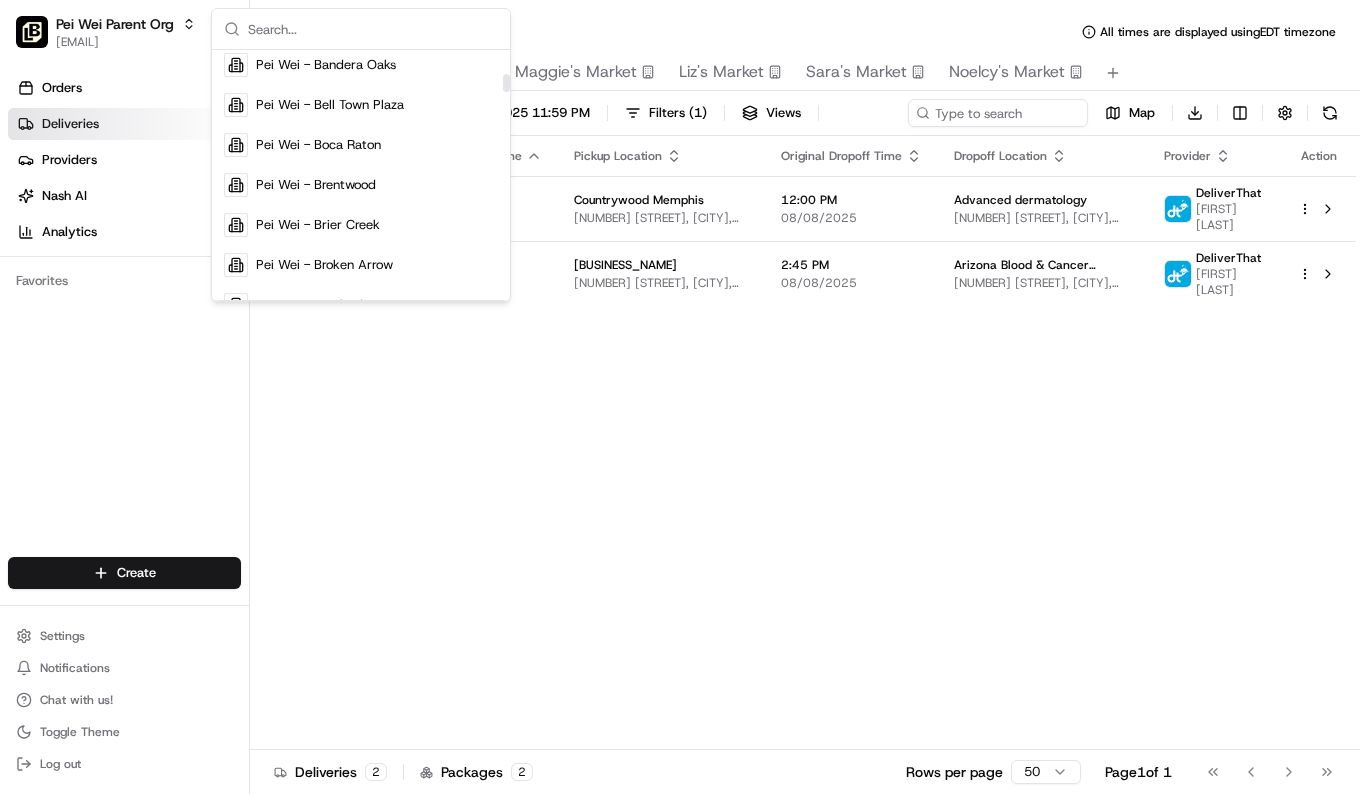 scroll, scrollTop: 420, scrollLeft: 0, axis: vertical 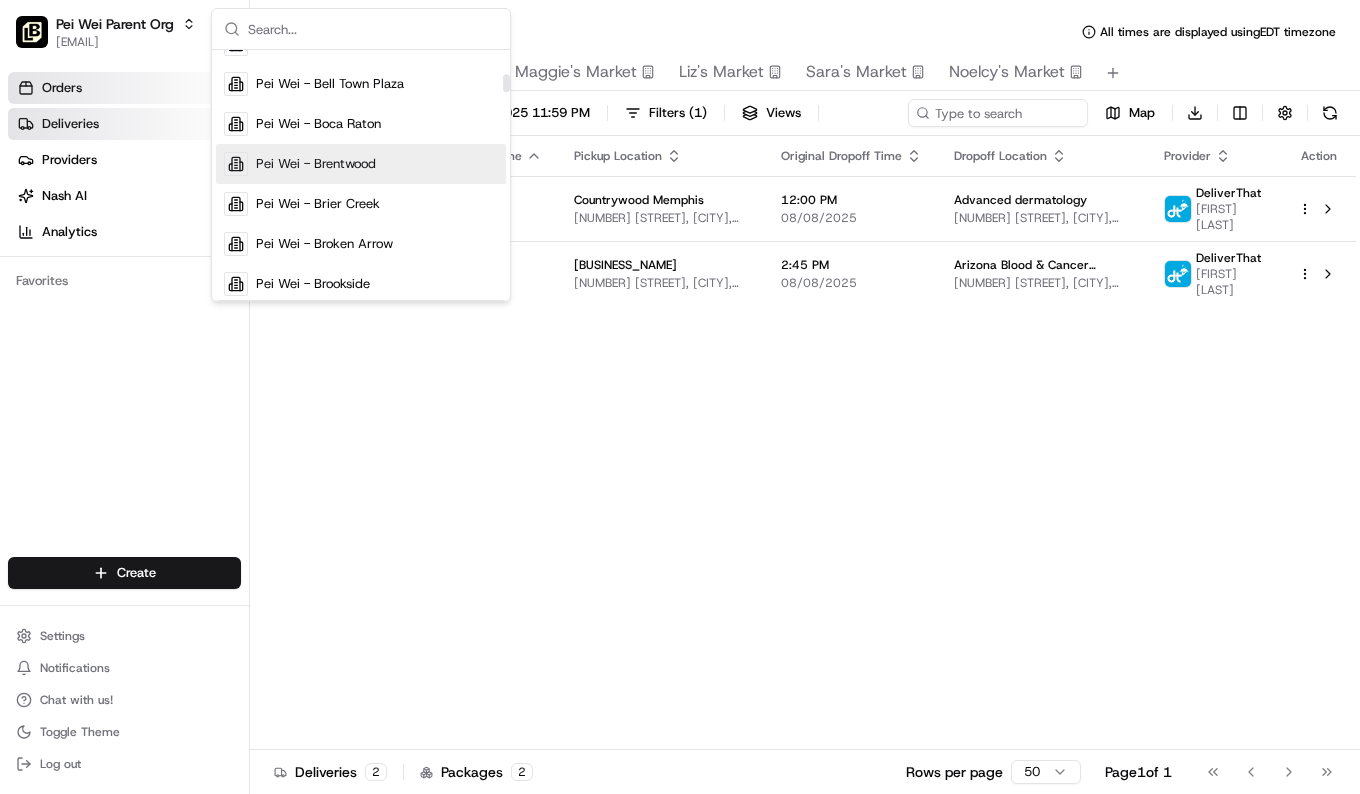 click on "Orders" at bounding box center (128, 88) 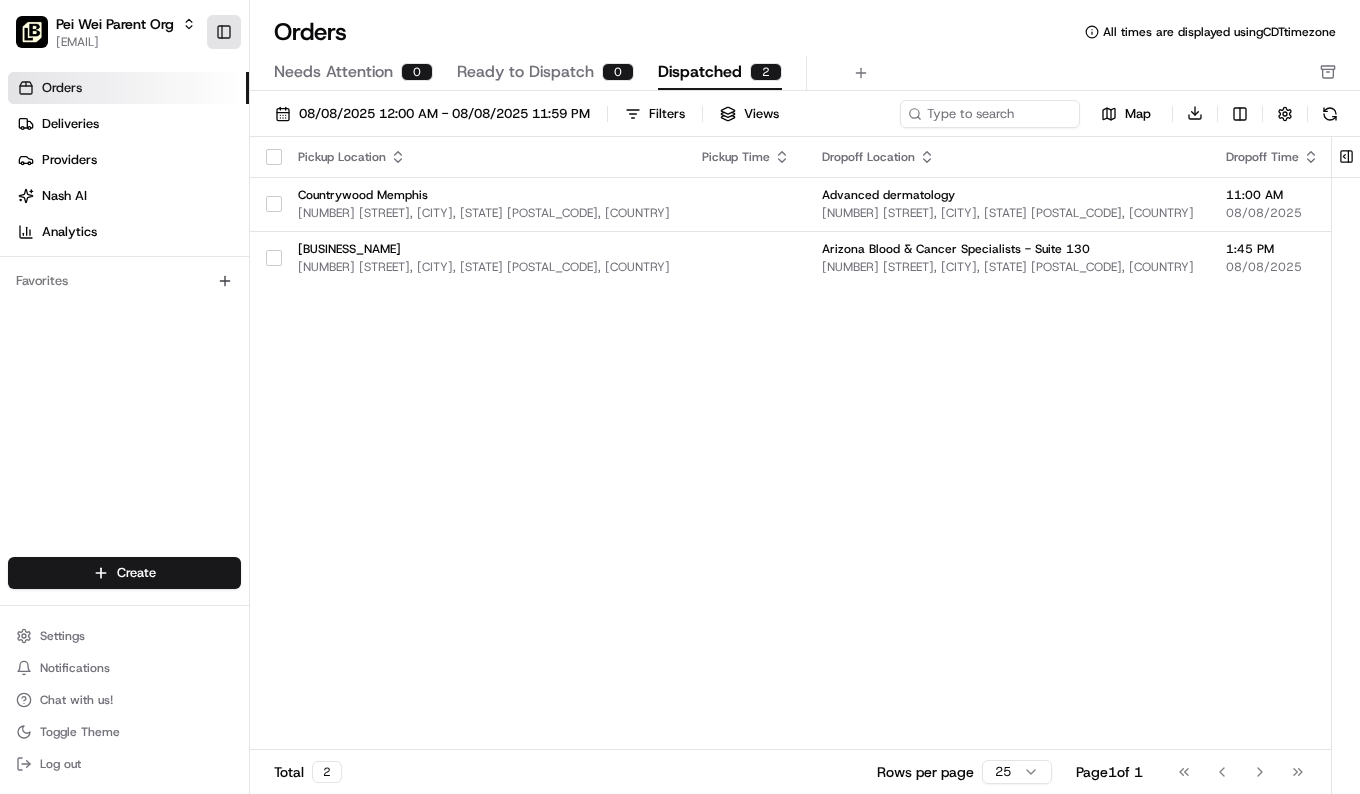 click on "Toggle Sidebar" at bounding box center (224, 32) 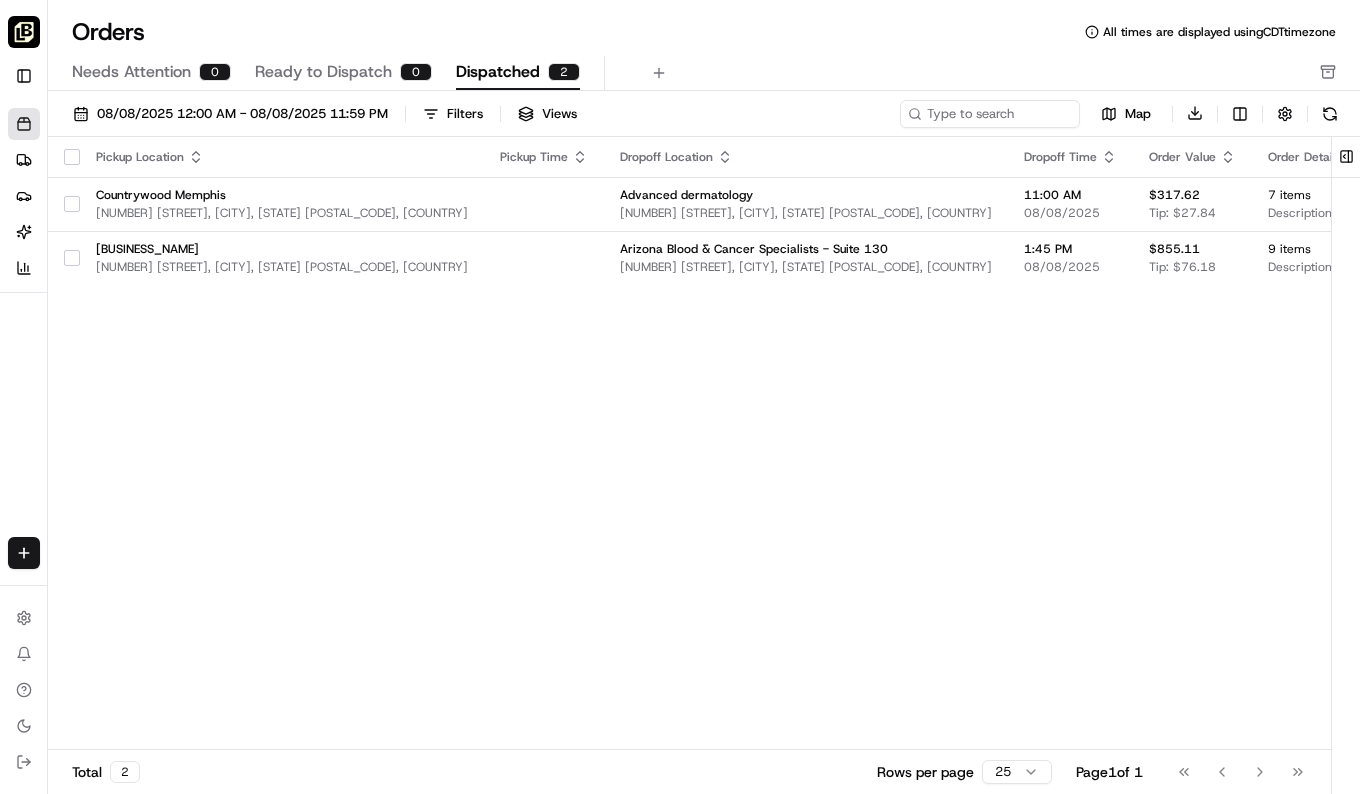 click at bounding box center (24, 32) 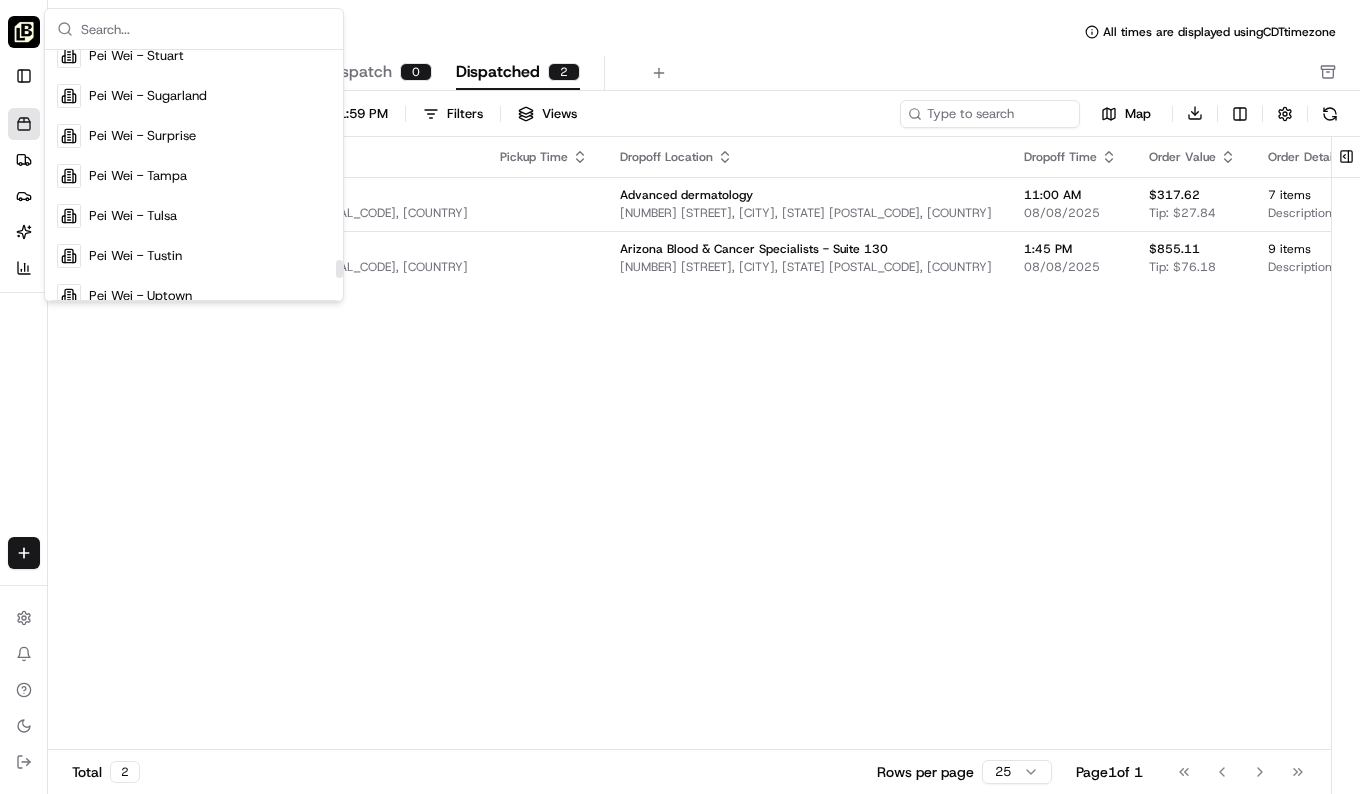 scroll, scrollTop: 4028, scrollLeft: 0, axis: vertical 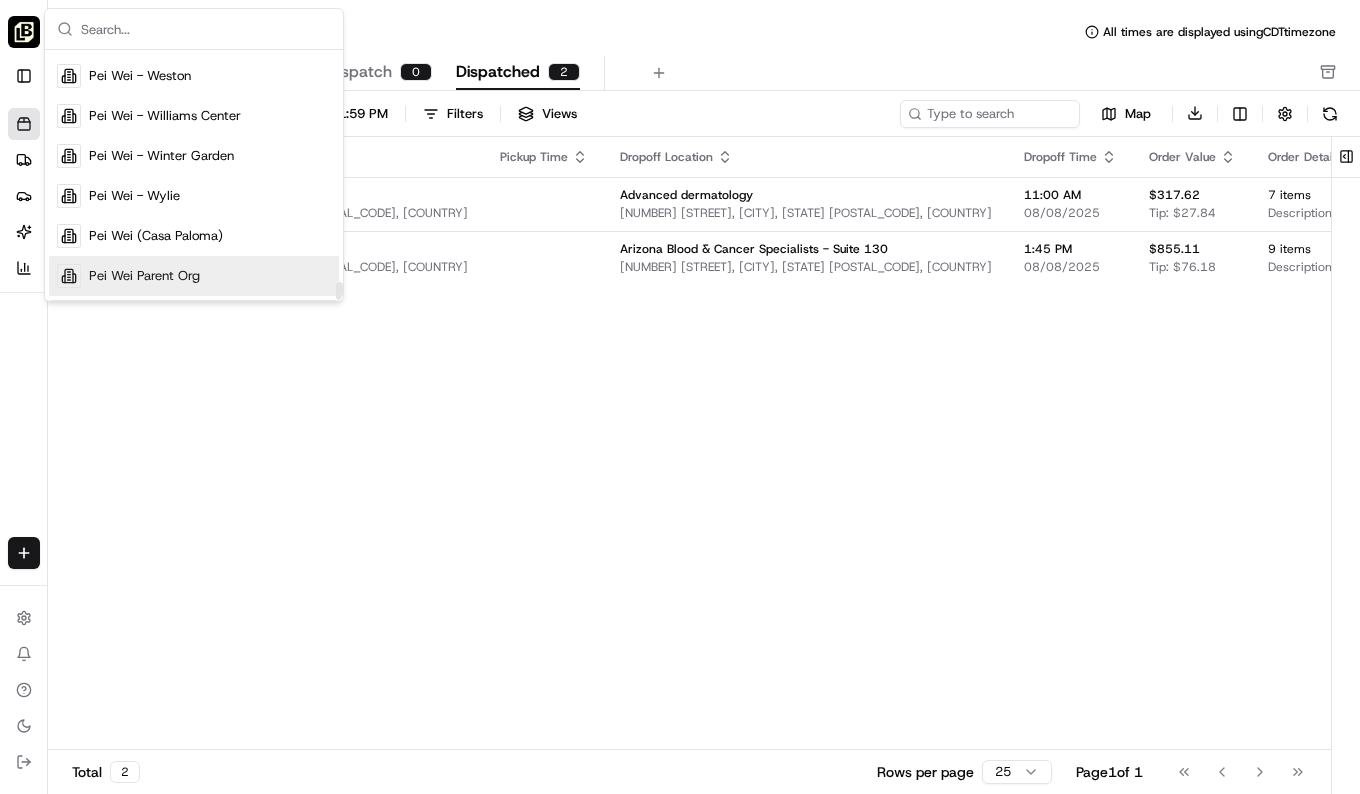 click on "Pei Wei Parent Org" at bounding box center [144, 276] 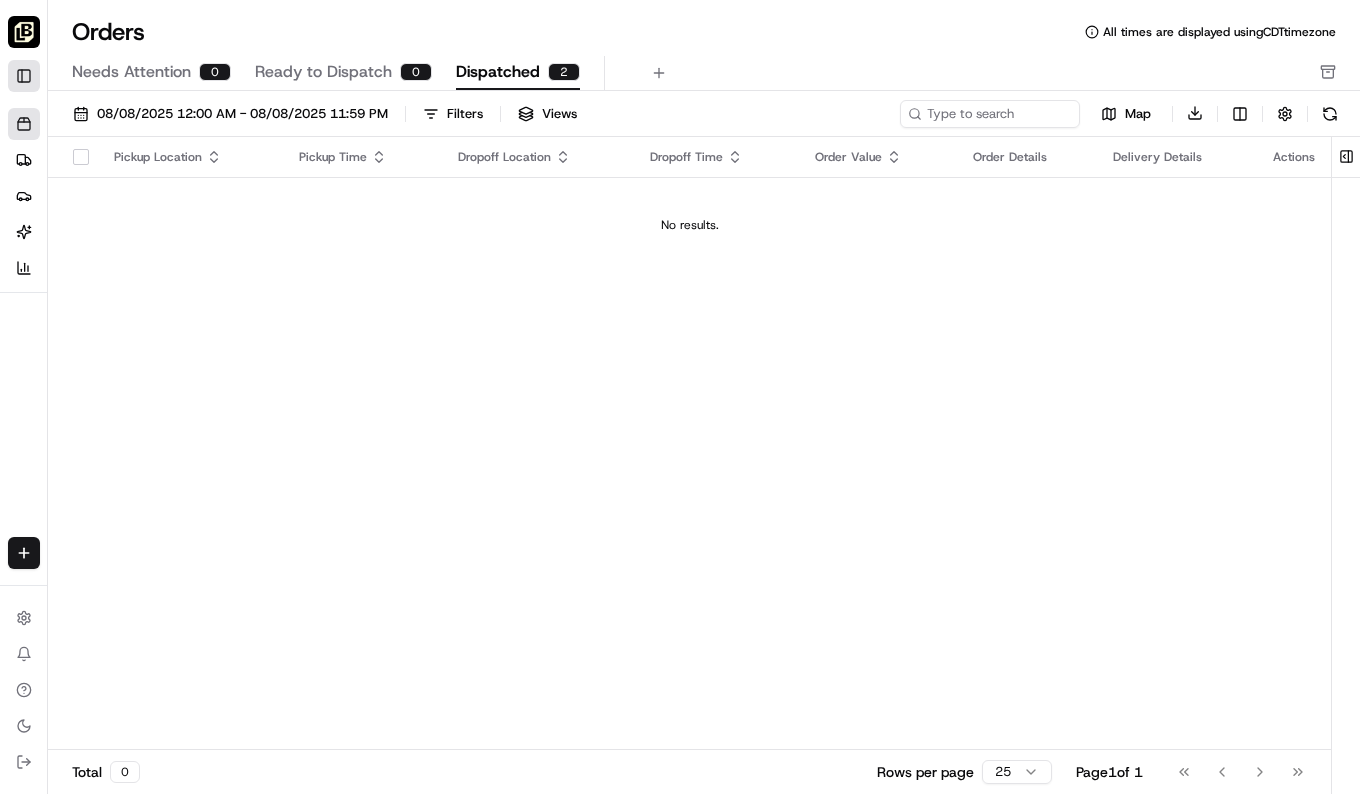 click on "Toggle Sidebar" at bounding box center [24, 76] 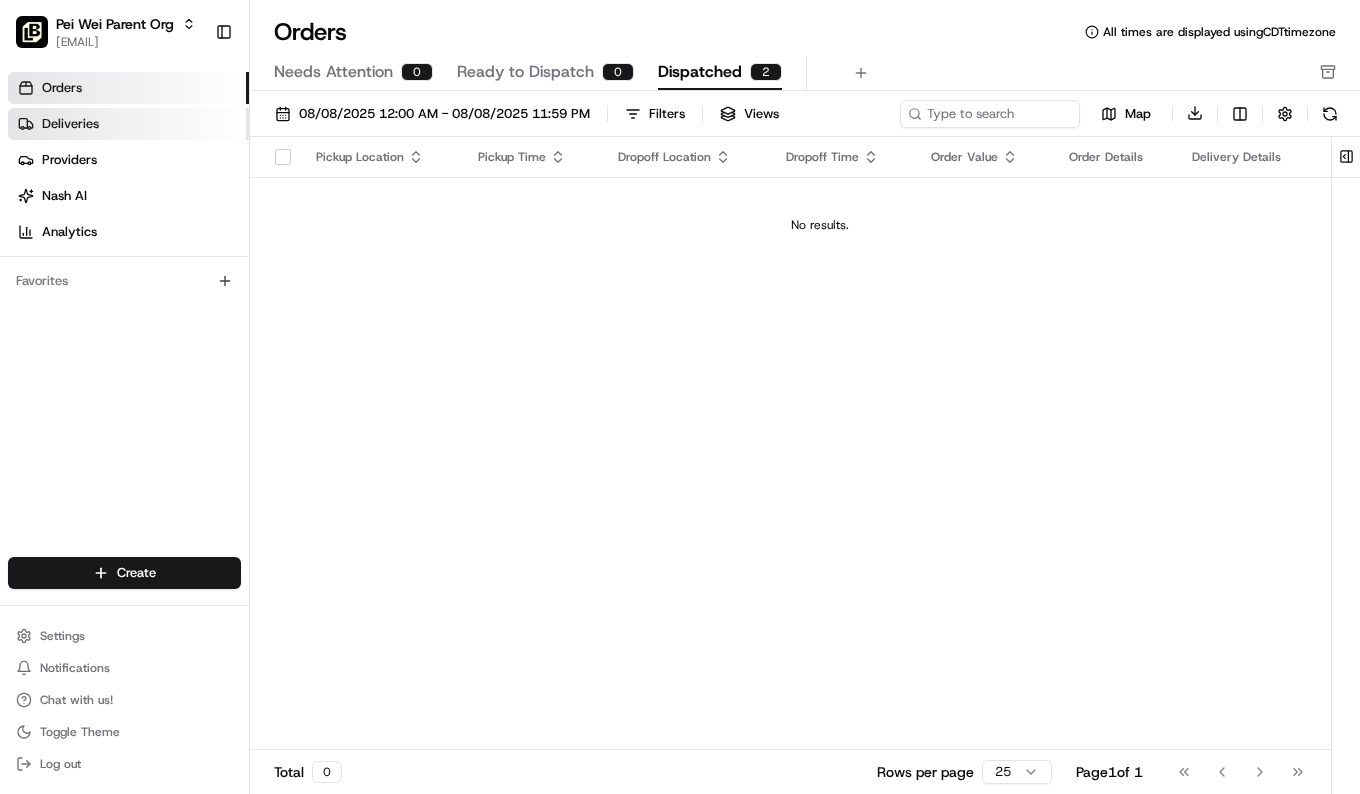 click on "Deliveries" at bounding box center [128, 124] 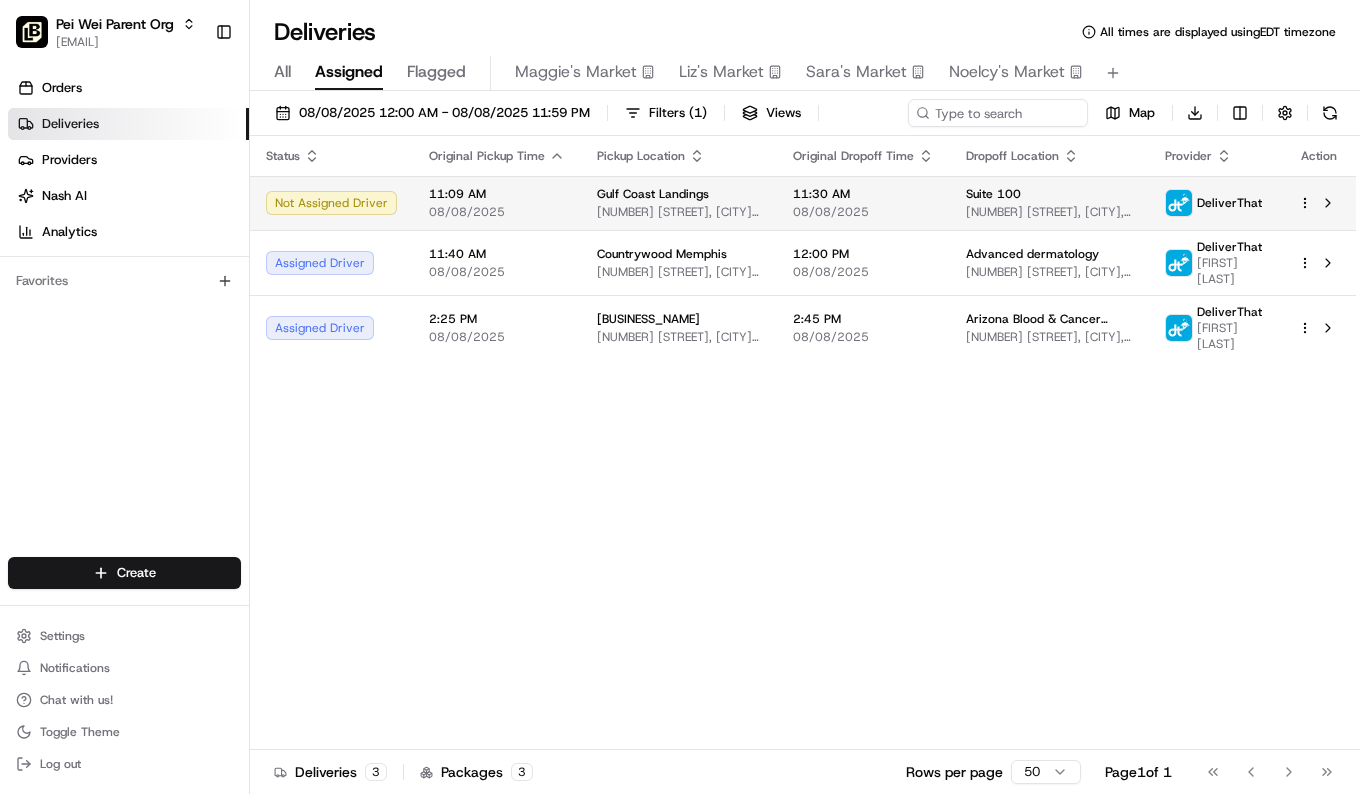 click on "Suite 100 6719 Winkler Rd, Fort Myers, FL 33919, USA" at bounding box center (1050, 203) 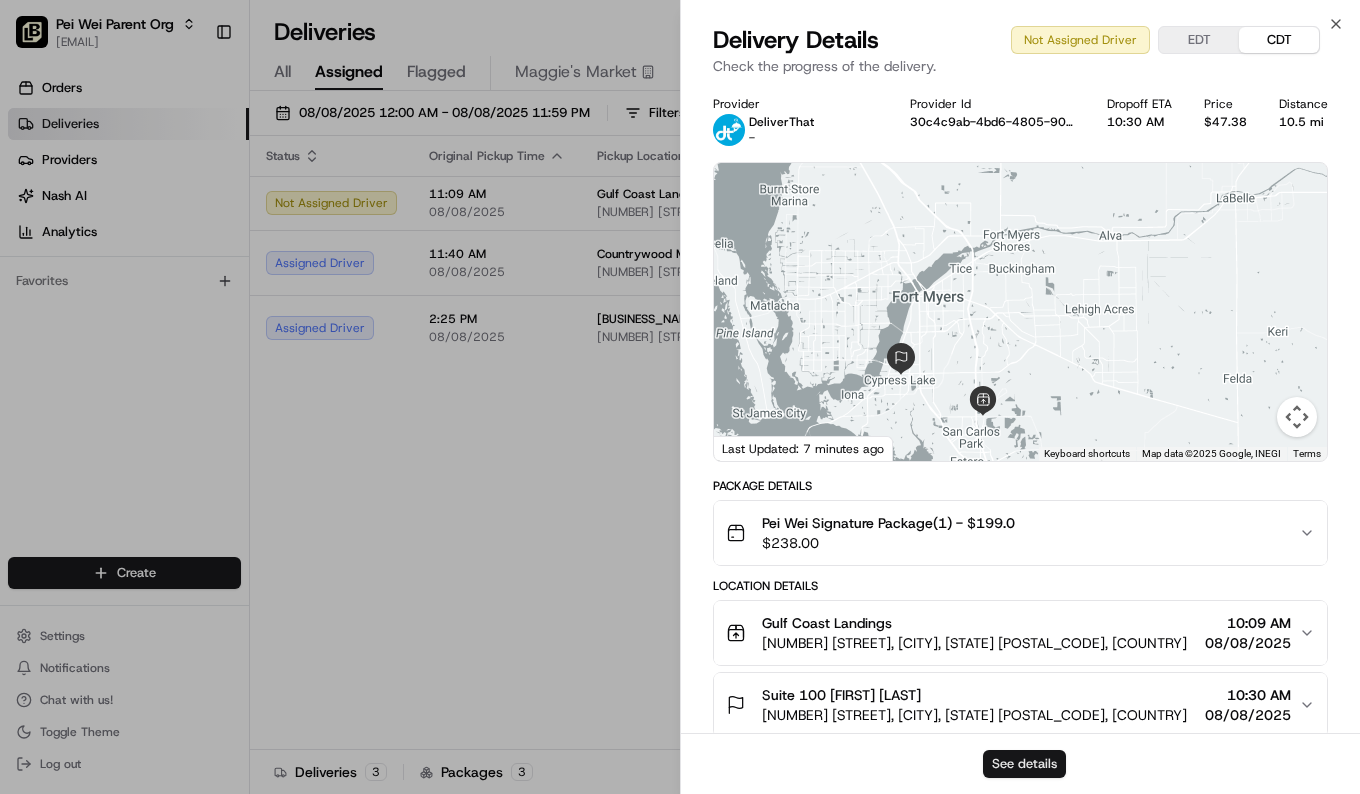 click on "See details" at bounding box center (1024, 764) 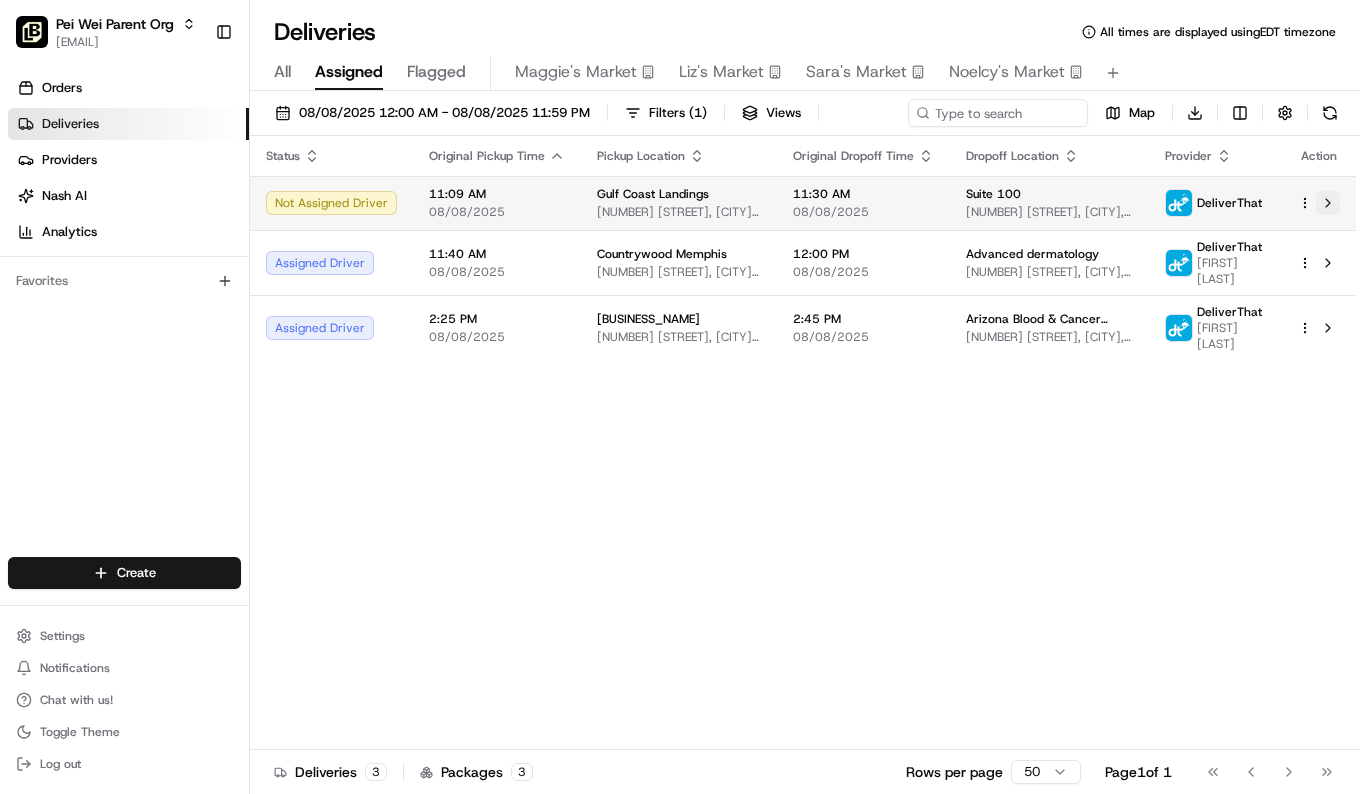 click at bounding box center (1328, 203) 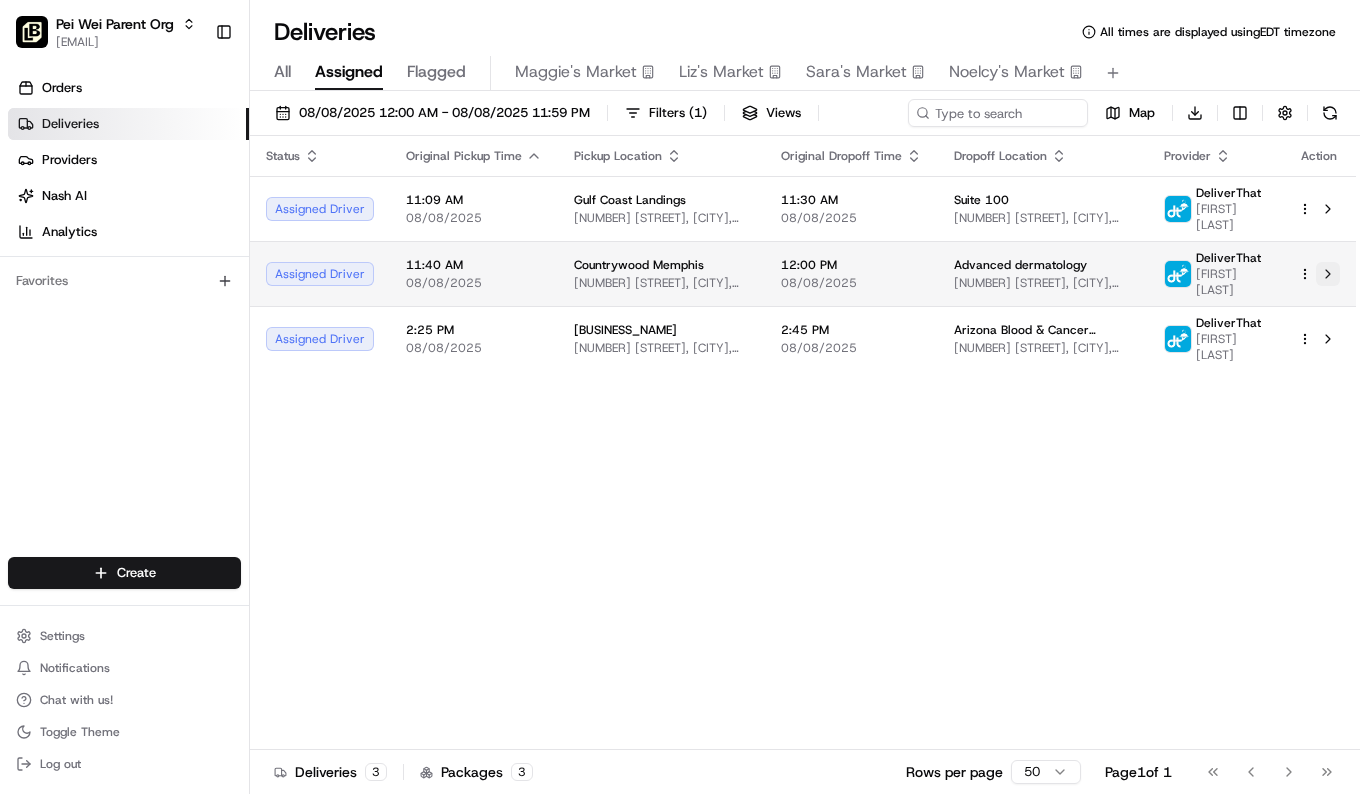 click at bounding box center (1328, 274) 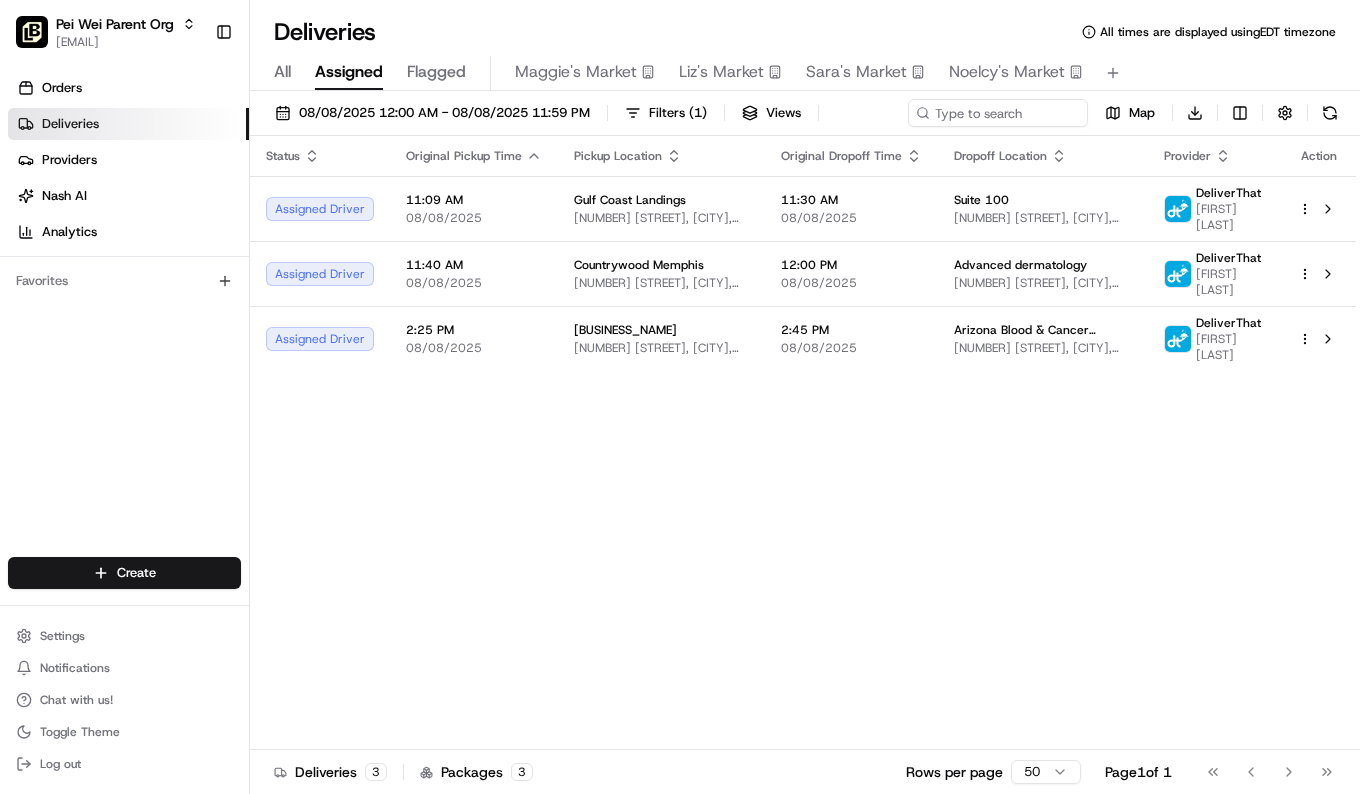 drag, startPoint x: 229, startPoint y: 242, endPoint x: 523, endPoint y: 447, distance: 358.41455 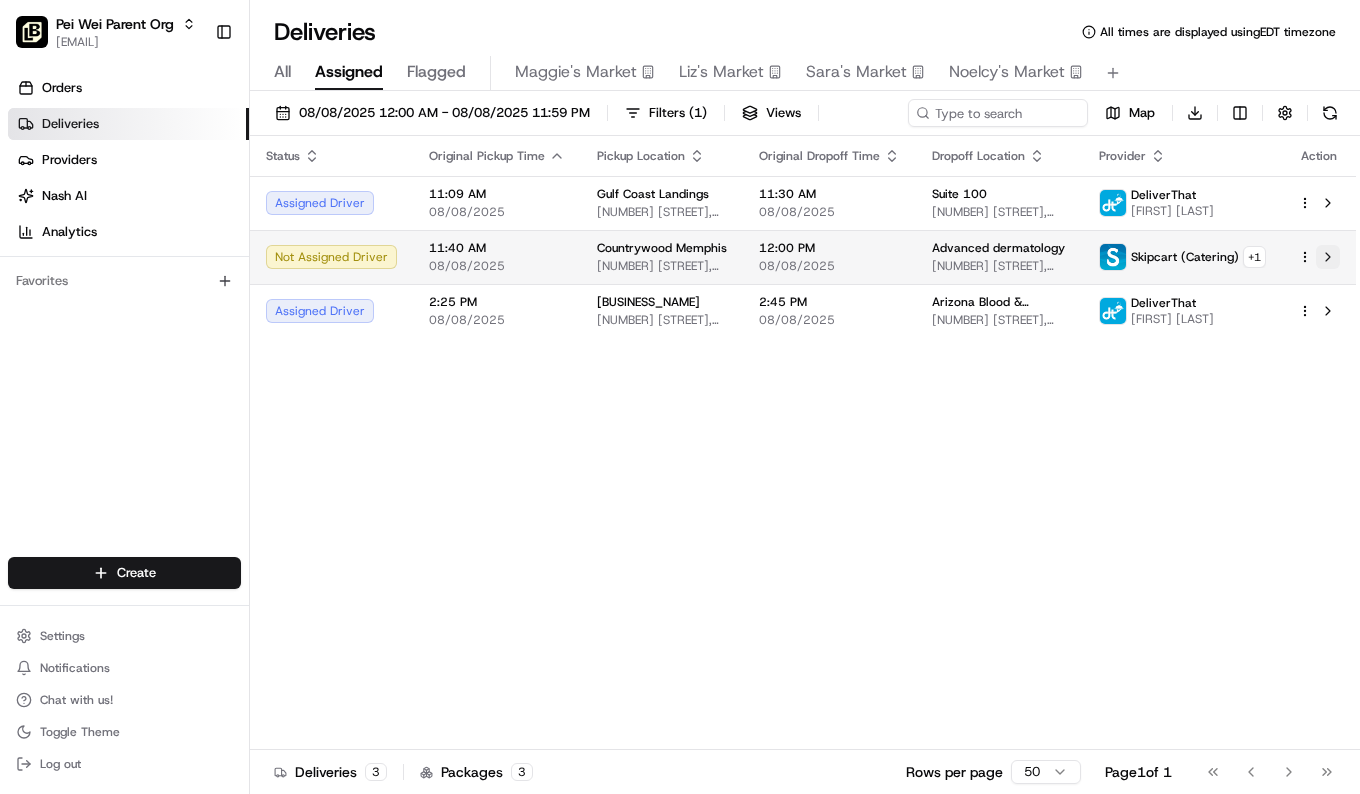 click at bounding box center [1328, 257] 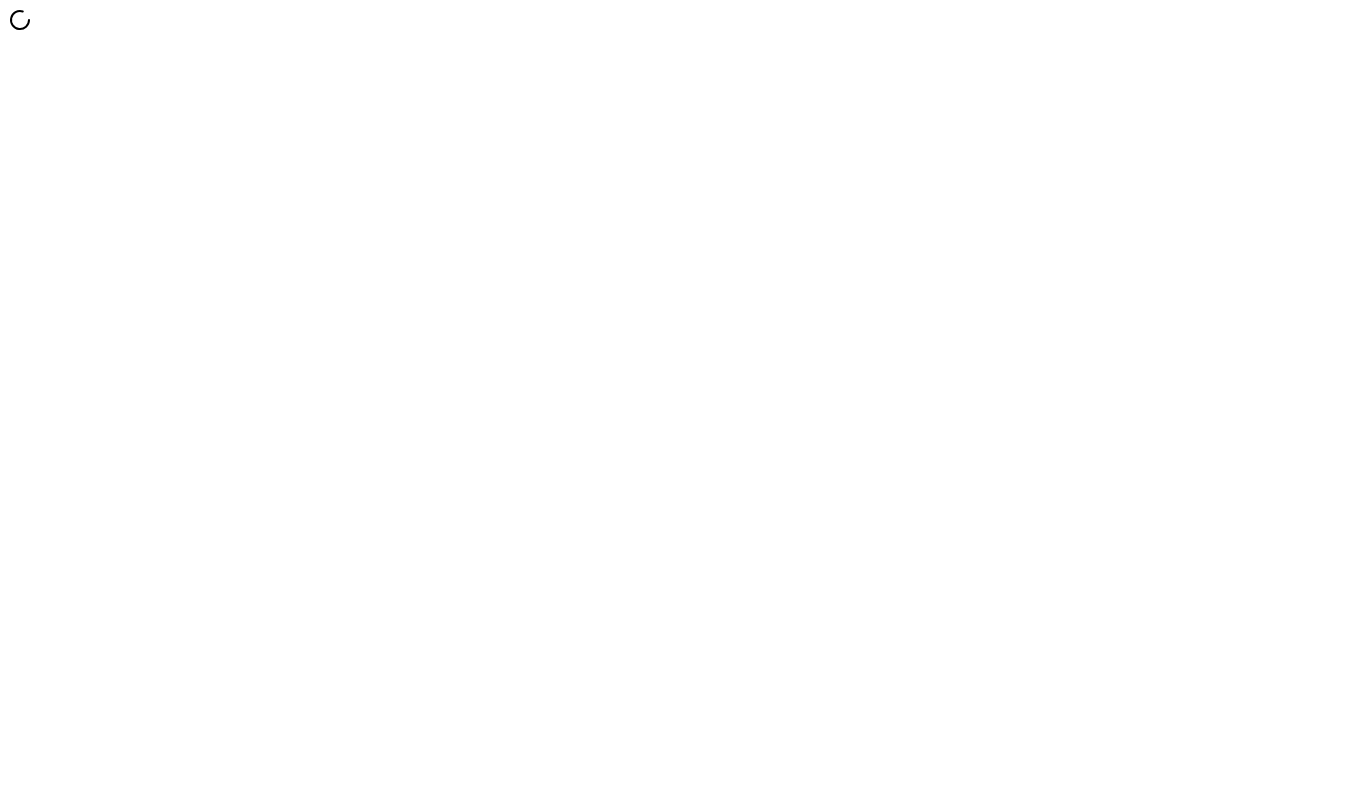 scroll, scrollTop: 0, scrollLeft: 0, axis: both 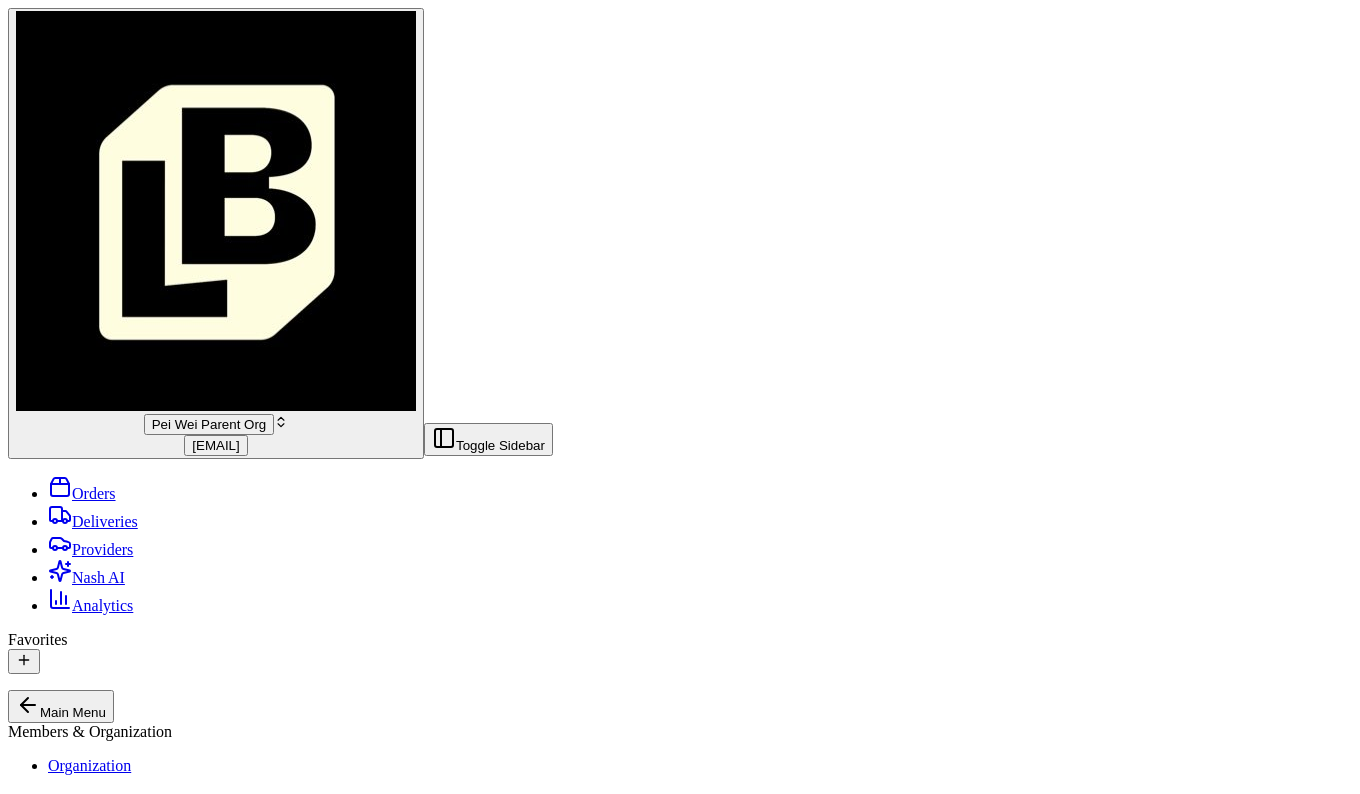click on "08/07/2025 12:00 AM - 08/07/2025 11:59 PM" at bounding box center (157, 1817) 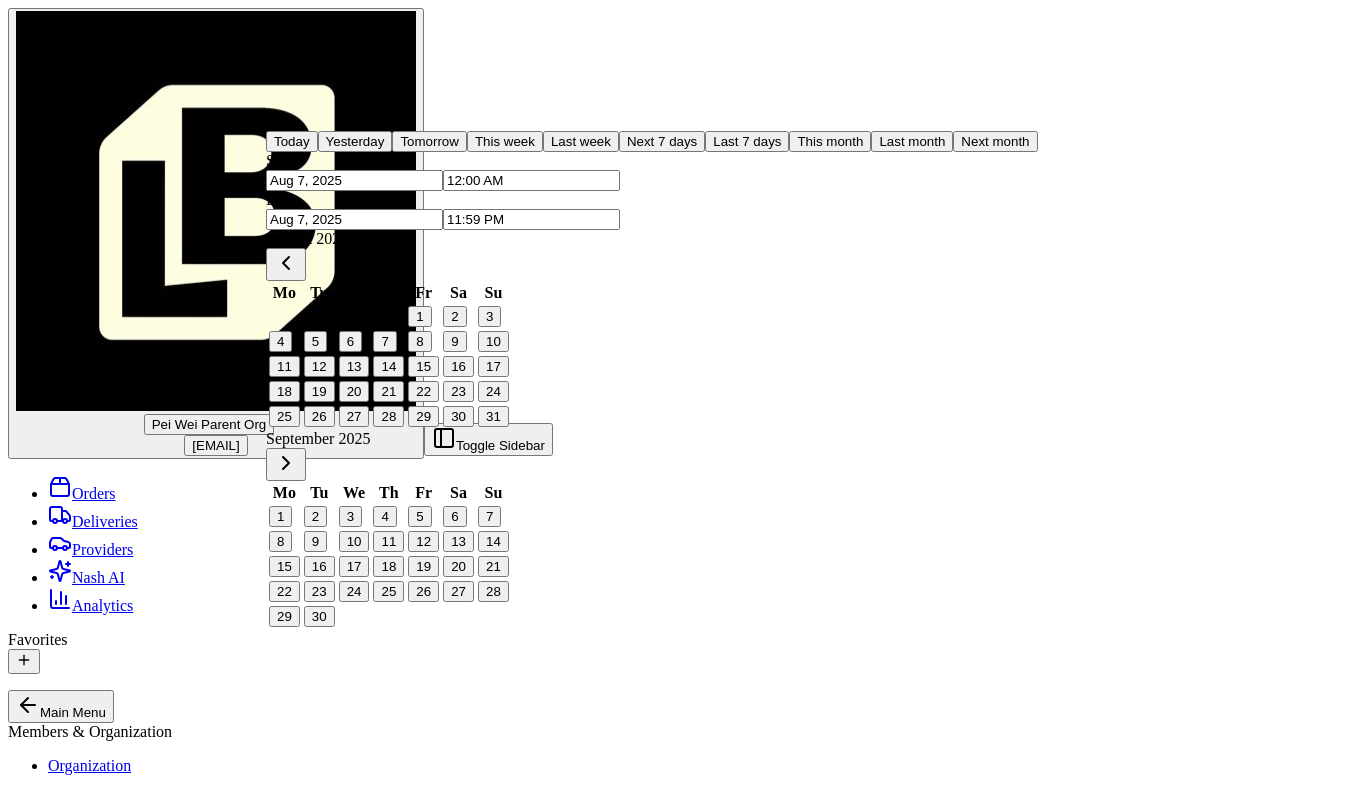 click on "8" at bounding box center (419, 341) 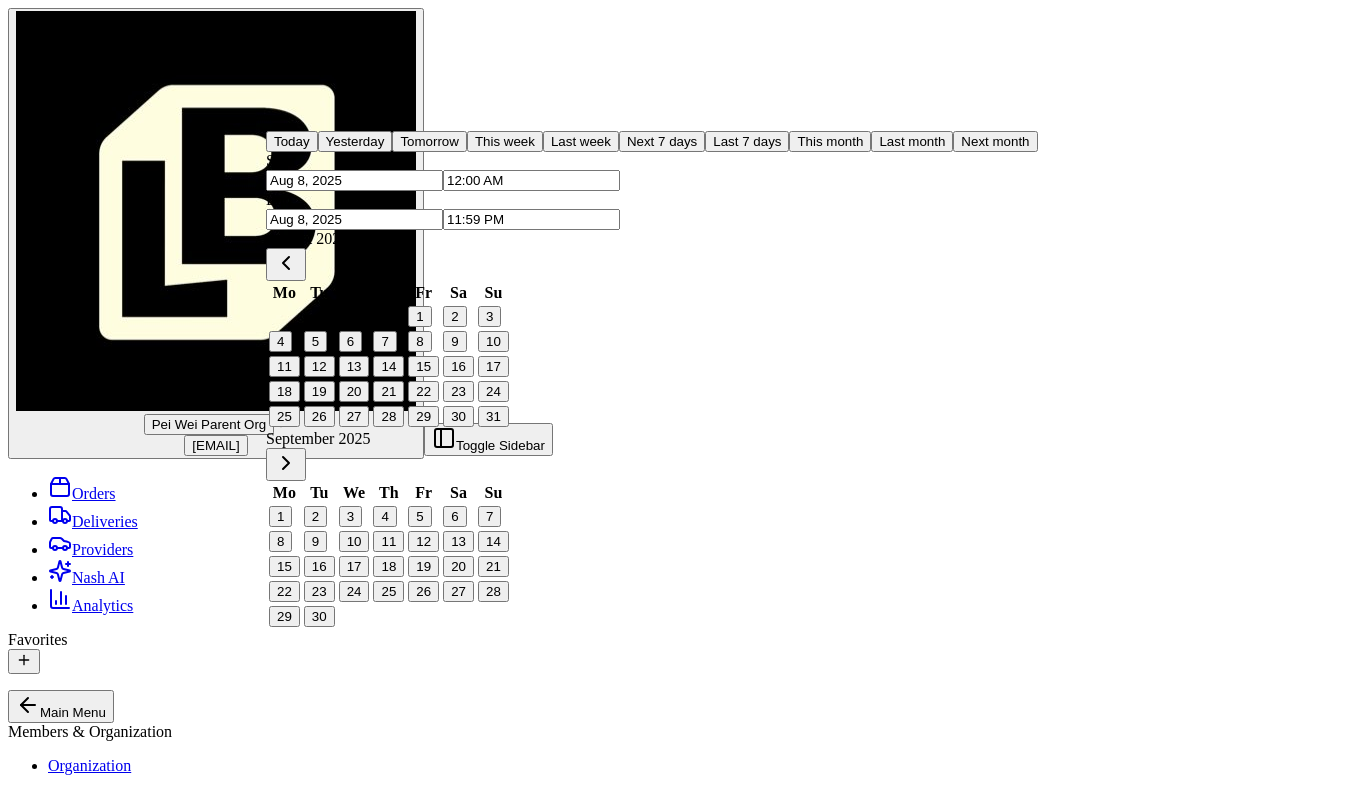 type on "Aug 8, 2025" 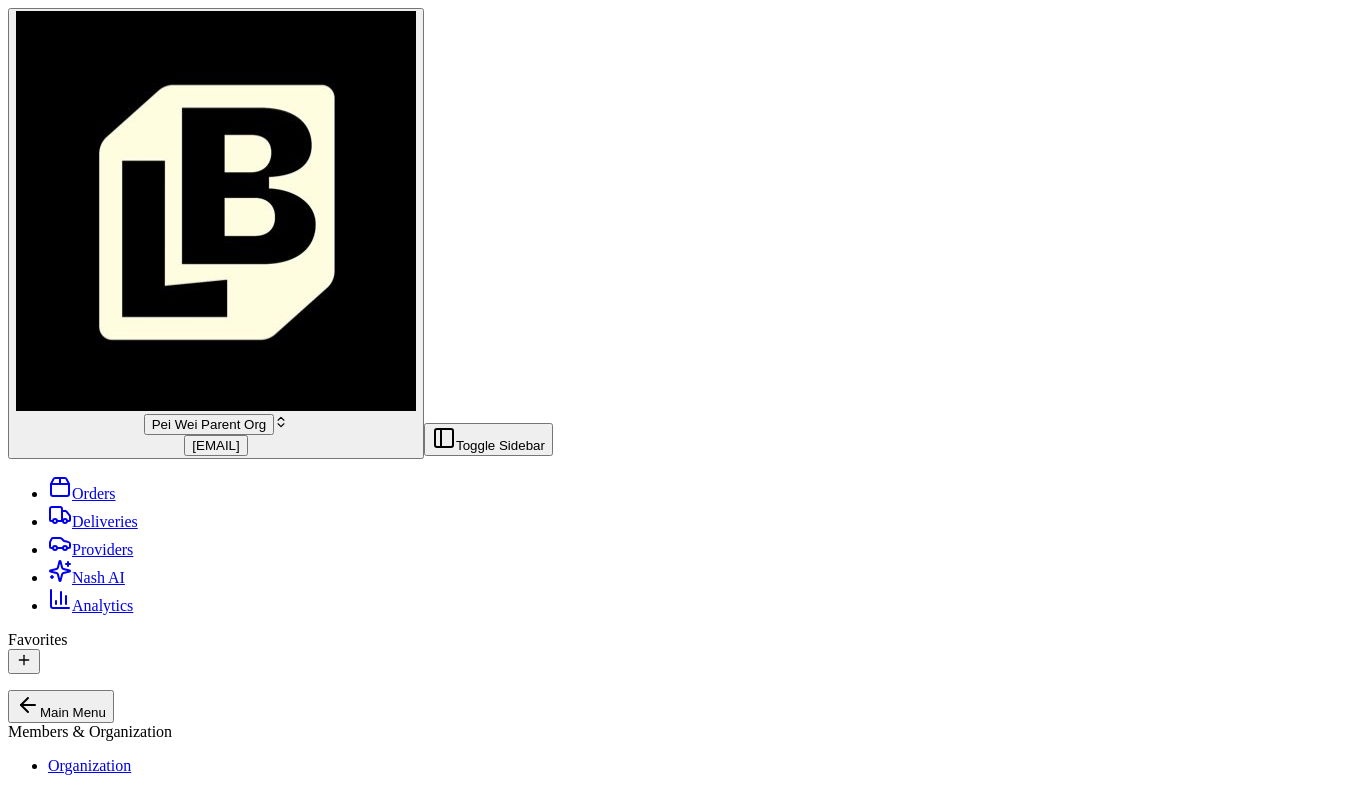 click on "All Assigned Flagged Maggie's Market Liz's Market Sara's Market Noelcy's Market" at bounding box center [680, 1783] 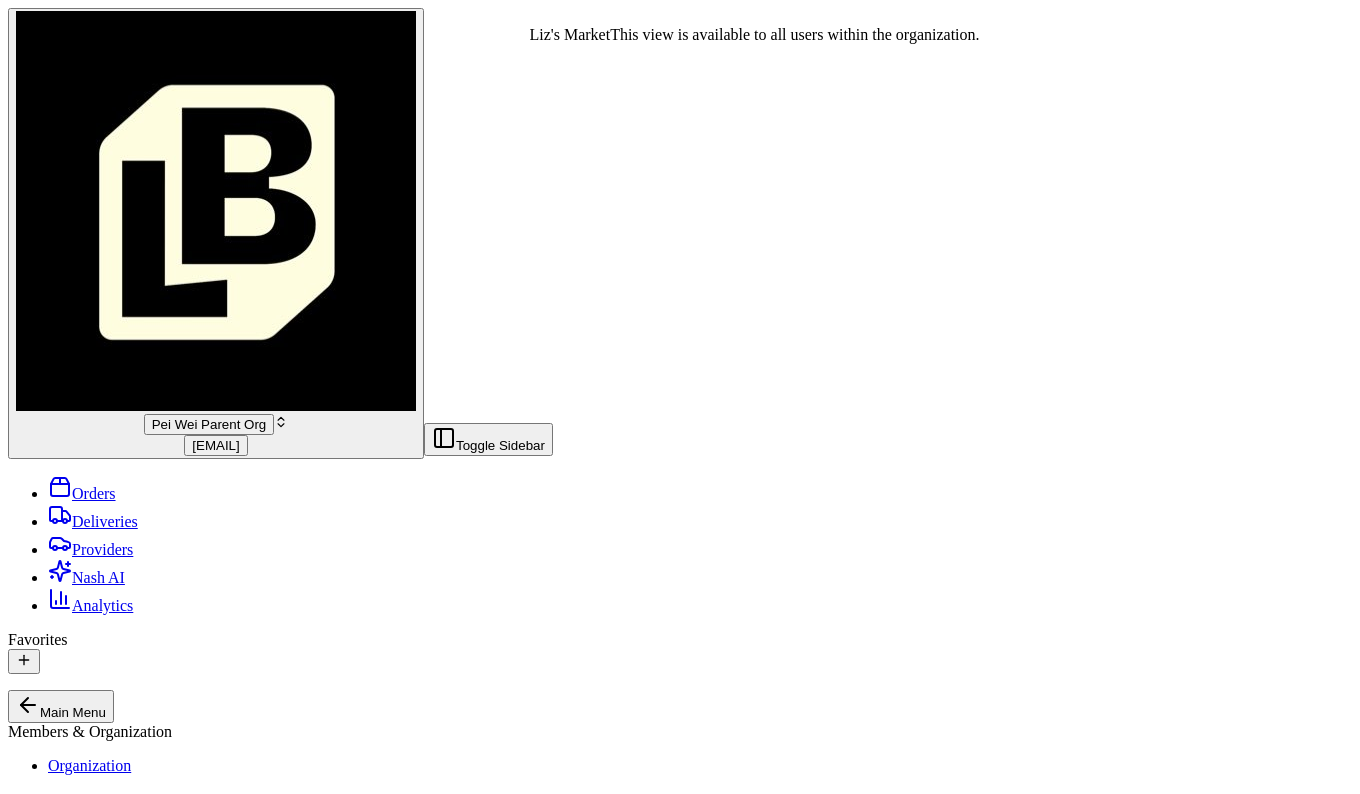 click on "Liz's Market" at bounding box center (178, 1794) 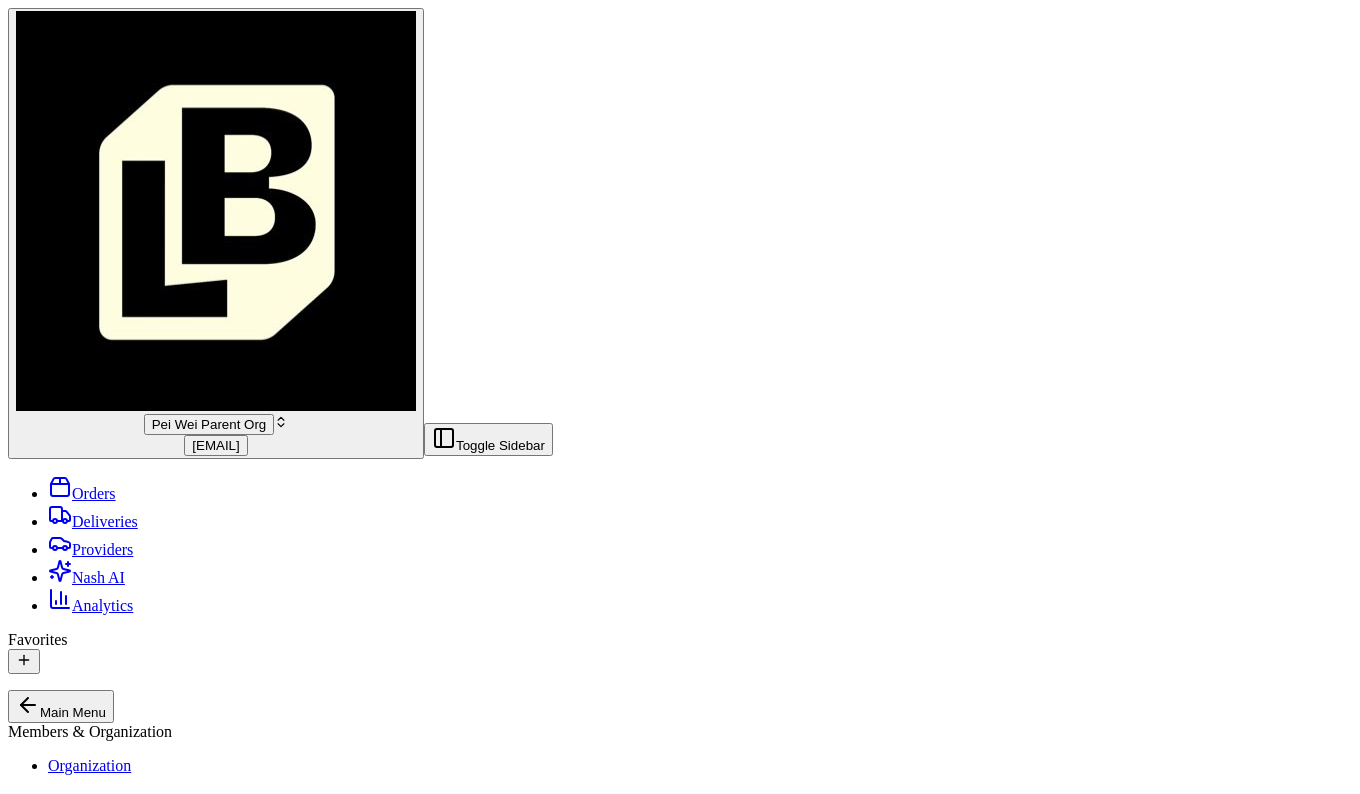 click on "08/07/2025 12:00 AM - 08/07/2025 11:59 PM" at bounding box center [165, 1819] 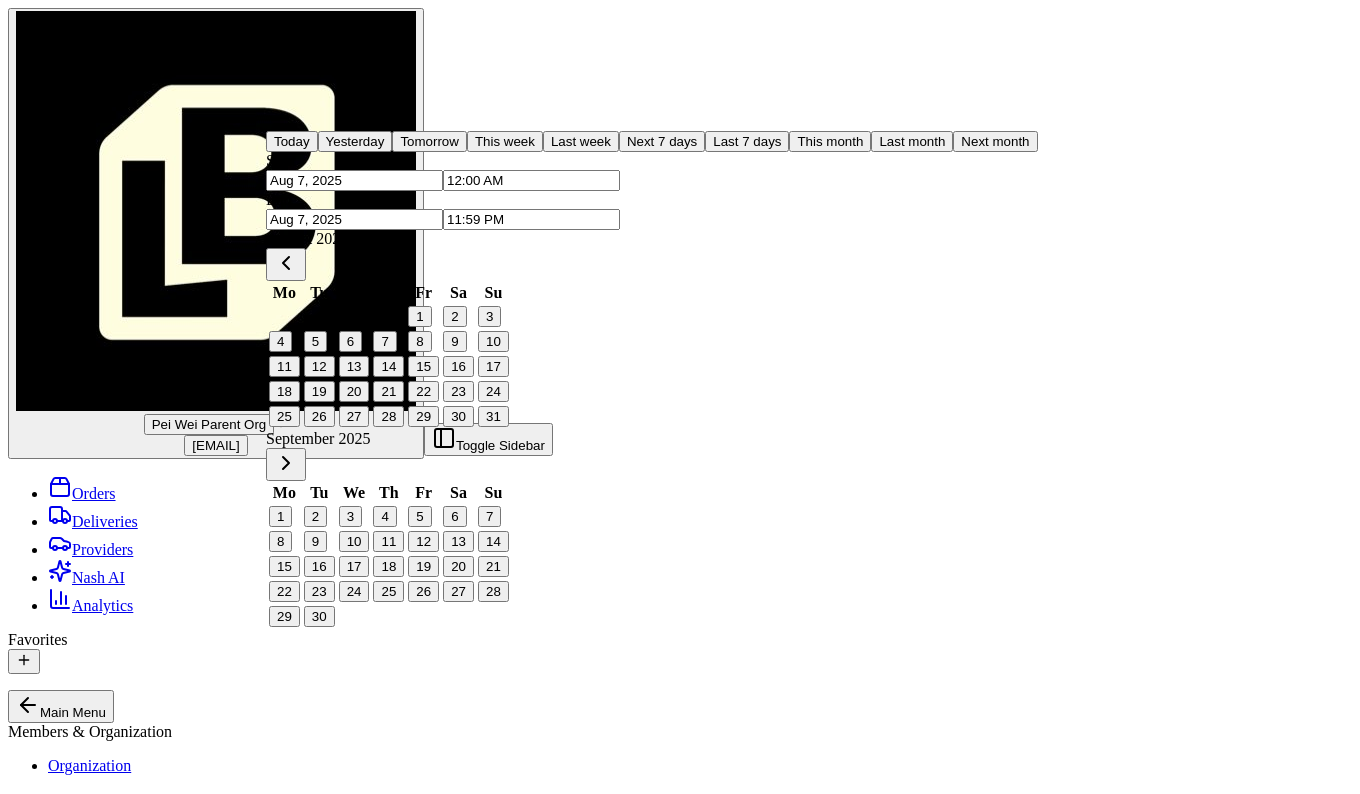 click on "8" at bounding box center [419, 341] 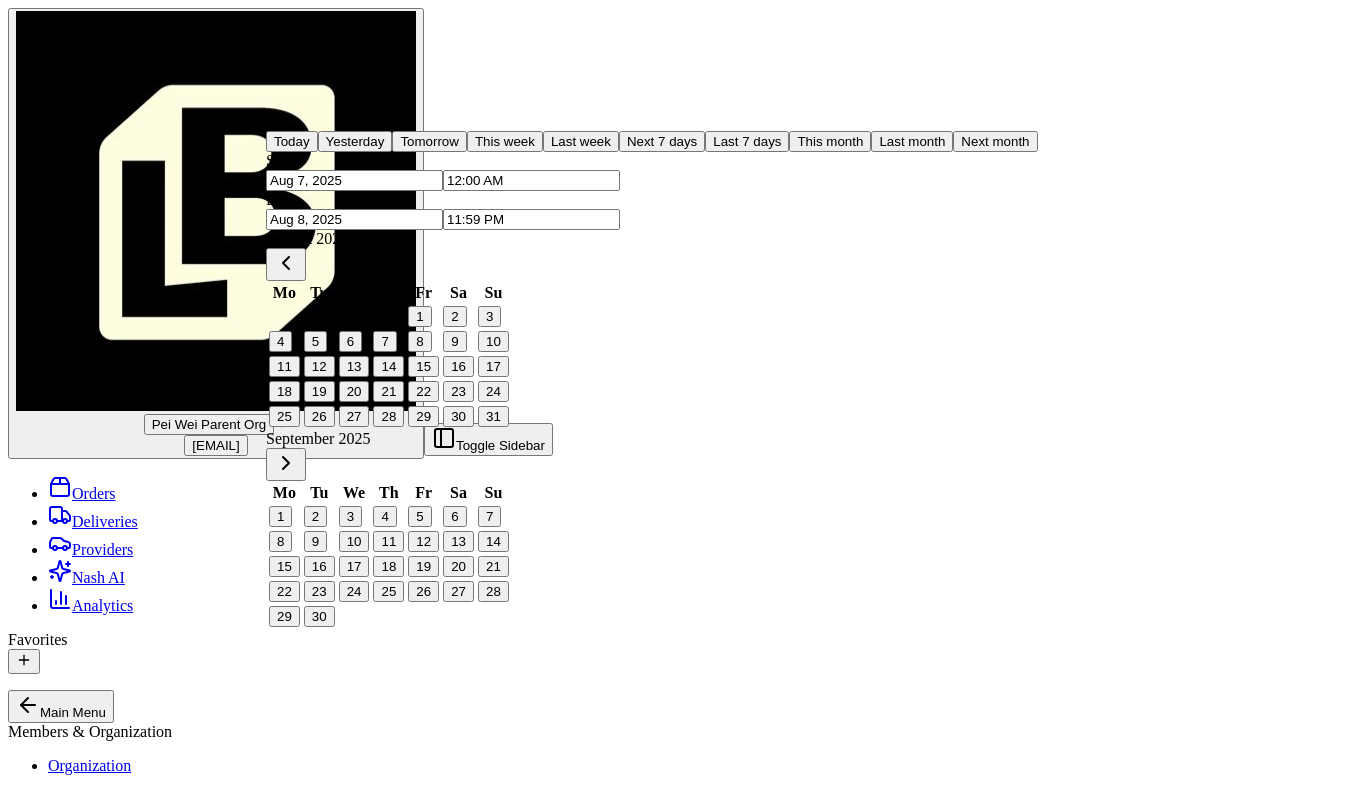 type on "Aug 8, 2025" 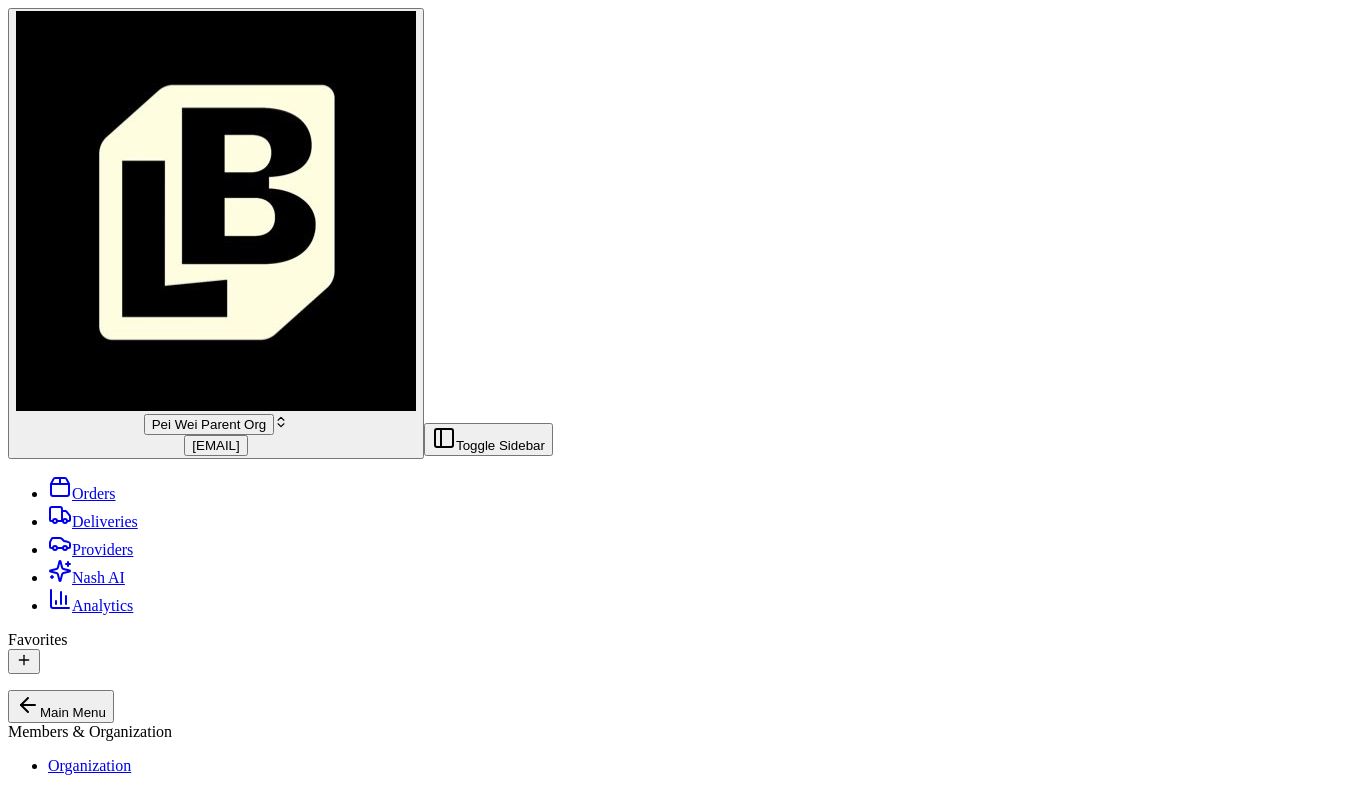 scroll, scrollTop: 0, scrollLeft: 0, axis: both 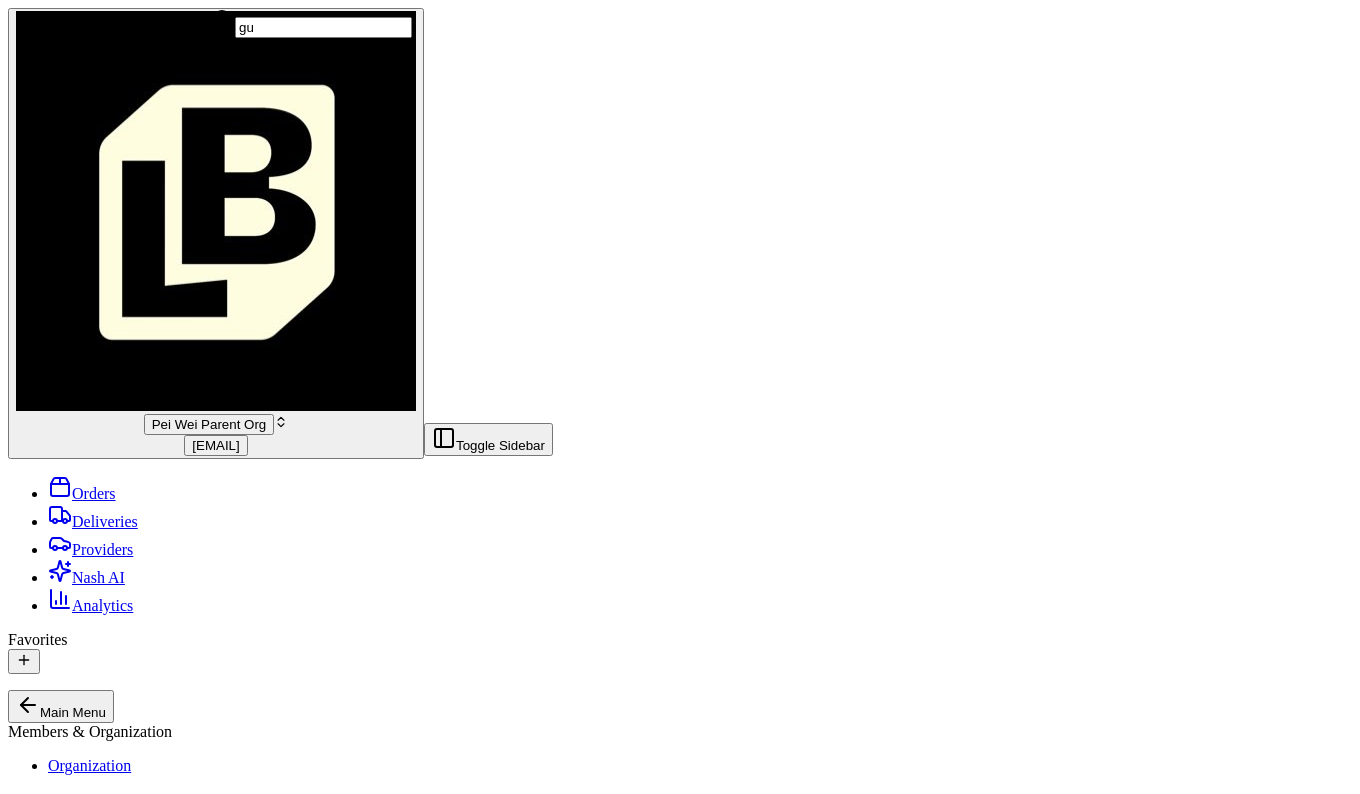 type on "g" 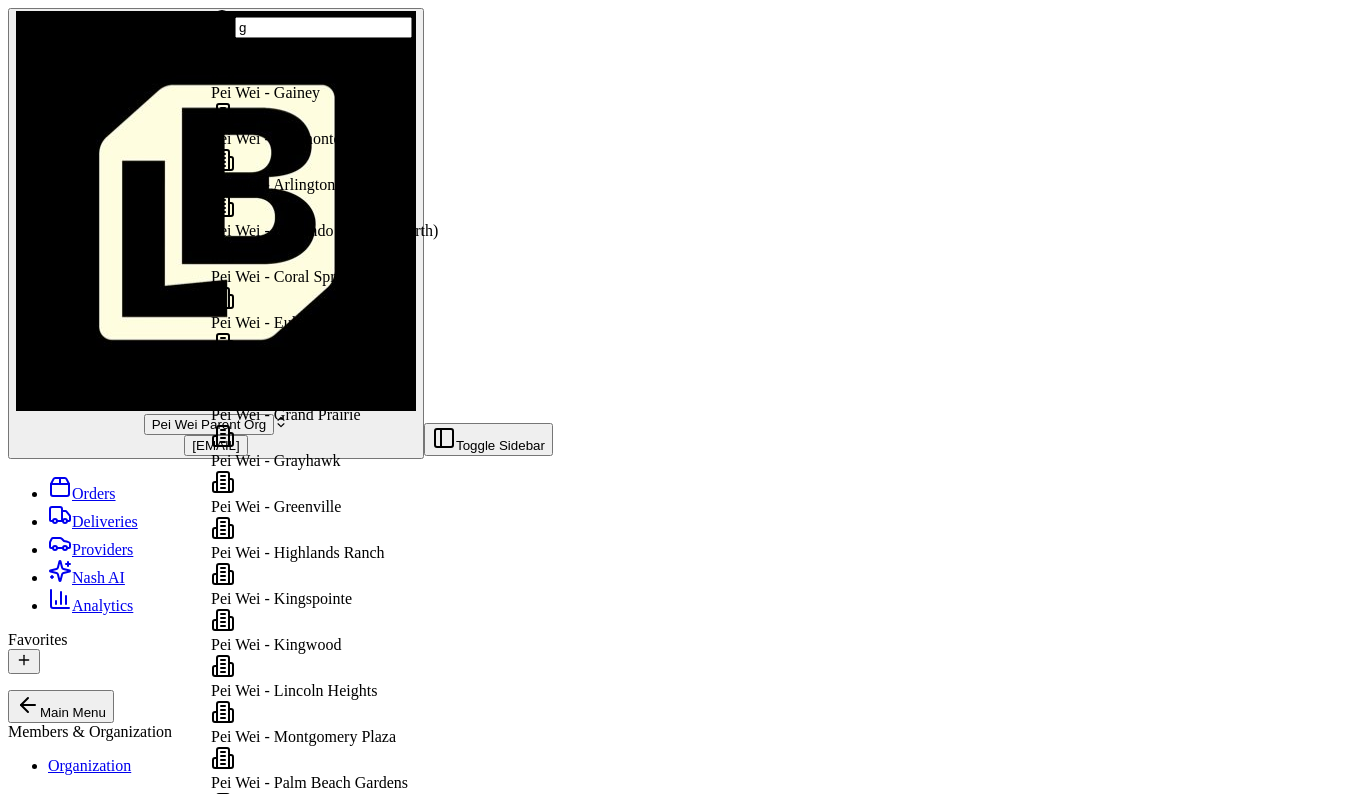 type 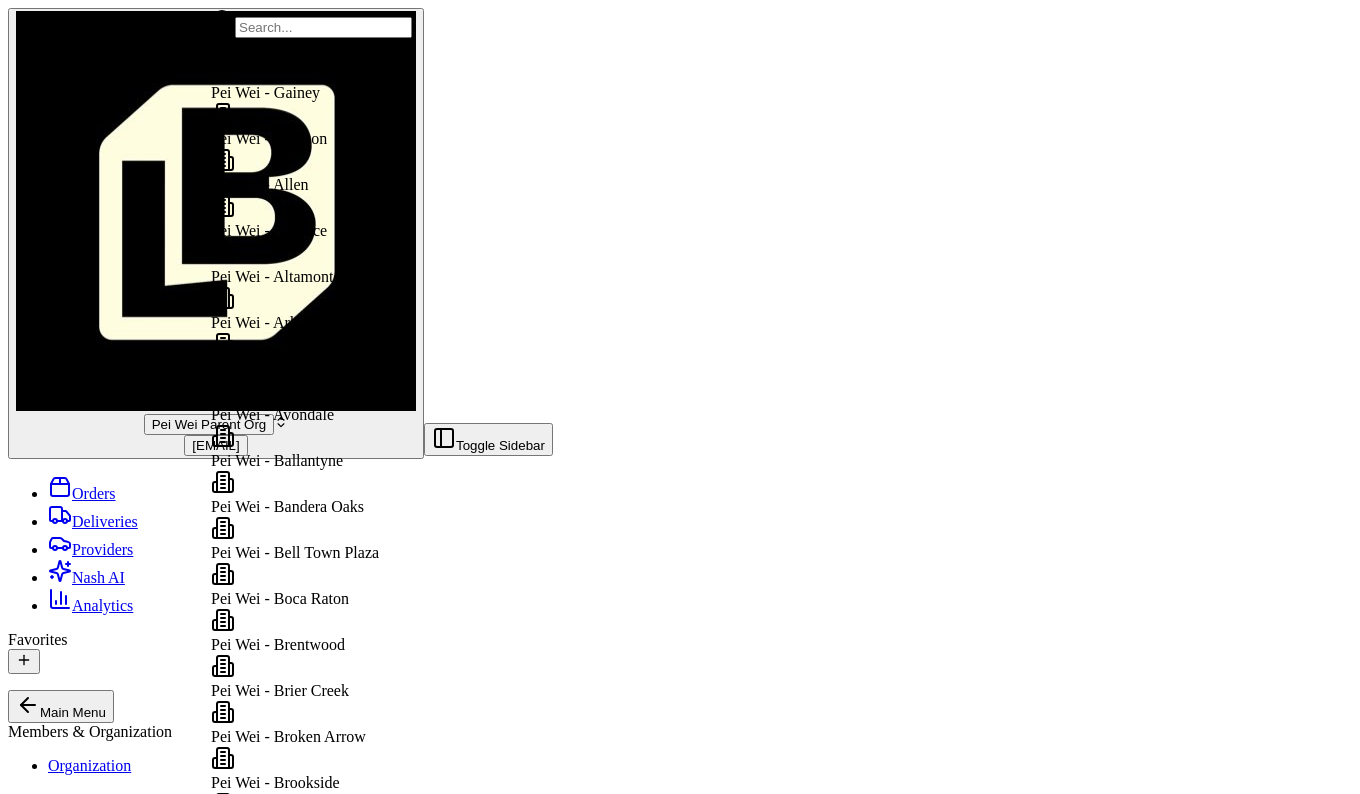 click on "Deliveries" at bounding box center [93, 521] 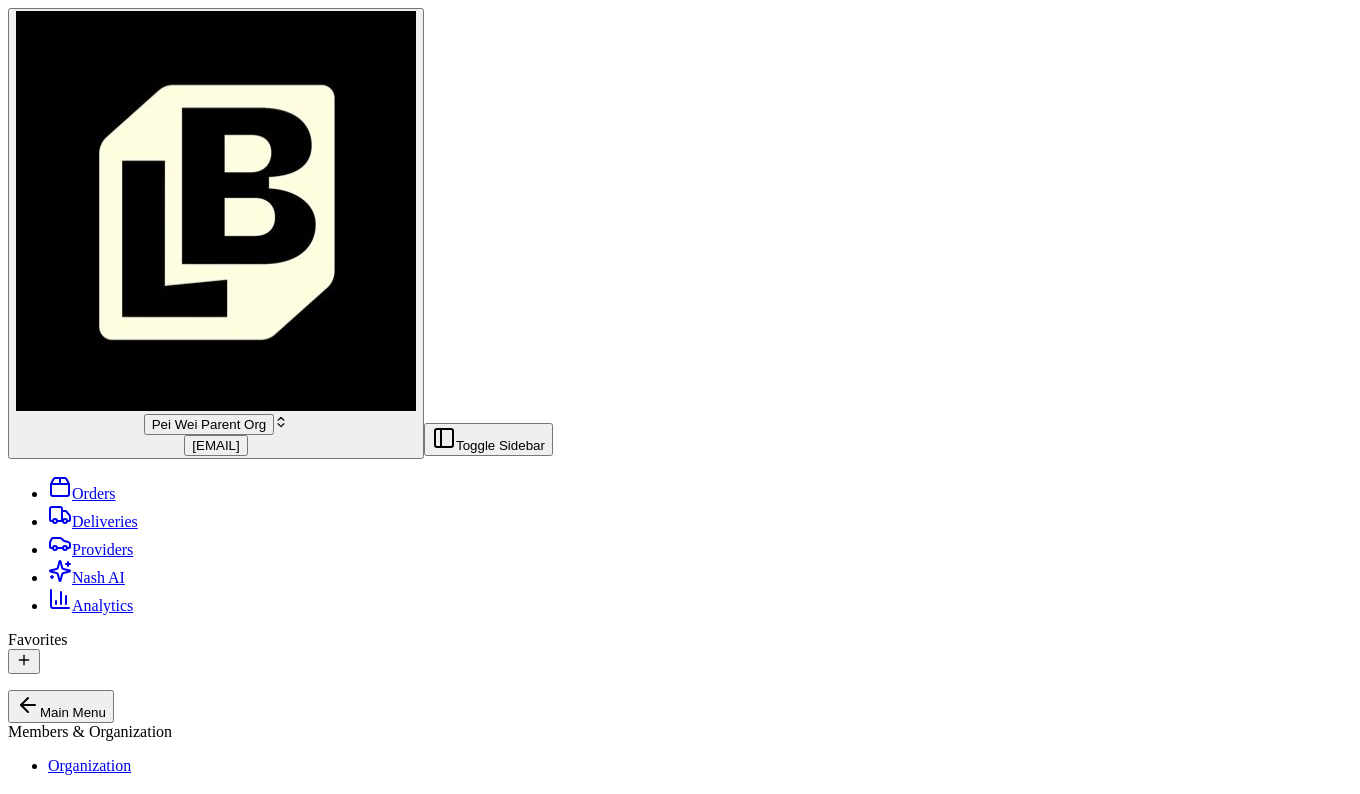 click on "08/07/2025 12:00 AM - 08/08/2025 11:59 PM" at bounding box center [165, 1819] 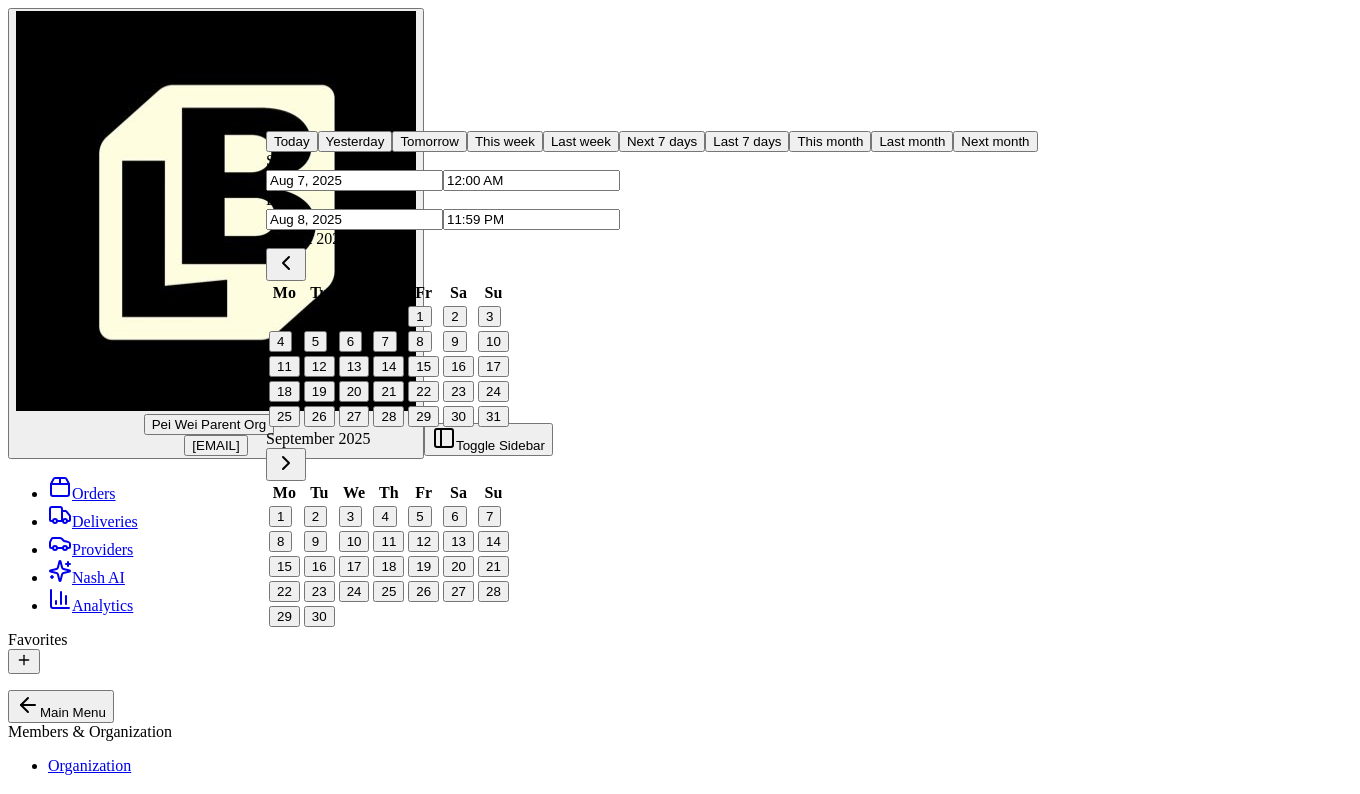 click on "8" at bounding box center [419, 341] 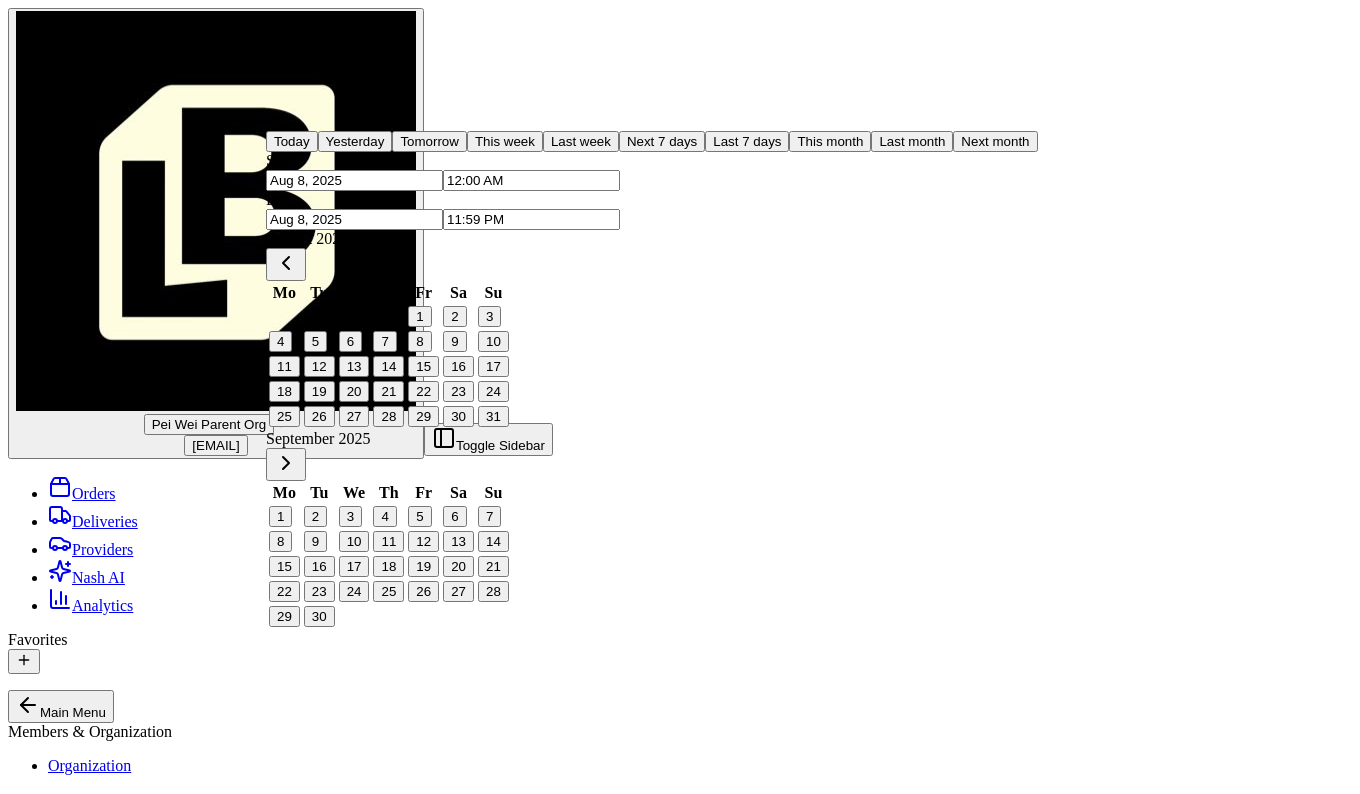 type on "Aug 8, 2025" 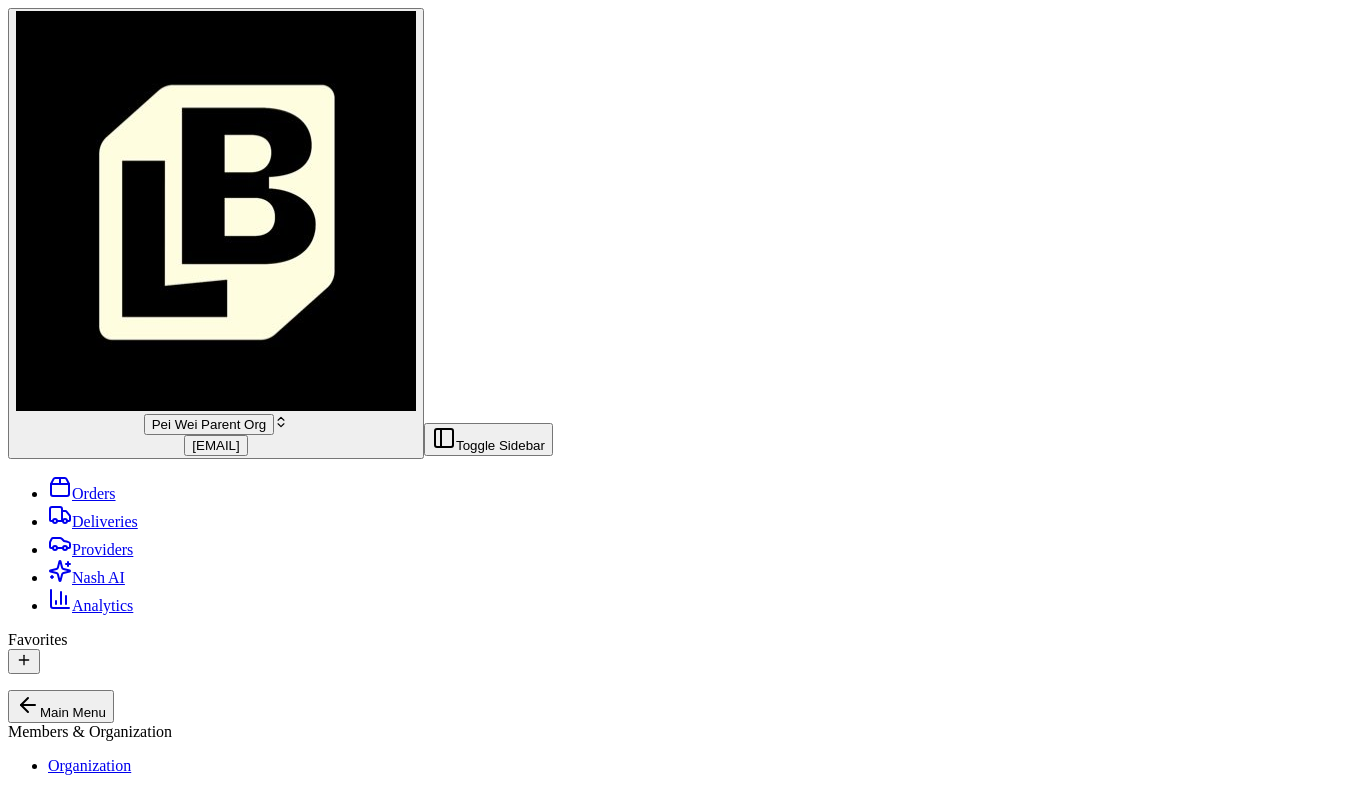click at bounding box center [28, 2041] 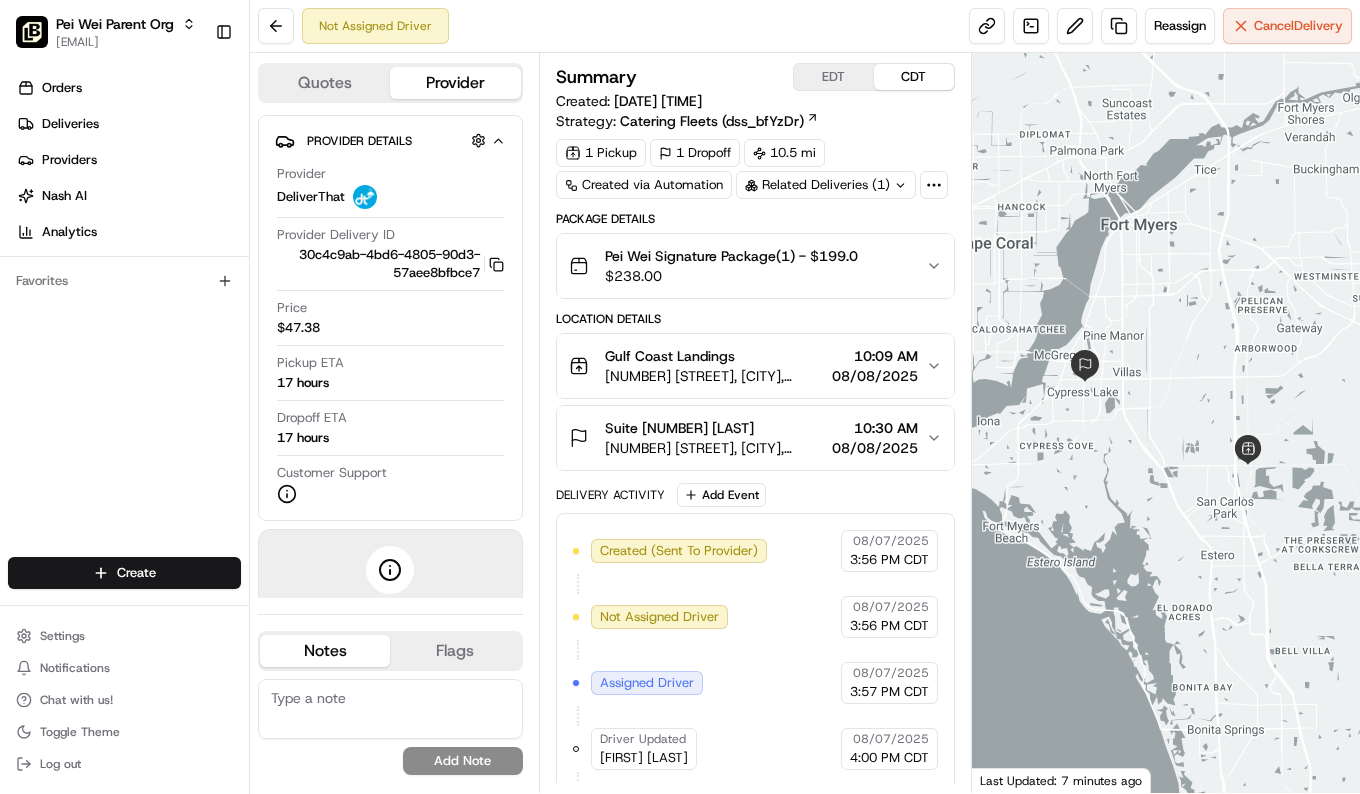 scroll, scrollTop: 0, scrollLeft: 0, axis: both 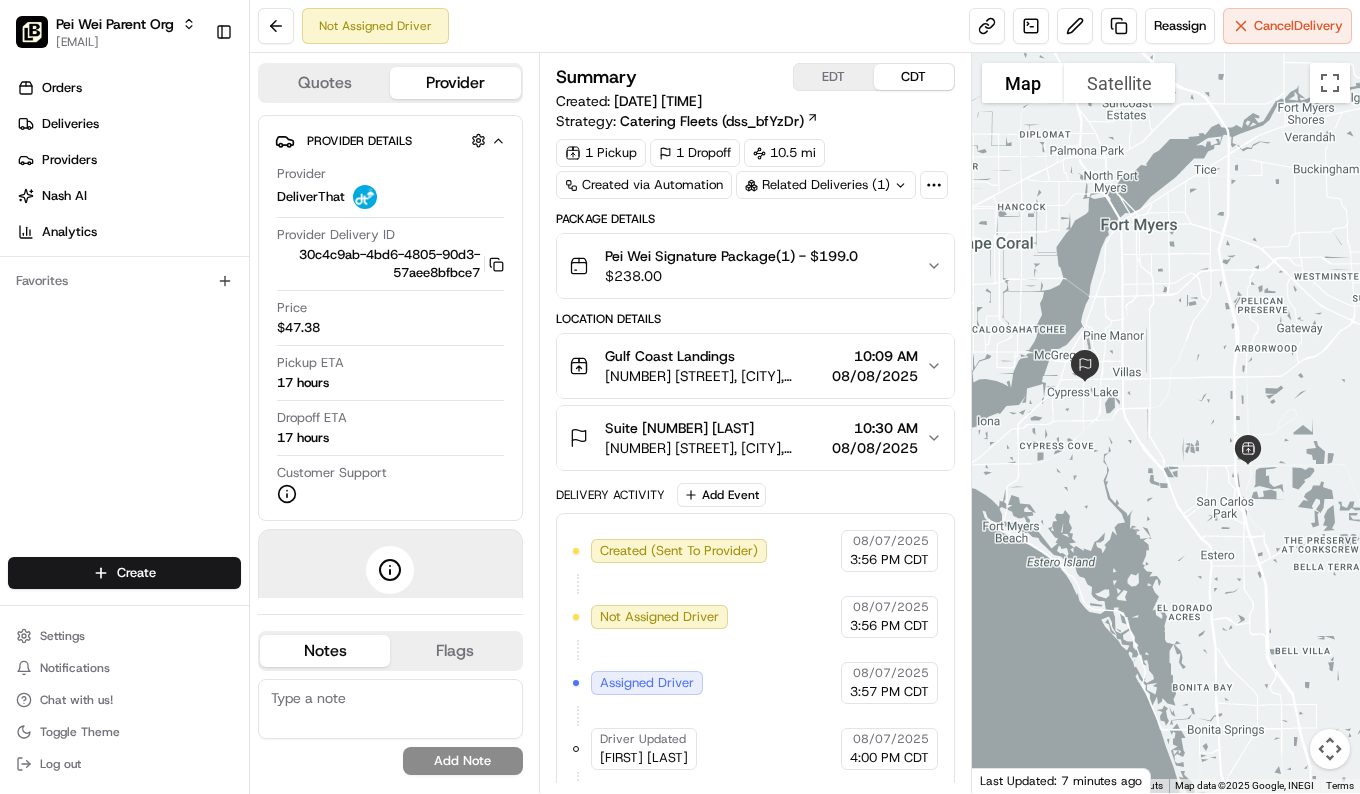 click 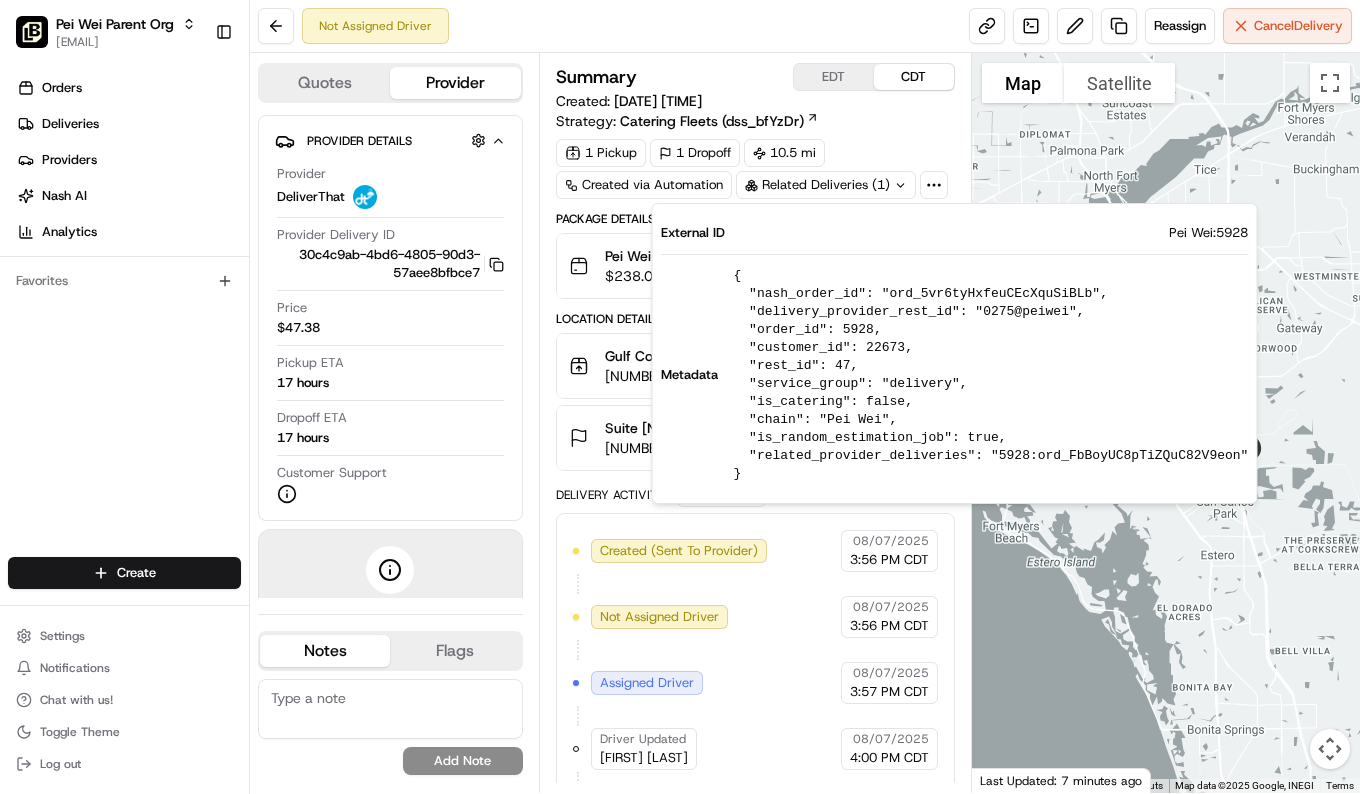 click on "1   Pickup 1   Dropoff 10.5 mi Created via Automation Related Deliveries   (1)" at bounding box center (755, 169) 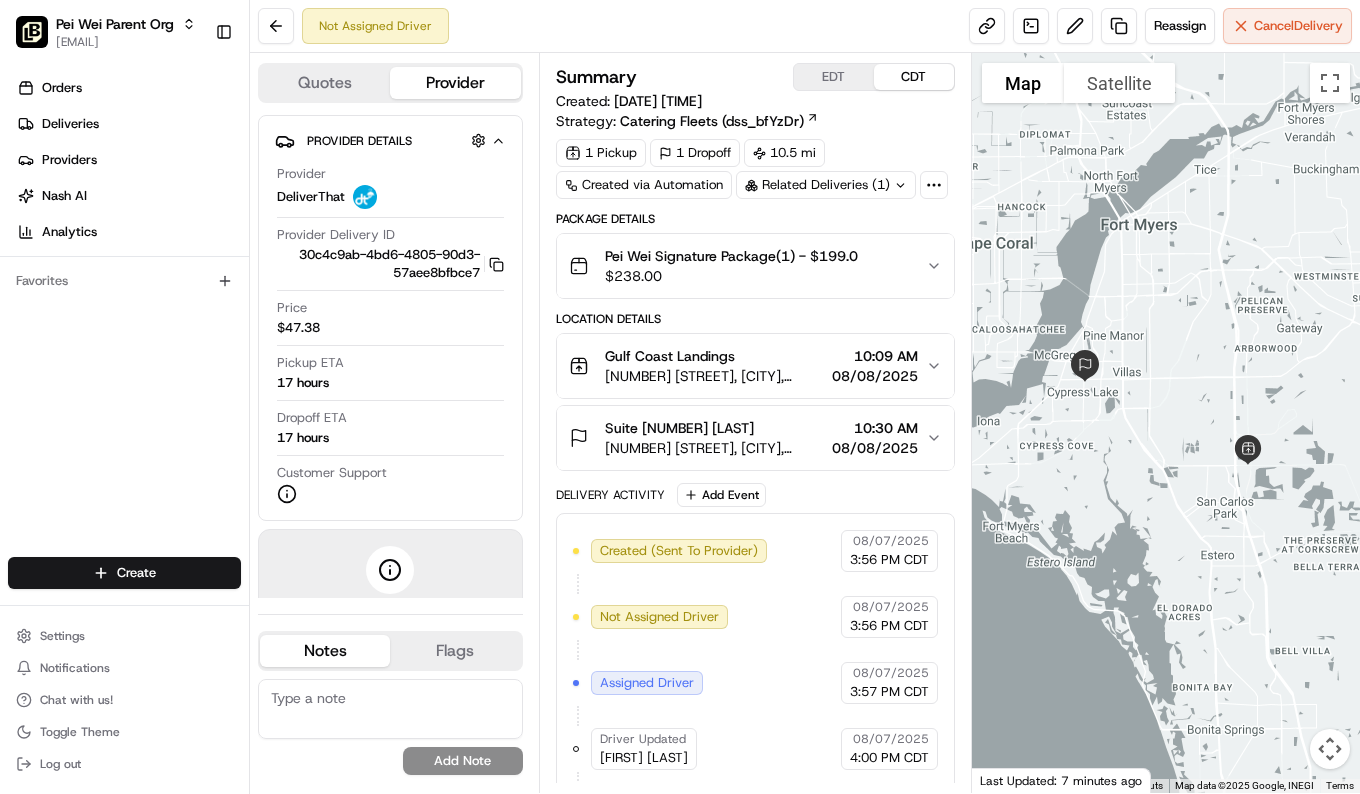 click on "Pei Wei Signature Package(1) - $199.0 $ 238.00" at bounding box center (755, 266) 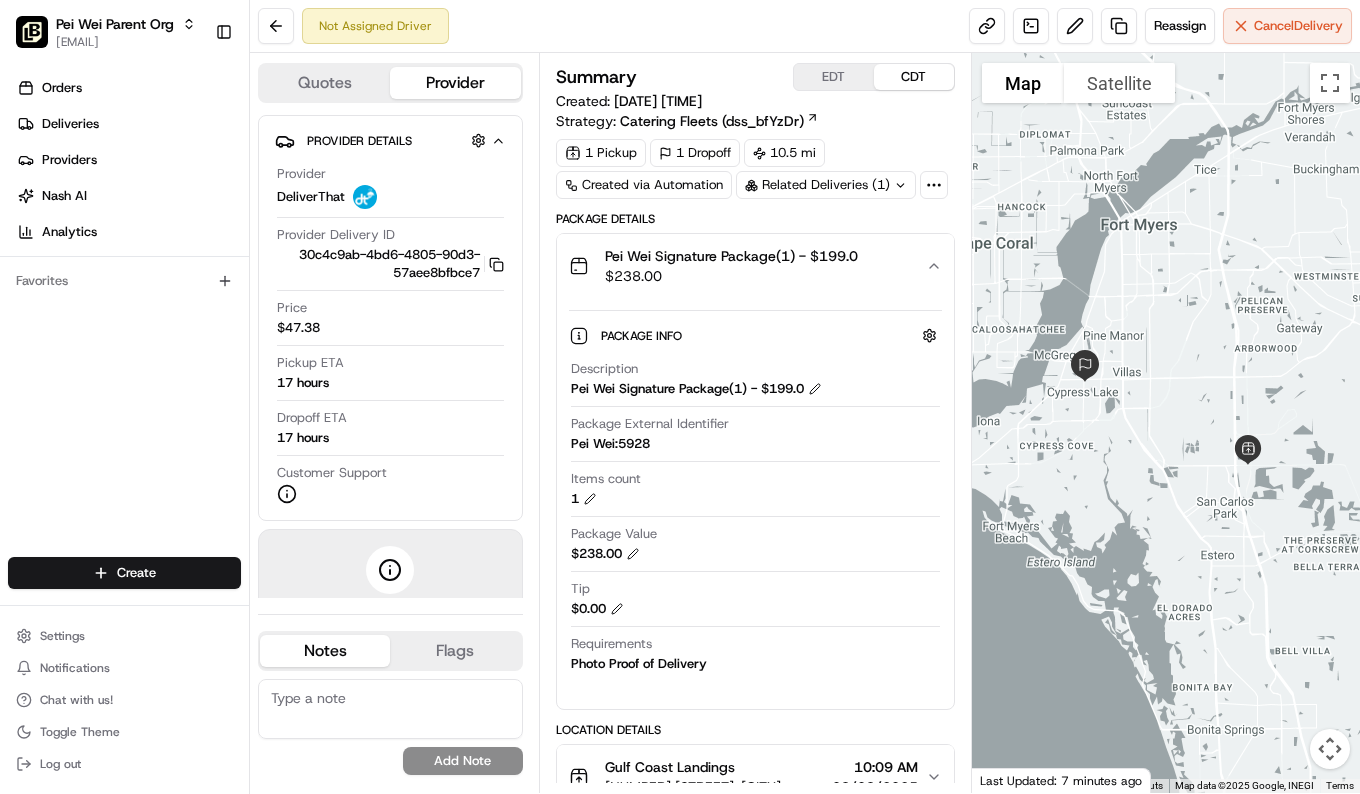 click on "Pei Wei Signature Package(1) - $199.0" at bounding box center (696, 389) 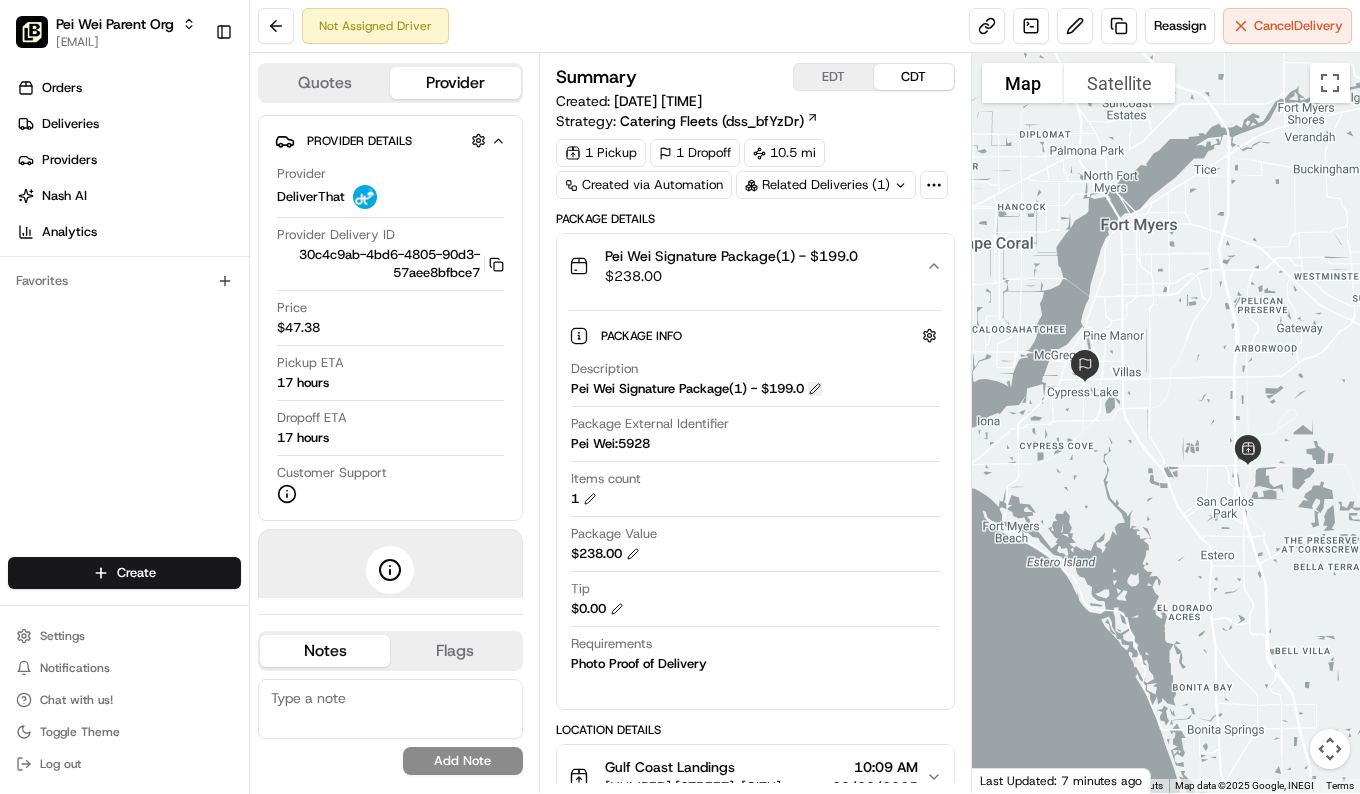 click at bounding box center (815, 389) 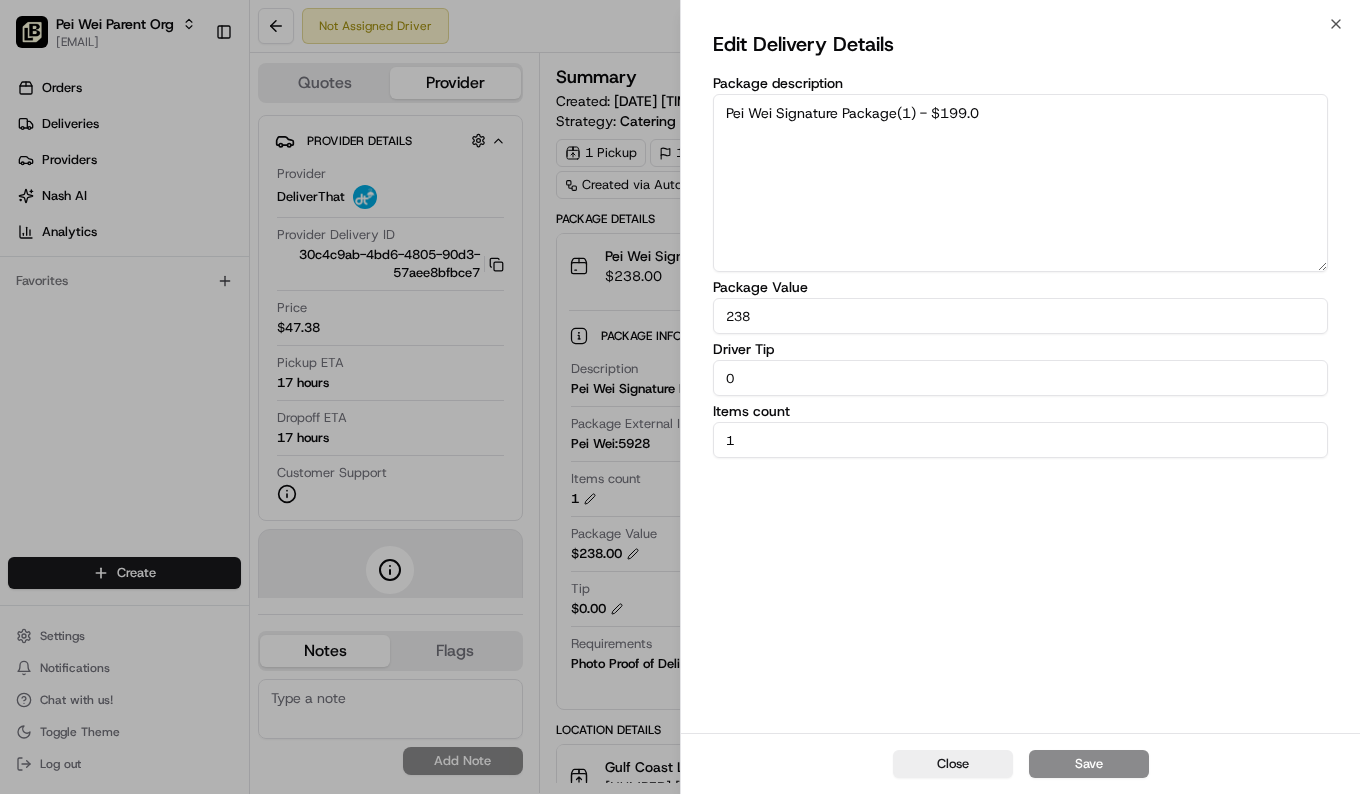 click on "Pei Wei Signature Package(1) - $199.0" at bounding box center (1020, 183) 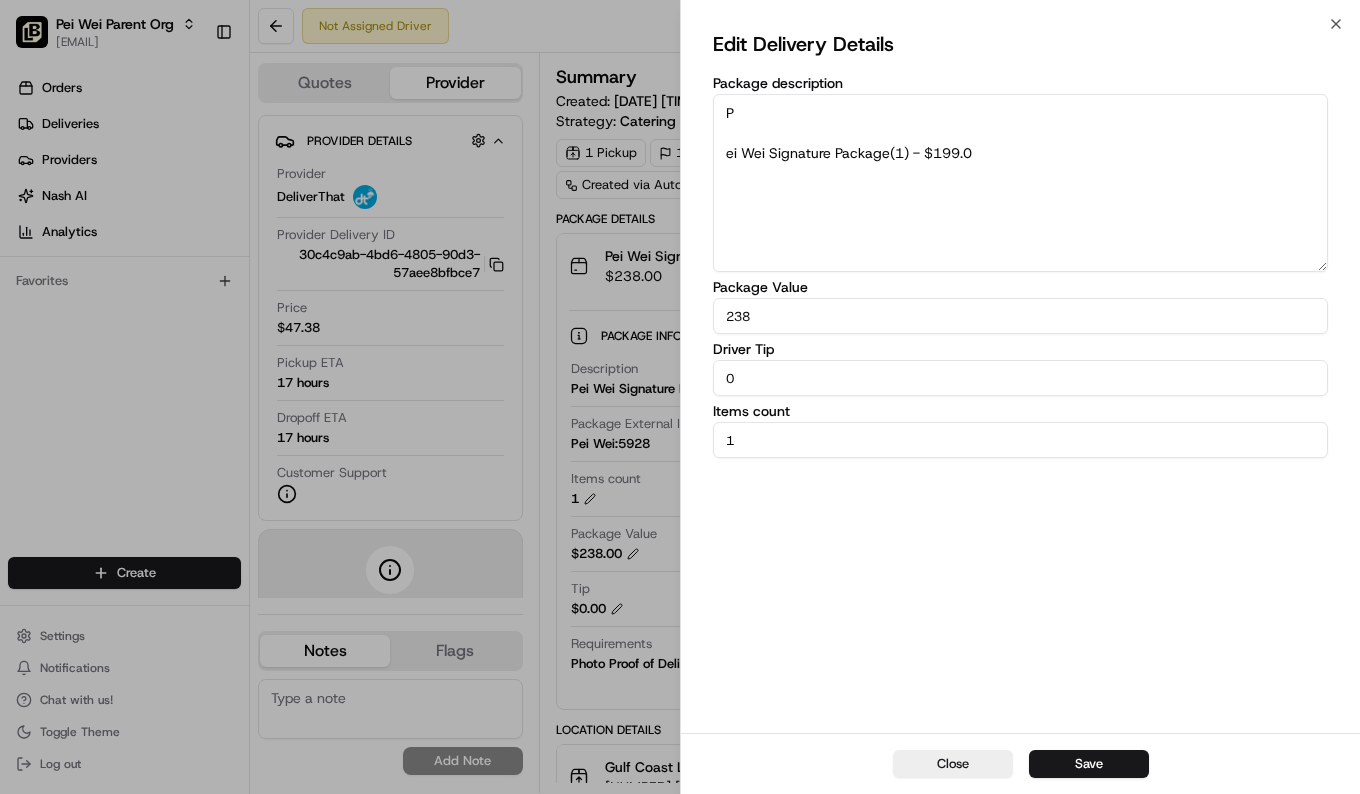 click on "P
ei Wei Signature Package(1) - $199.0" at bounding box center [1020, 183] 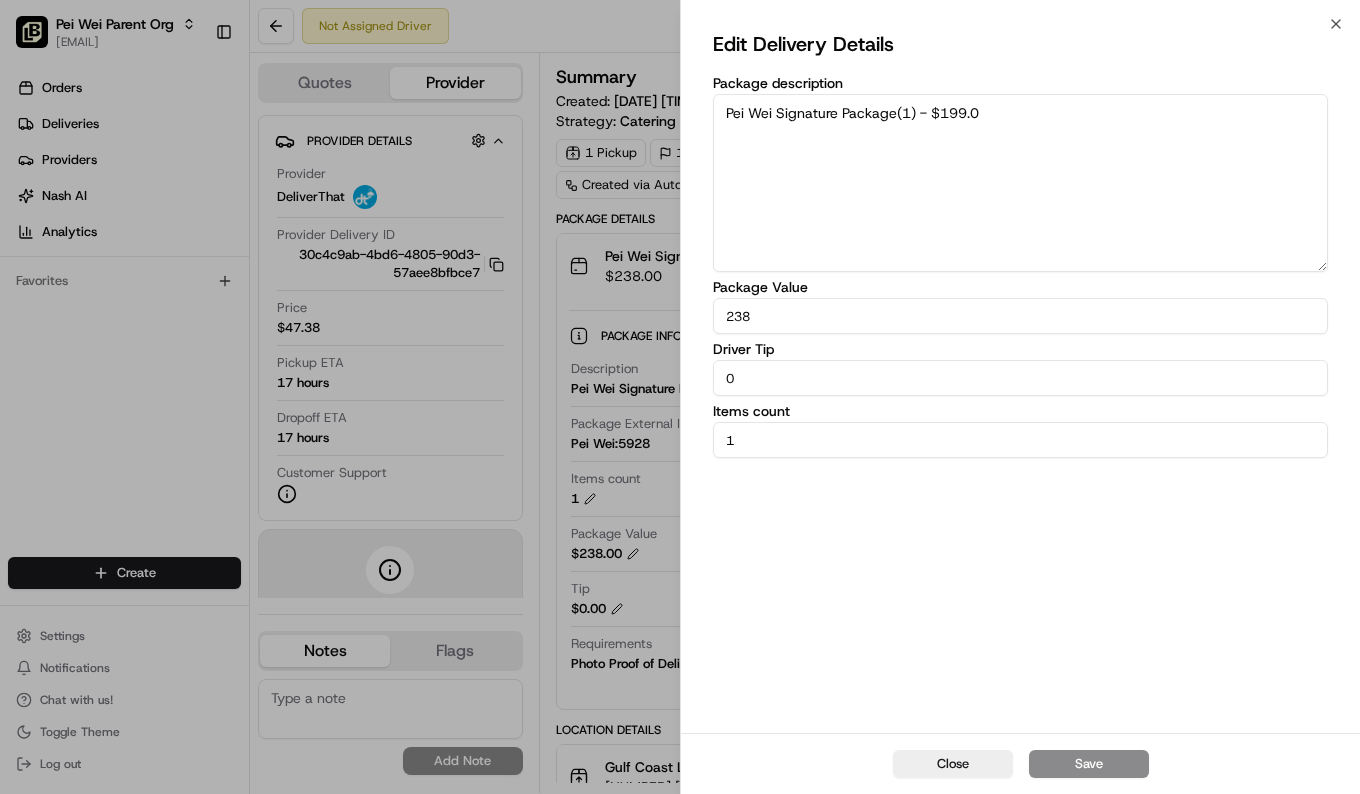 click on "Pei Wei Signature Package(1) - $199.0" at bounding box center (1020, 183) 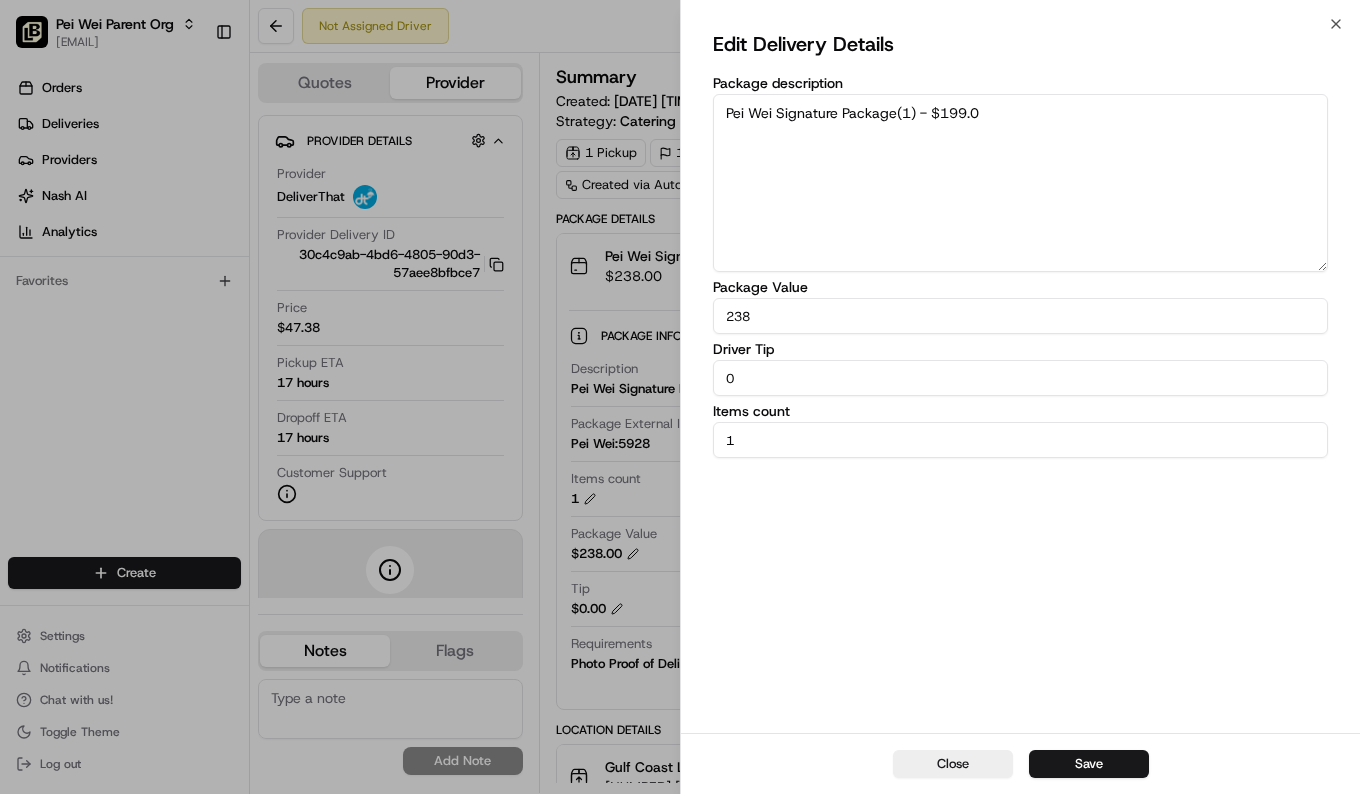 click on "Pei Wei Signature Package(1) - $199.0" at bounding box center (1020, 183) 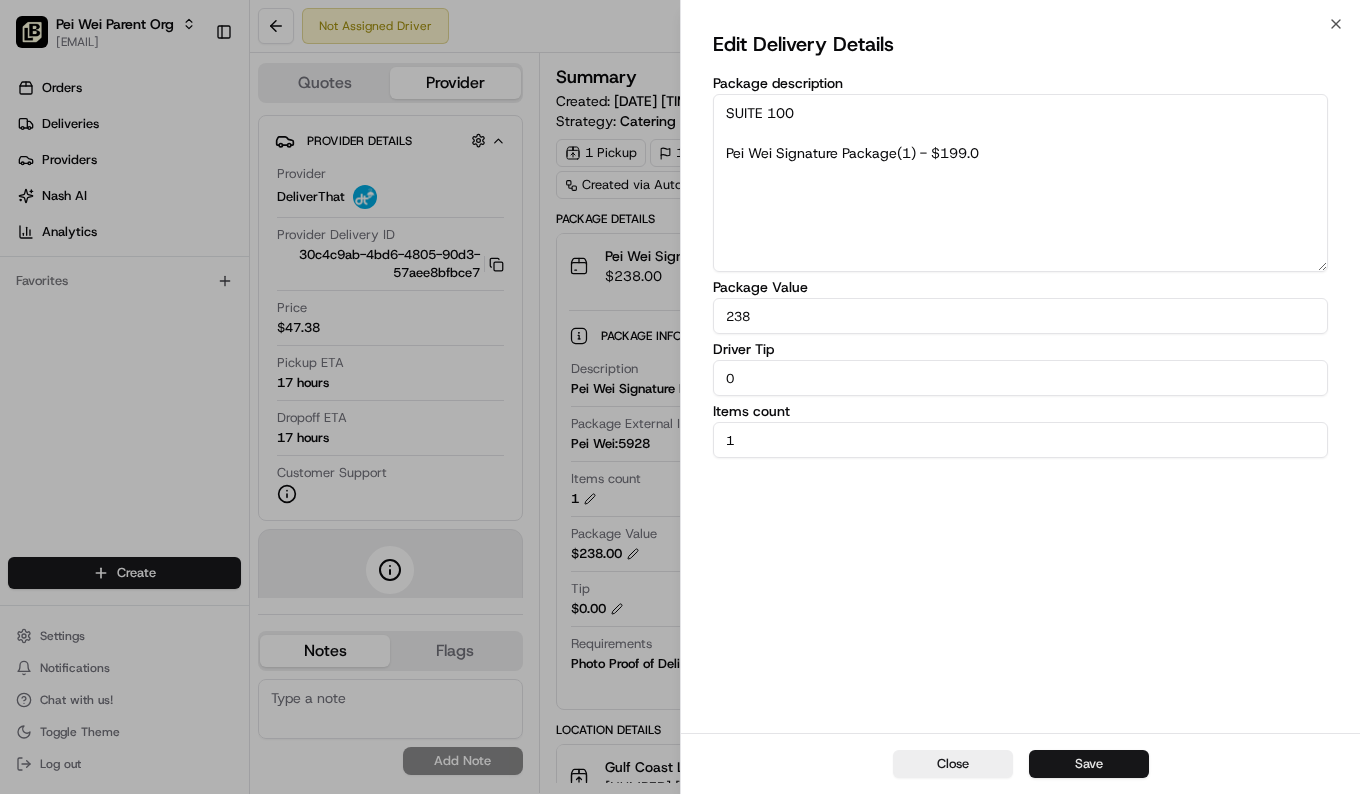 type on "SUITE 100
Pei Wei Signature Package(1) - $199.0" 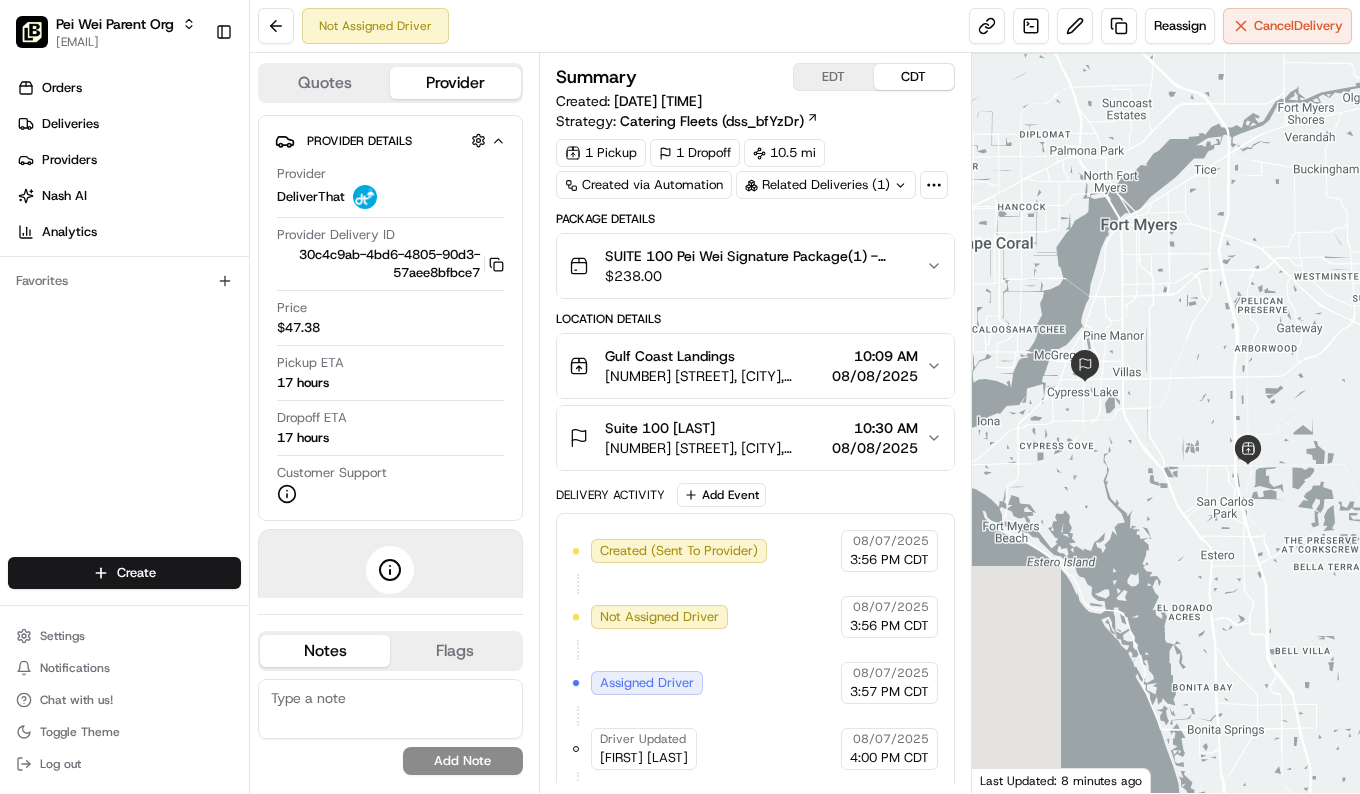 scroll, scrollTop: 0, scrollLeft: 0, axis: both 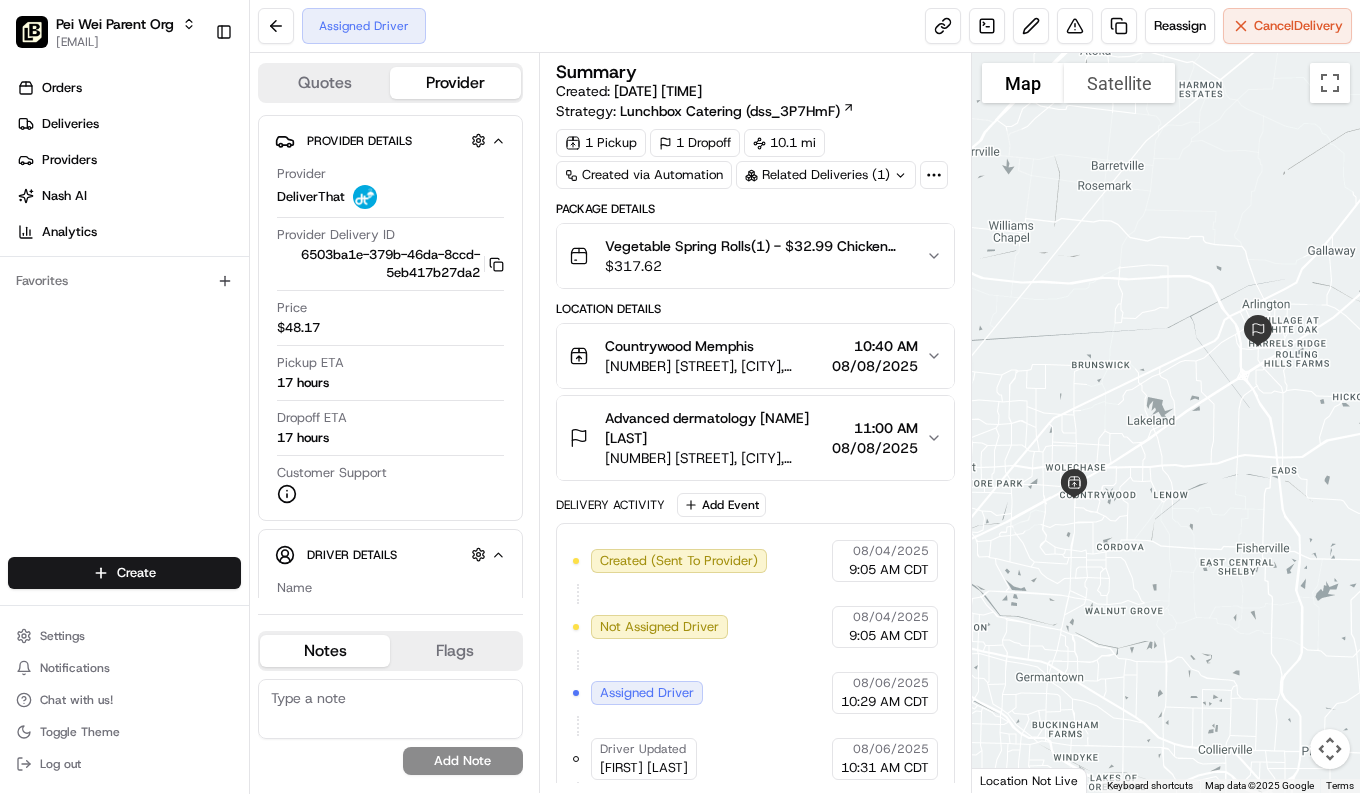 click on "Countrywood Memphis" at bounding box center (714, 346) 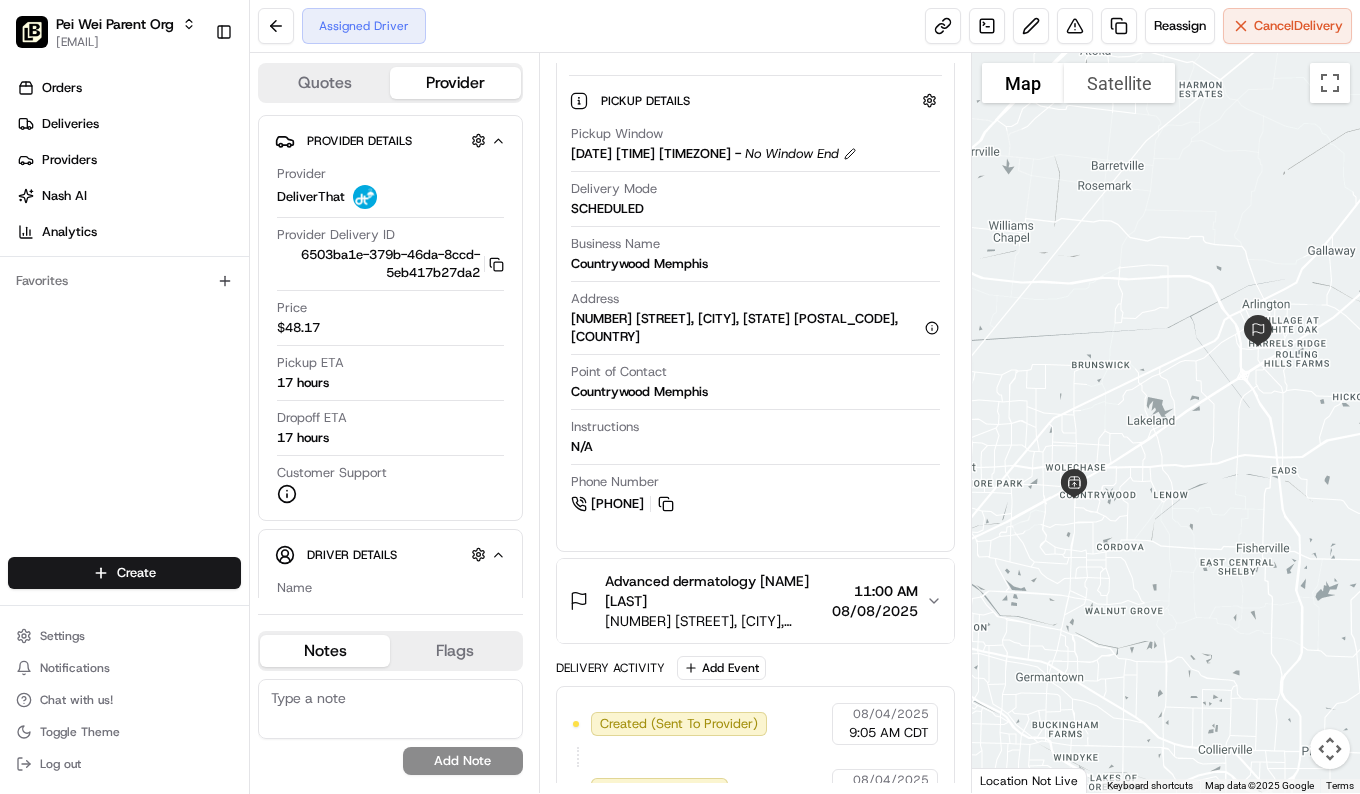 scroll, scrollTop: 0, scrollLeft: 0, axis: both 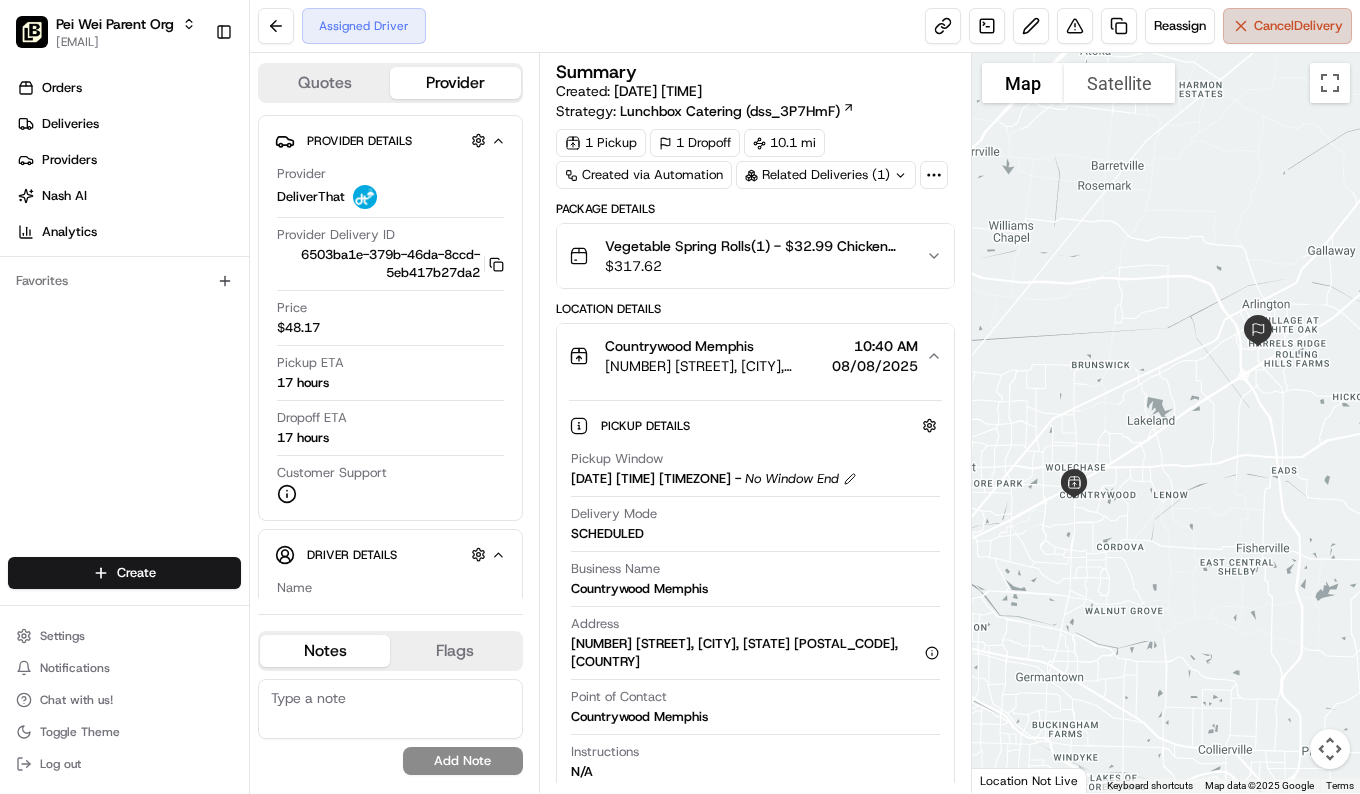 click on "Cancel  Delivery" at bounding box center [1287, 26] 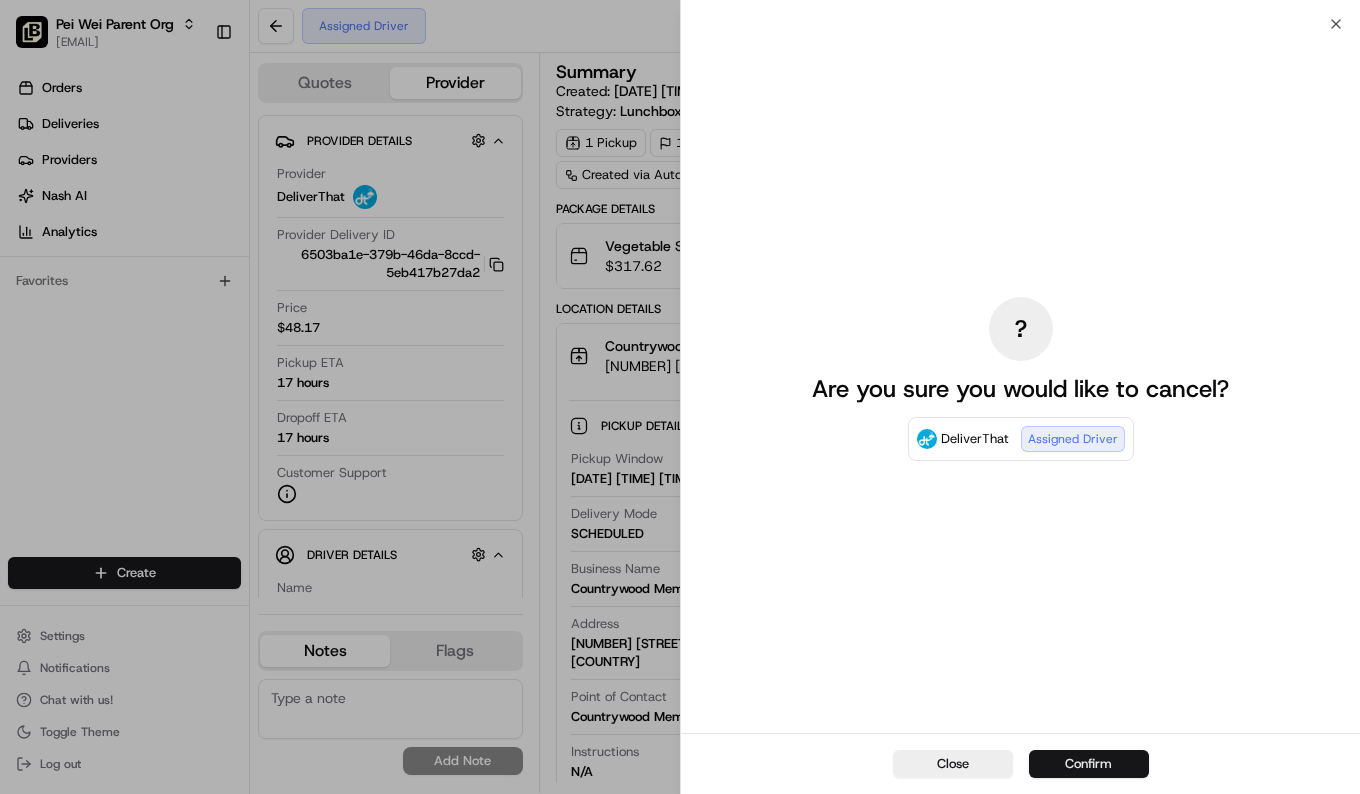 click on "Confirm" at bounding box center (1089, 764) 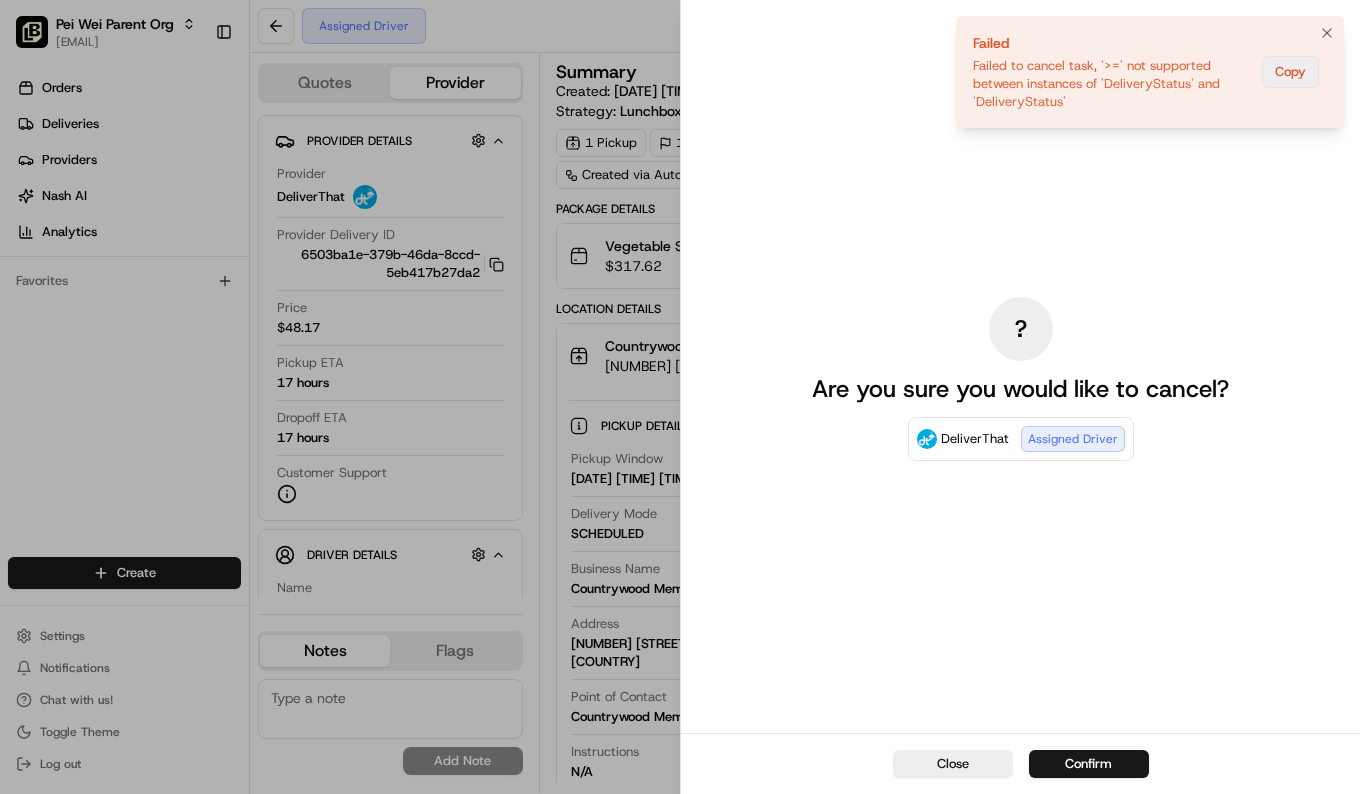 click on "Copy" at bounding box center (1290, 72) 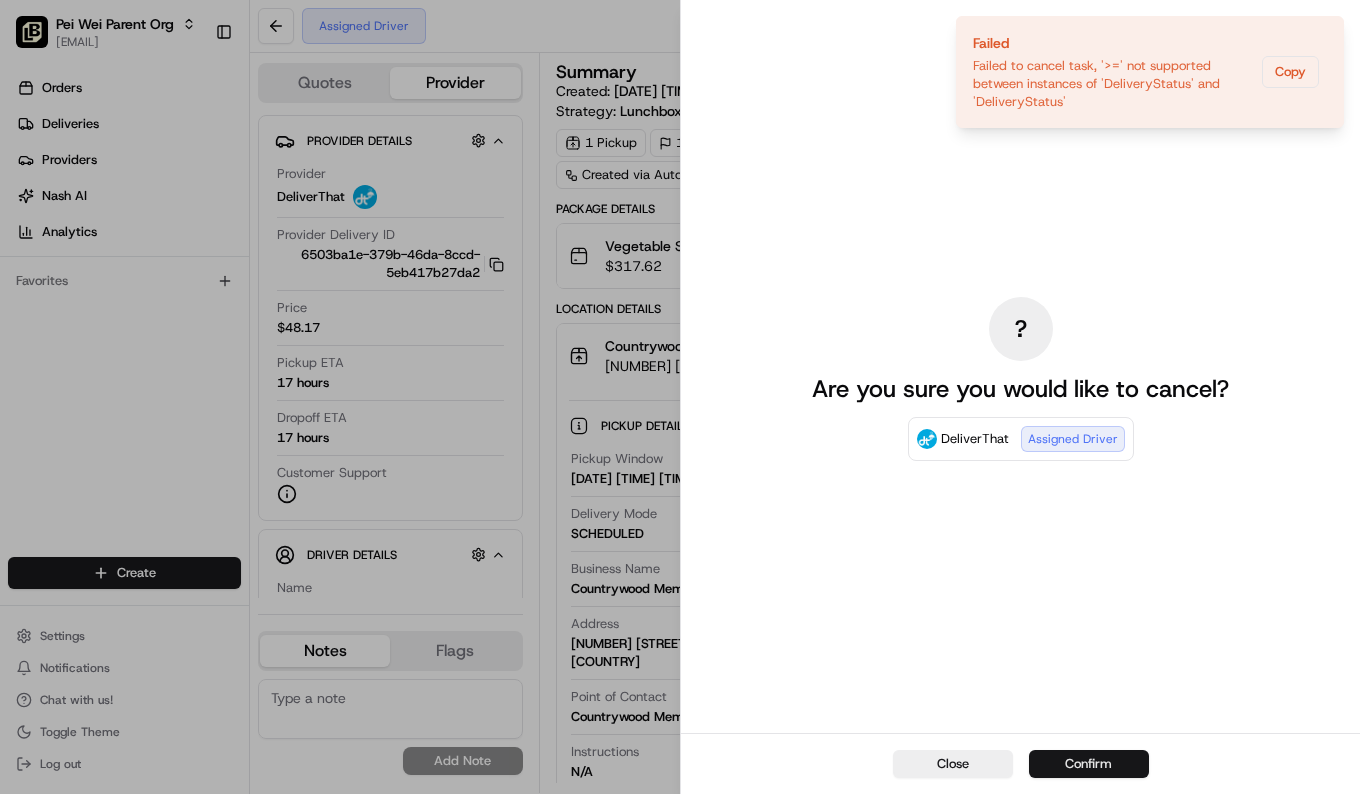 click on "Confirm" at bounding box center (1089, 764) 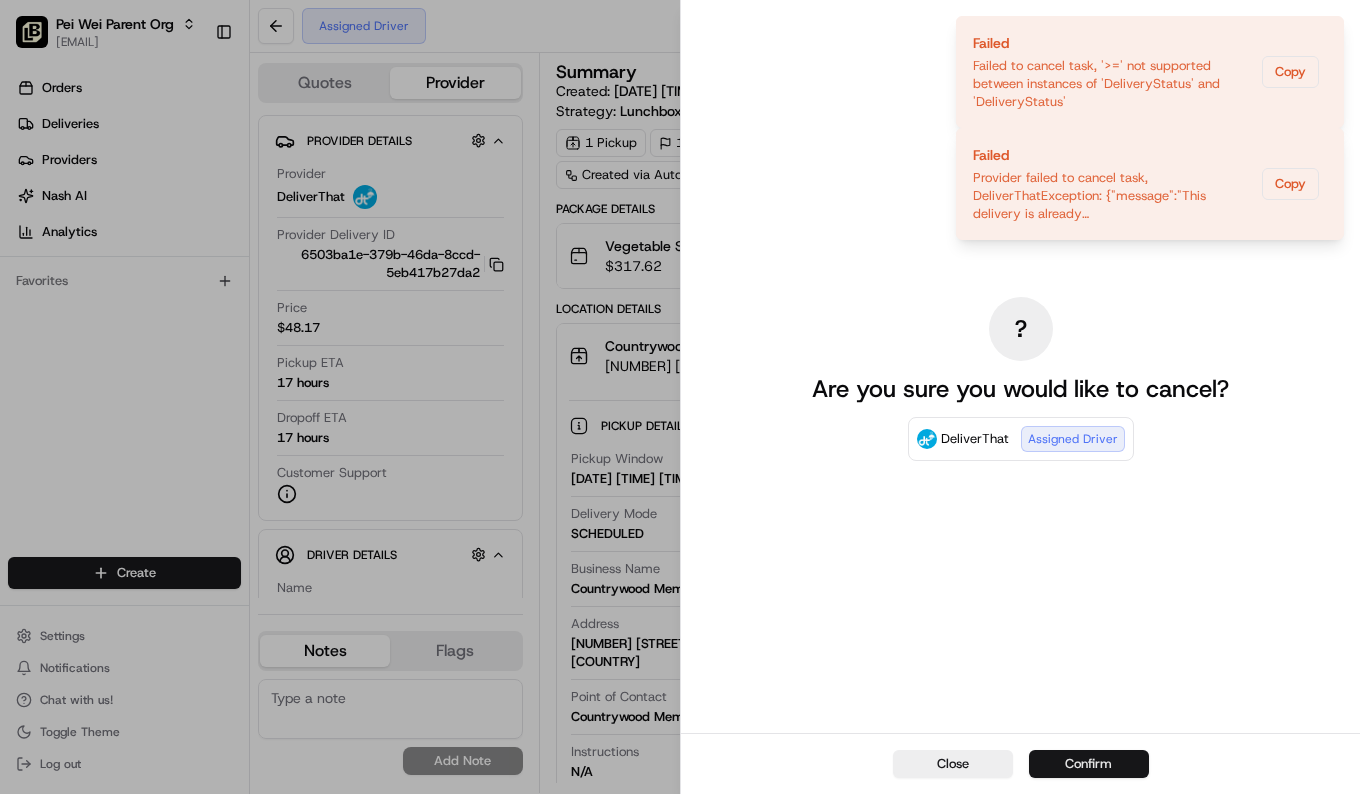 click on "Confirm" at bounding box center [1089, 764] 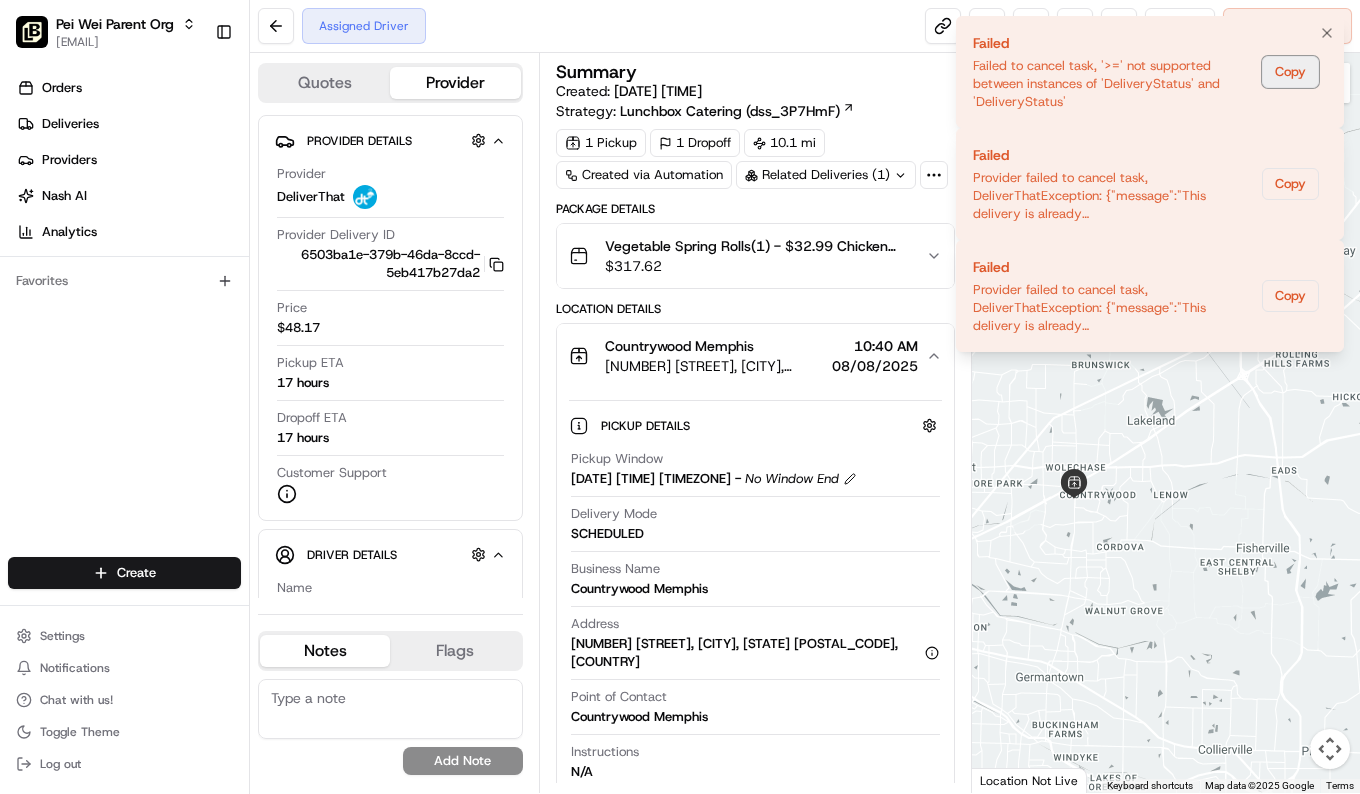 click on "Copy" at bounding box center [1290, 72] 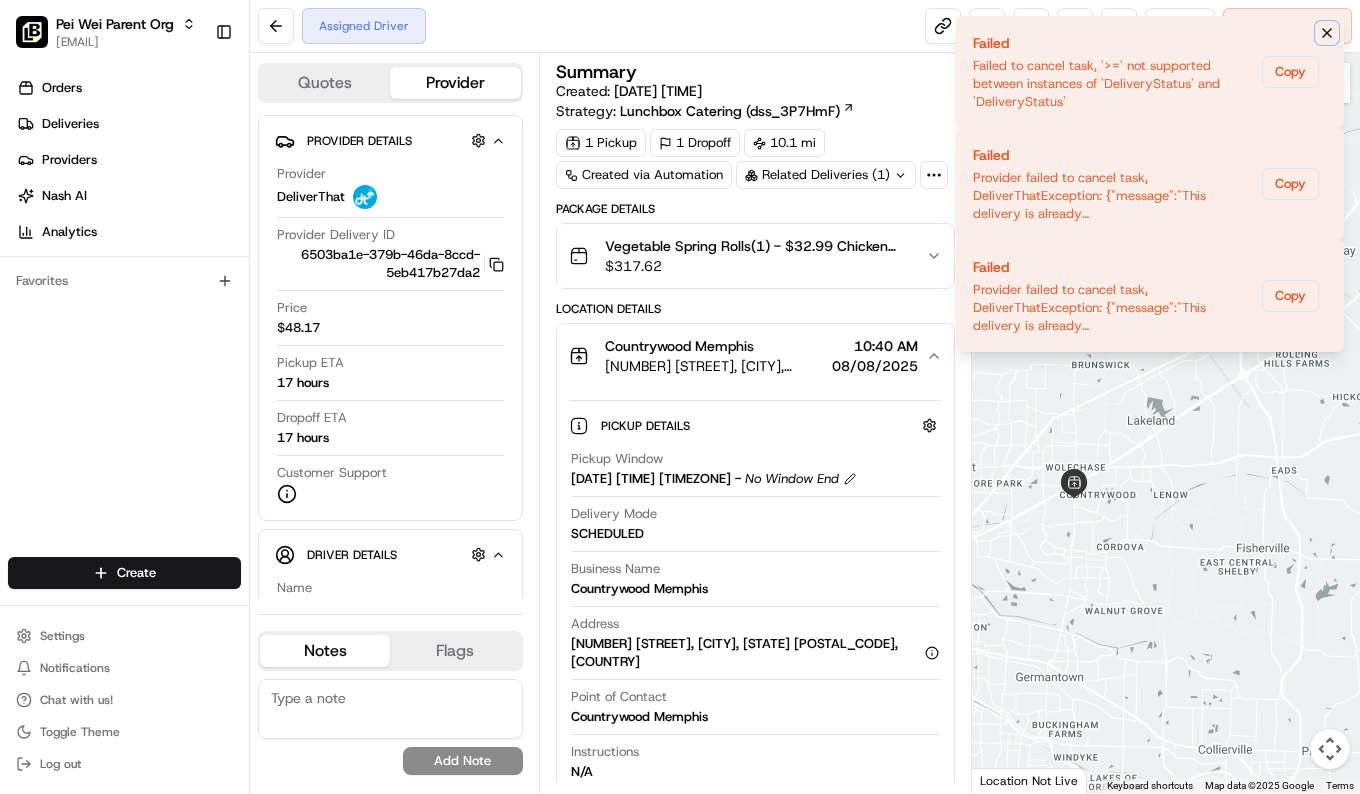 click 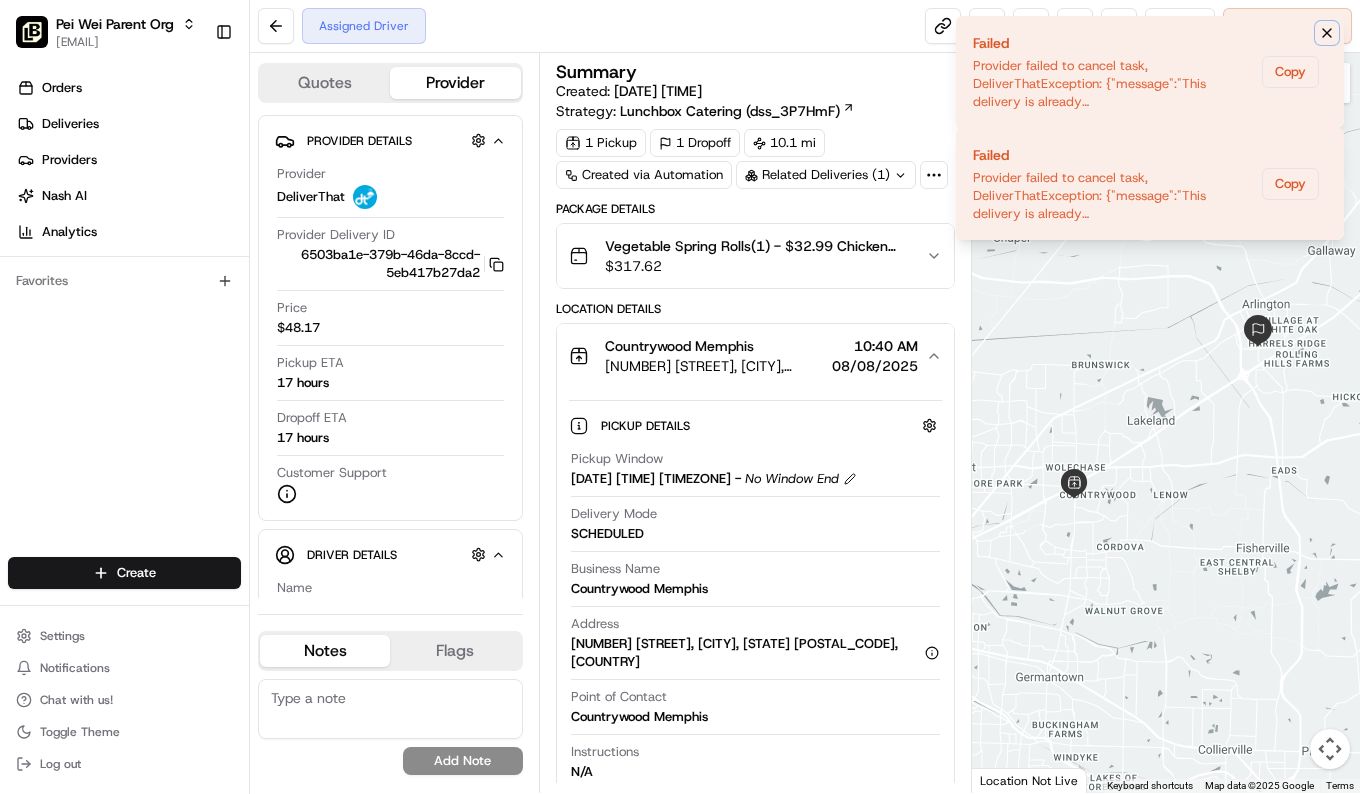 click at bounding box center [1327, 33] 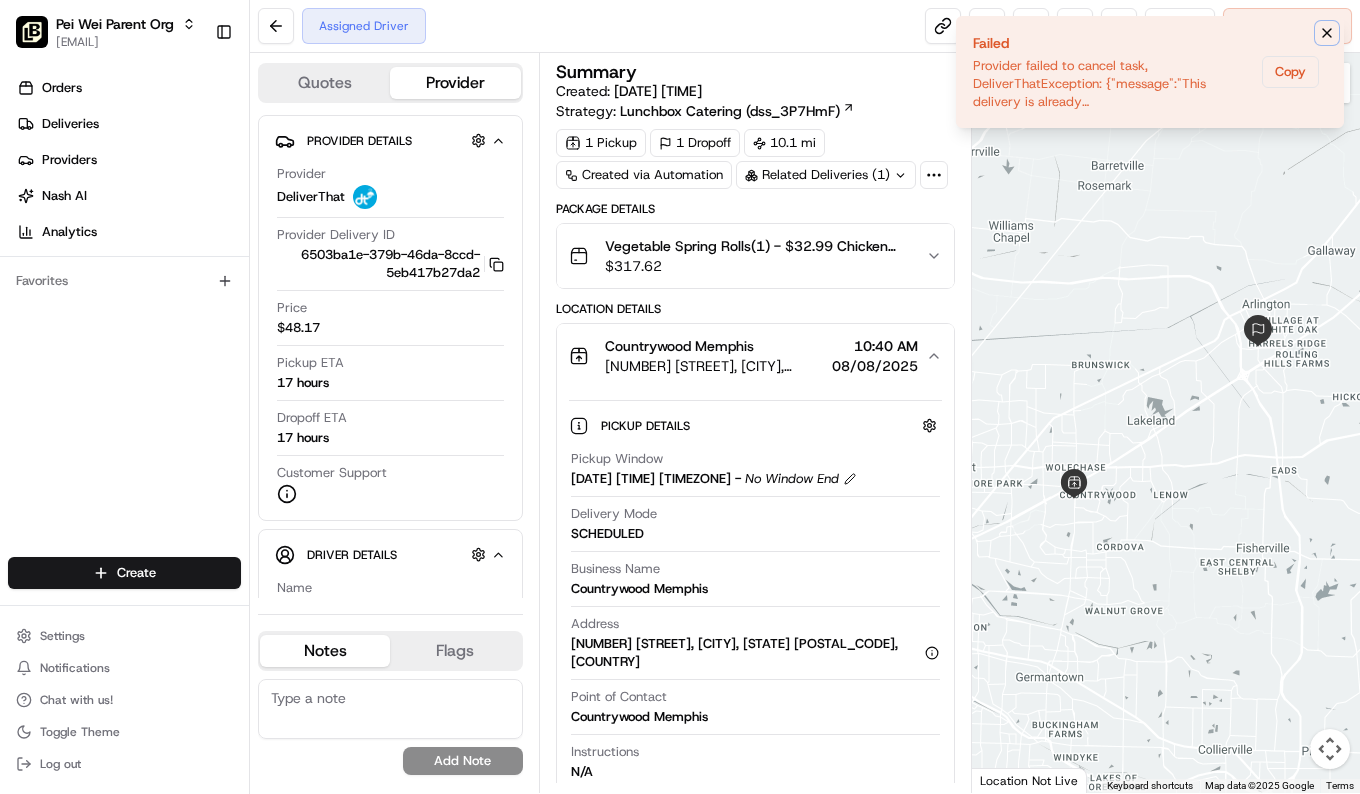 click 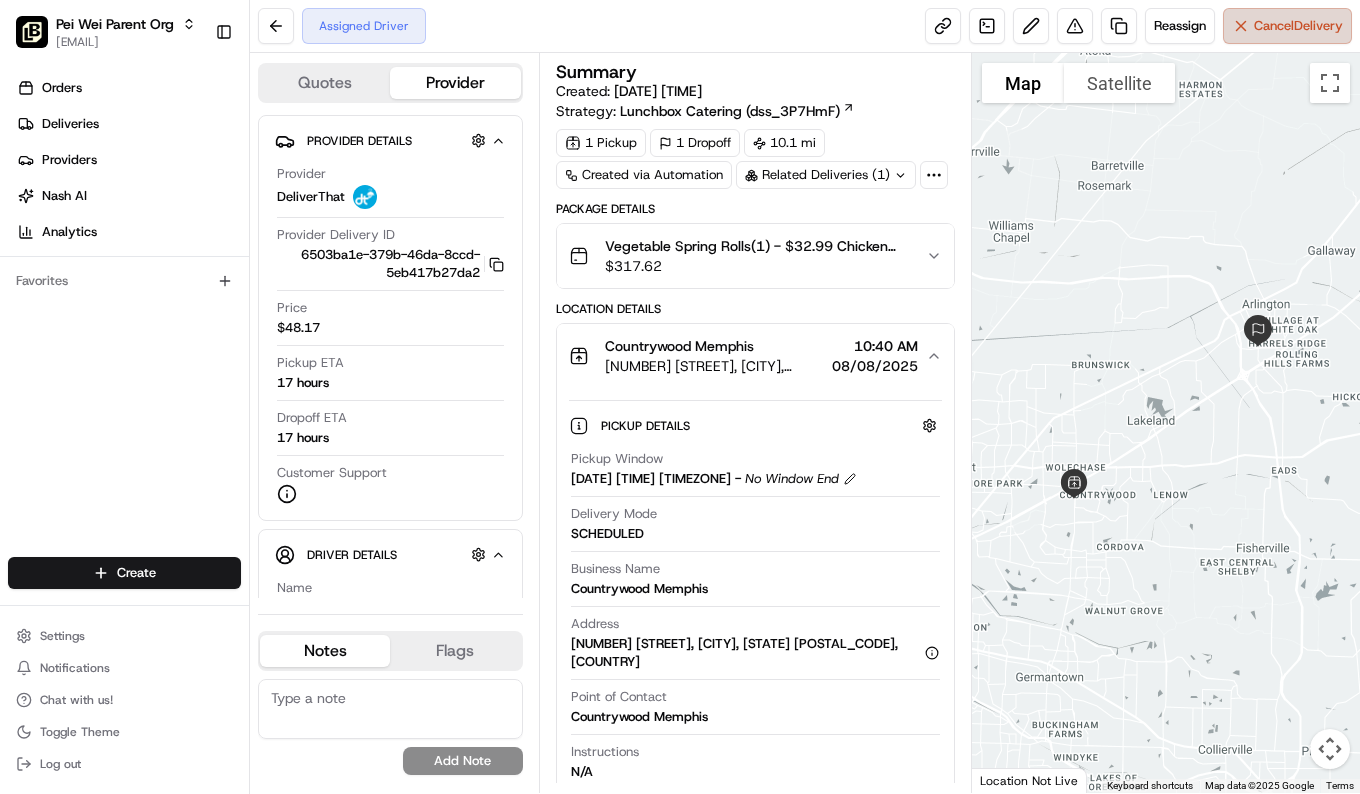 click on "Cancel  Delivery" at bounding box center [1298, 26] 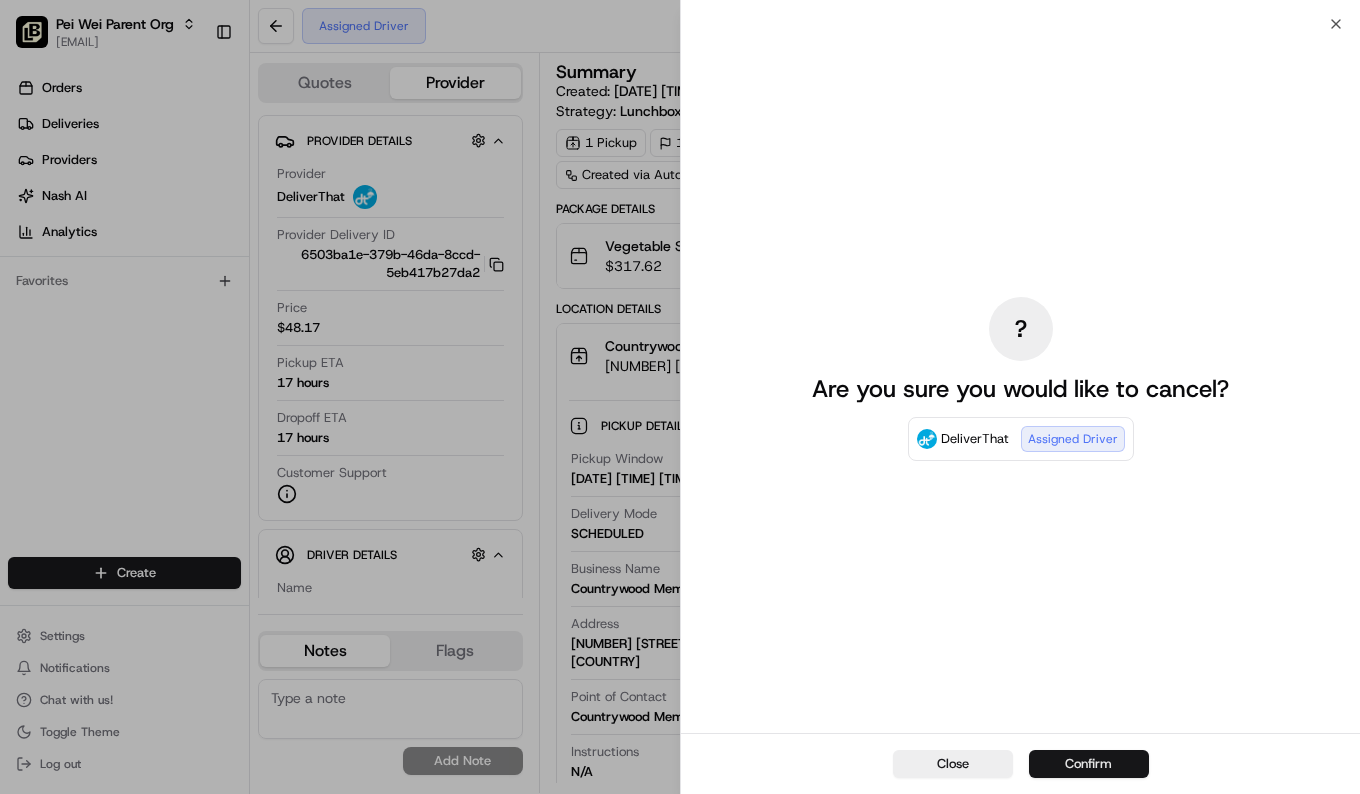 click on "Confirm" at bounding box center (1089, 764) 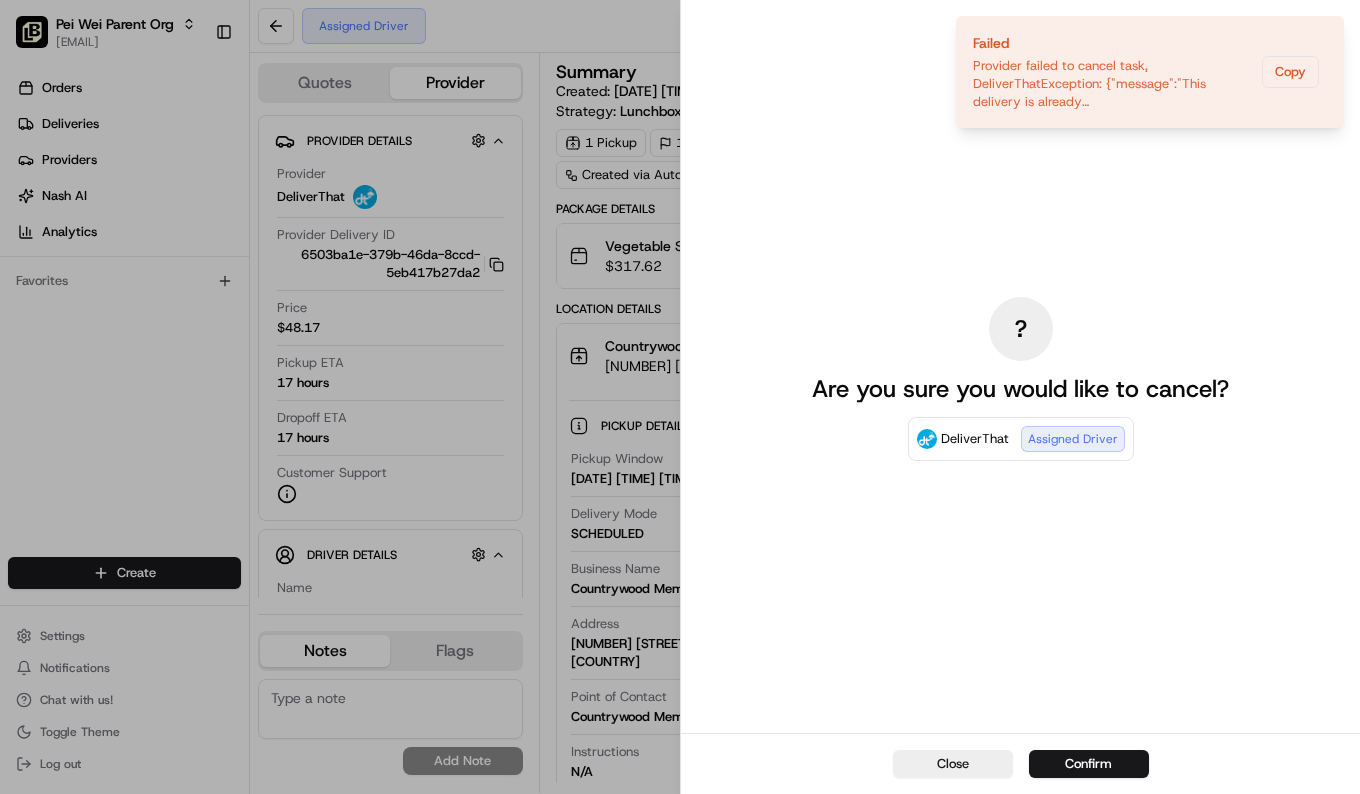 click on "Pei Wei Parent Org sara.levulis@peiwei.com Toggle Sidebar Orders Deliveries Providers Nash AI Analytics Favorites Main Menu Members & Organization Organization Users Roles Preferences Customization Tracking Orchestration Automations Dispatch Strategy Locations Pickup Locations Dropoff Locations Billing Billing Refund Requests Integrations Notification Triggers Webhooks API Keys Request Logs Create Settings Notifications Chat with us! Toggle Theme Log out Assigned Driver Reassign Cancel  Delivery Quotes Provider Provider Details Hidden ( 1 ) Provider DeliverThat   Provider Delivery ID 6503ba1e-379b-46da-8ccd-5eb417b27da2 Copy  6503ba1e-379b-46da-8ccd-5eb417b27da2 Price $48.17 Pickup ETA 17 hours Dropoff ETA 17 hours Customer Support Driver Details Hidden ( 10 ) Name Phyllis Driver Phone Number +1 901 219 7210 Tip $27.84 Notes Flags onboard@lunchbox.io maggie.yancone@peiwei.com liz.janeway@peiwei.com michelle.shoemake@peiwei.com gsaha@lunchbox.io noelcy.amador@peiwei.com sara.levulis@peiwei.com" at bounding box center (680, 397) 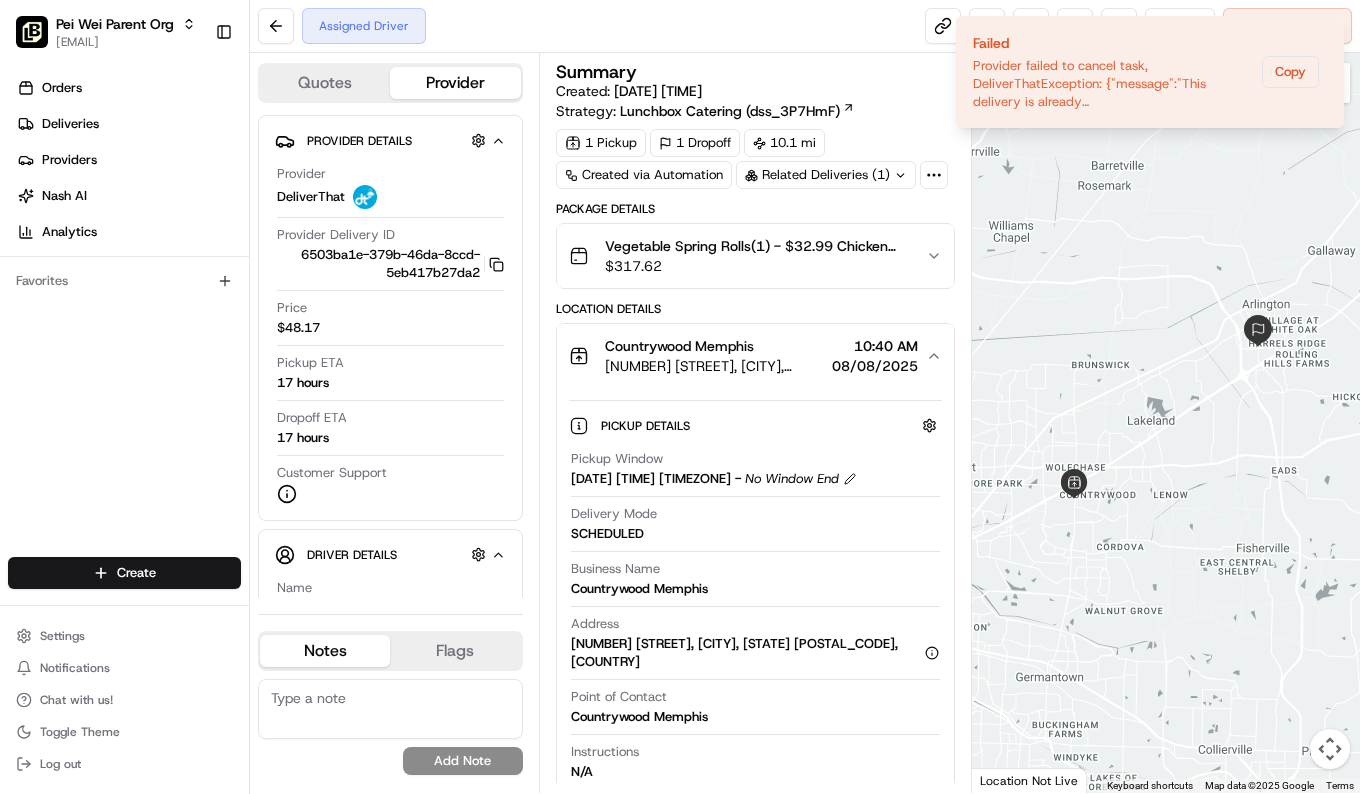 click on "Failed Provider failed to cancel task, DeliverThatException: {"message":"This delivery is already cancelled","code":"cancel_not_allowed","reason":"delivery_already_cancelled","deliverThatId":"6503ba1e-379b-46da-8ccd-5eb417b27da2"} Copy" at bounding box center (1150, 72) 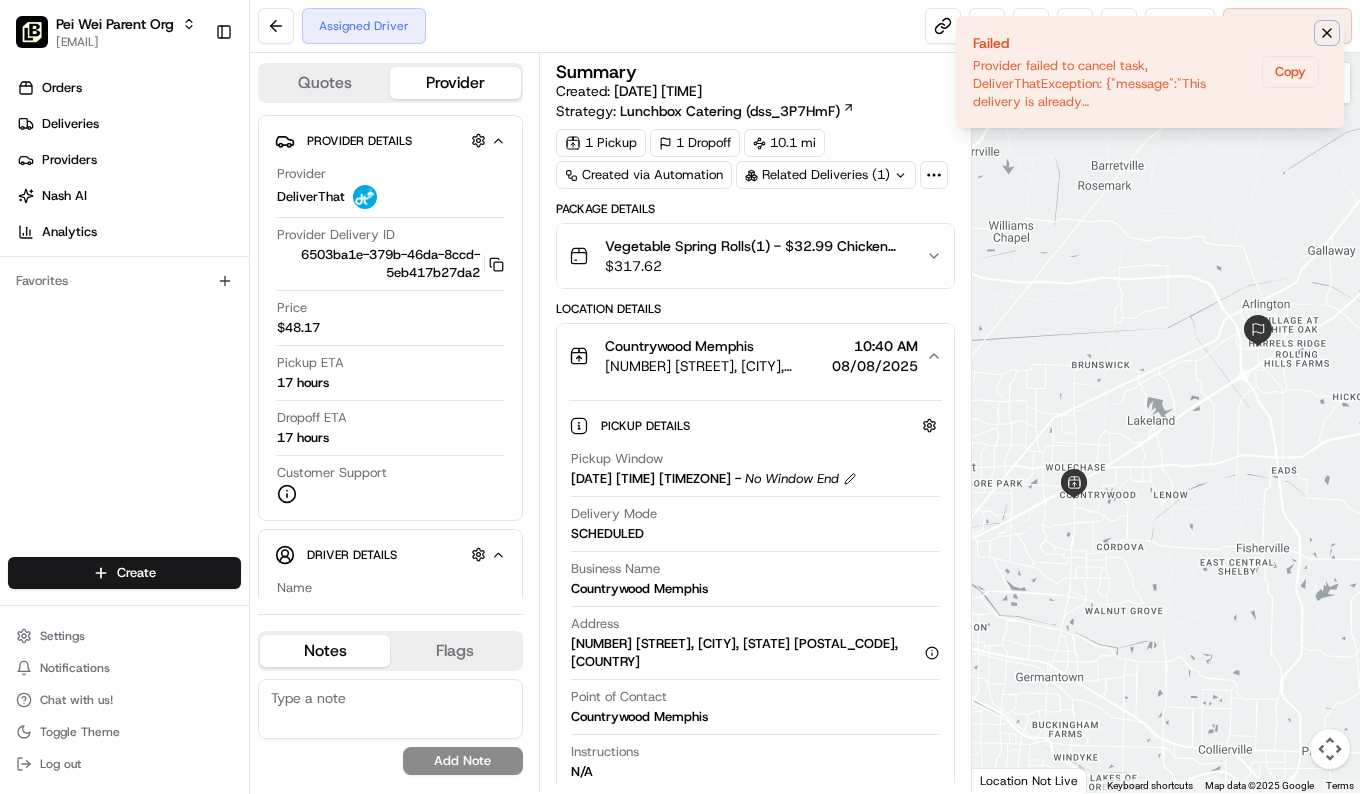 click 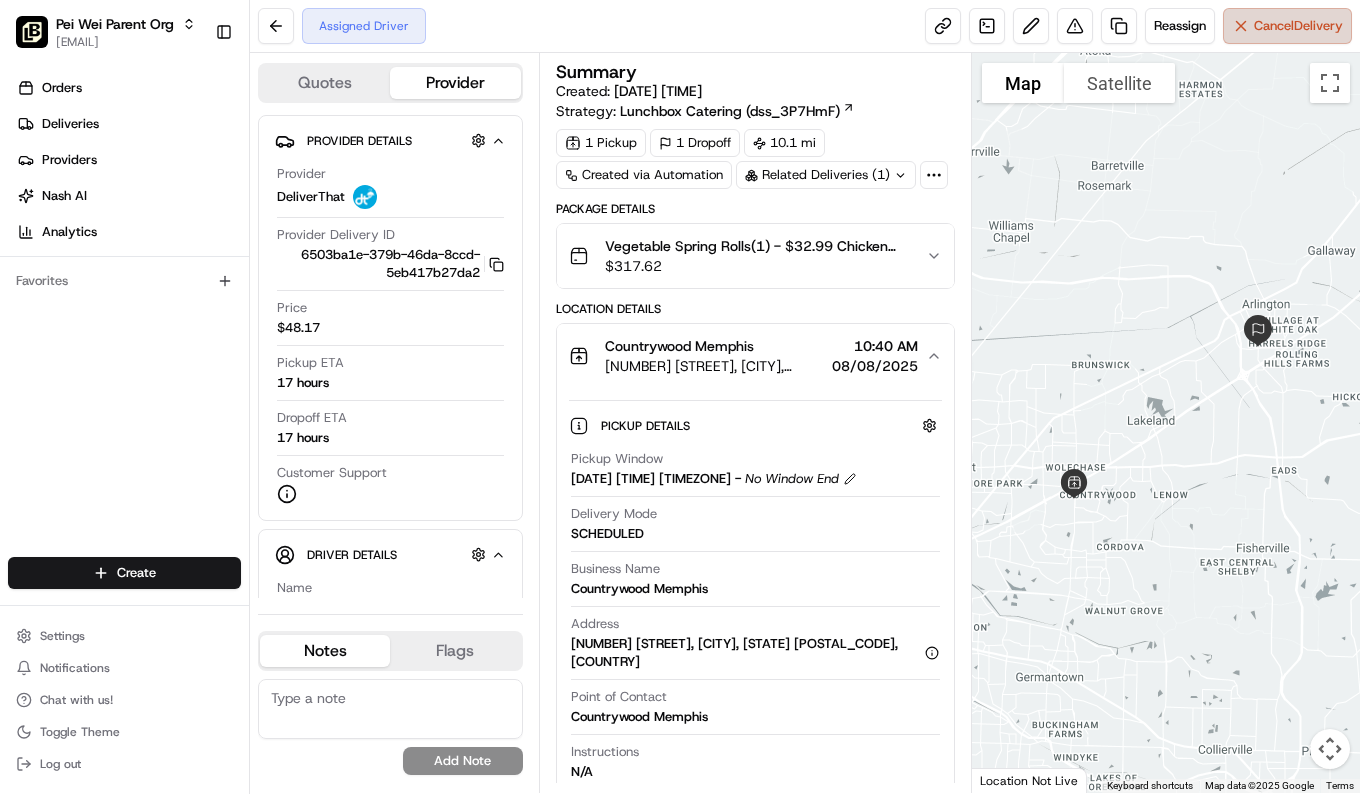click on "Cancel  Delivery" at bounding box center (1298, 26) 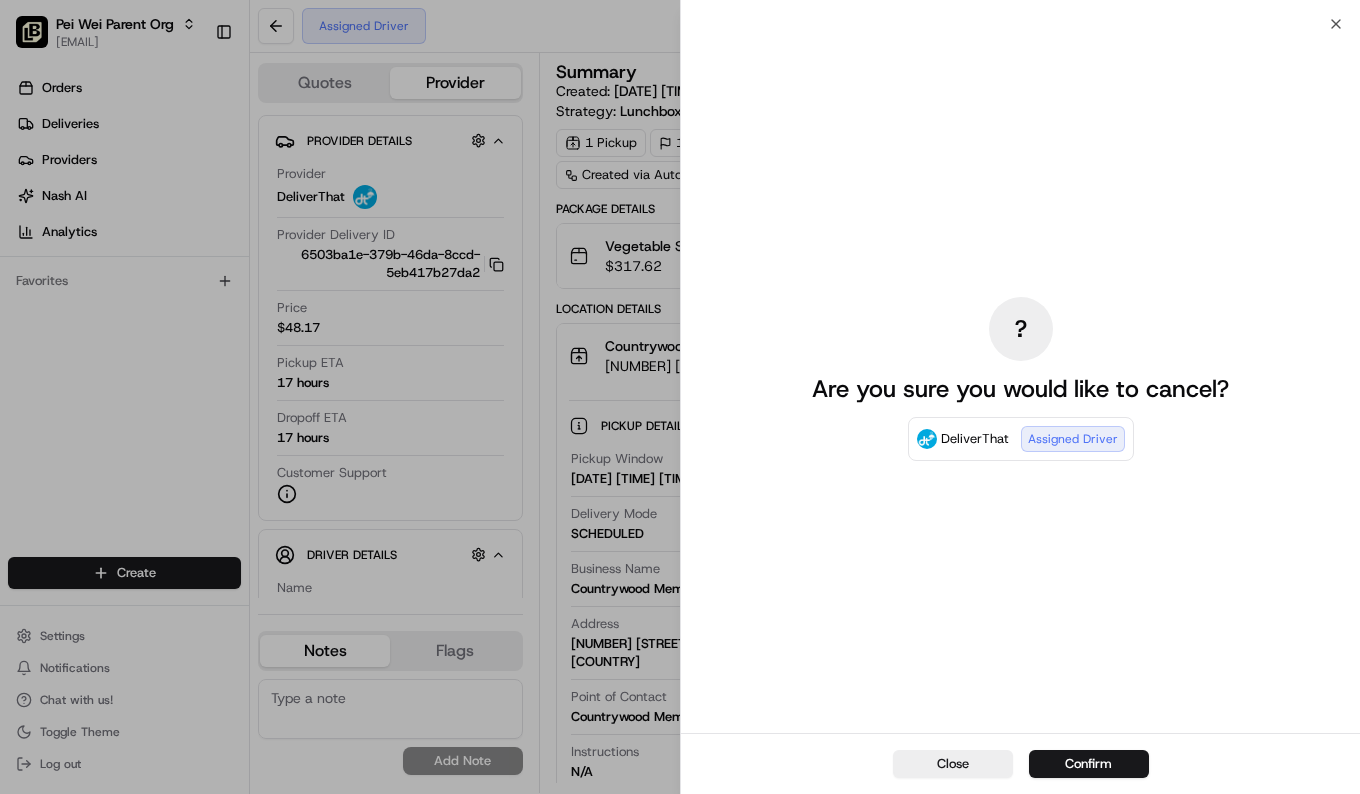 click on "Assigned Driver" at bounding box center (1073, 439) 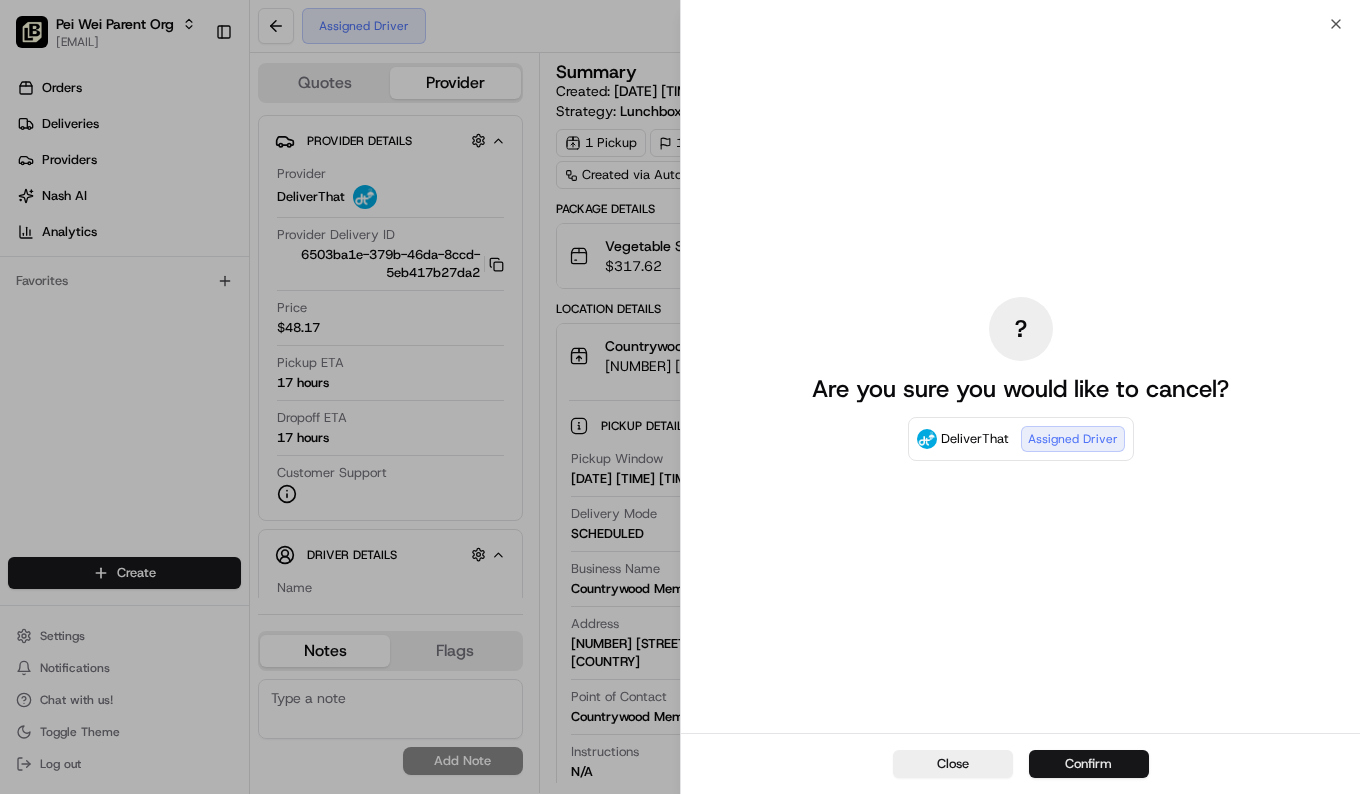 click on "Confirm" at bounding box center (1089, 764) 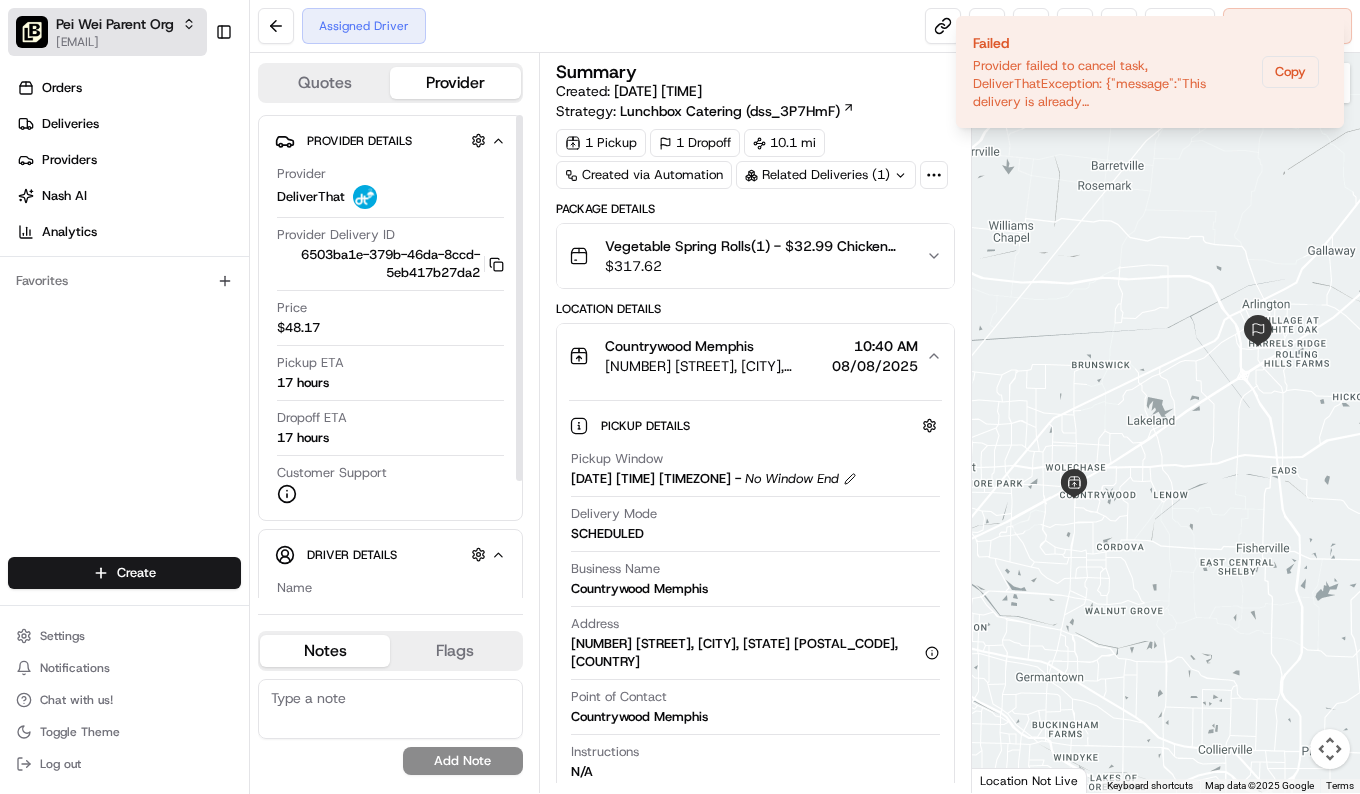 click on "[EMAIL]" at bounding box center [126, 42] 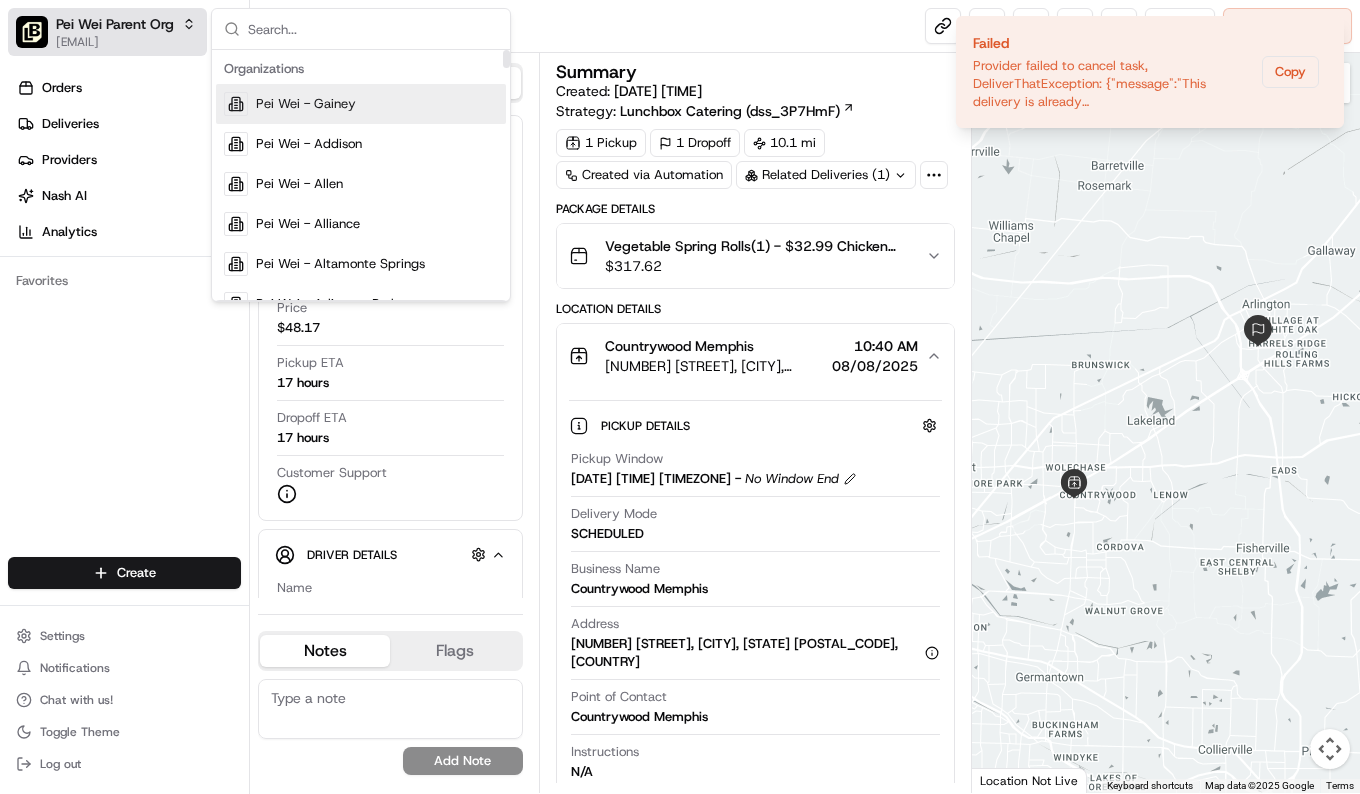 click on "Pei Wei Parent Org" at bounding box center [115, 24] 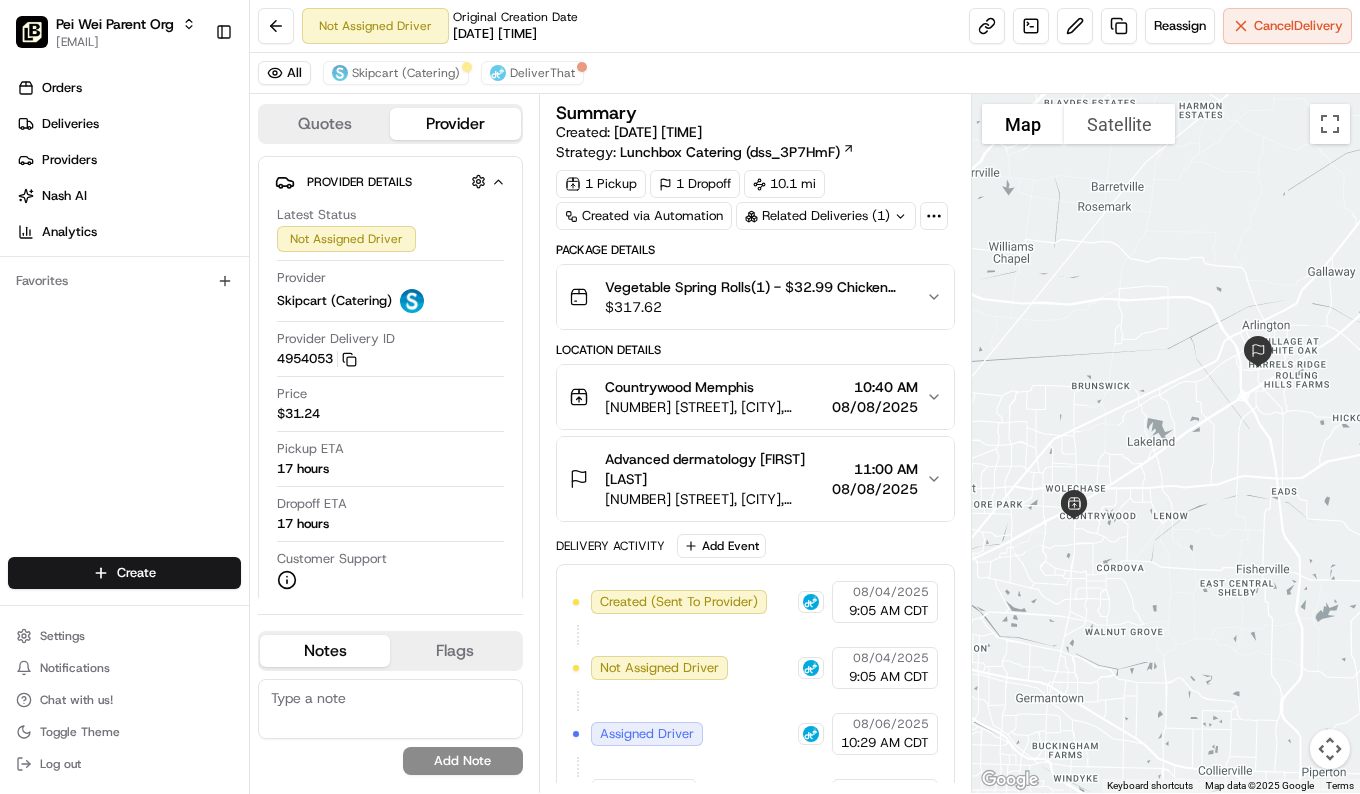 scroll, scrollTop: 0, scrollLeft: 0, axis: both 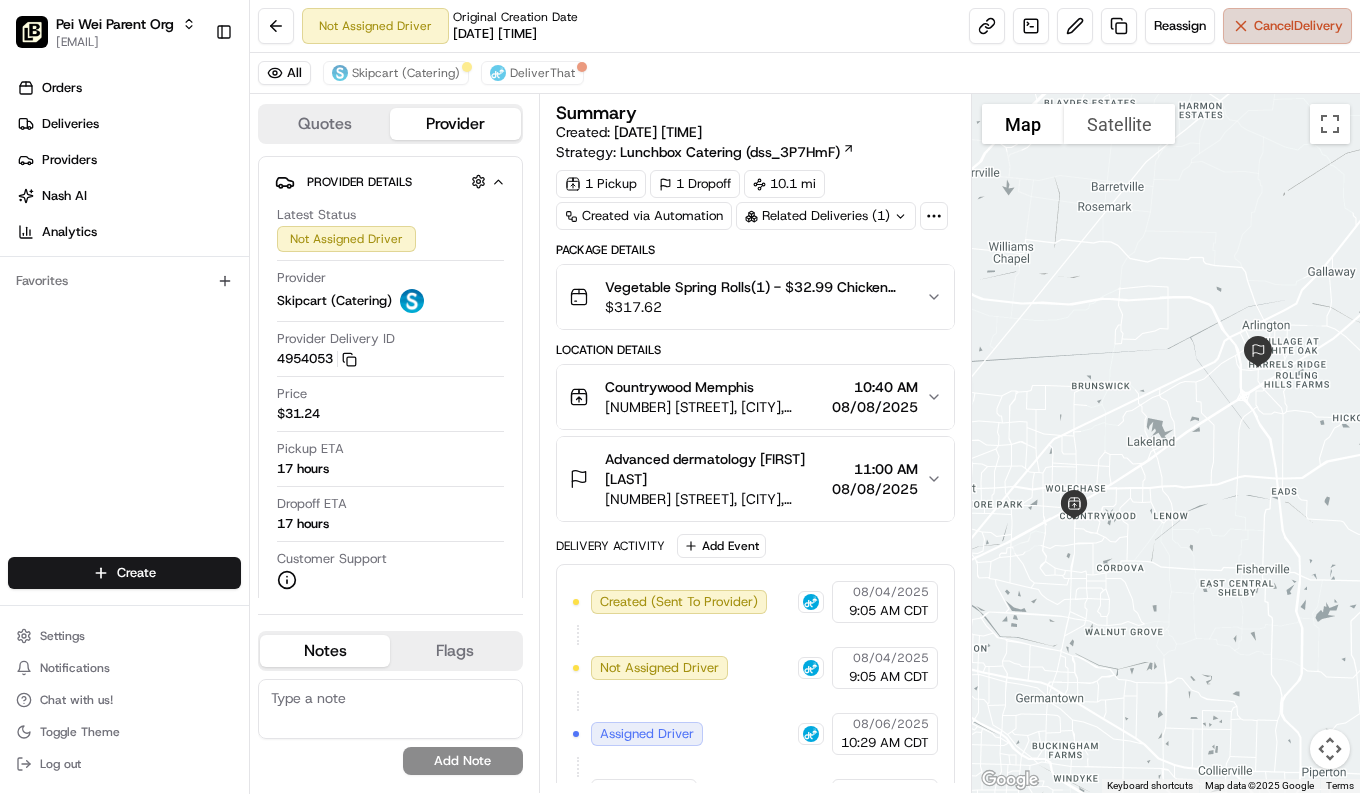click on "Cancel  Delivery" at bounding box center [1298, 26] 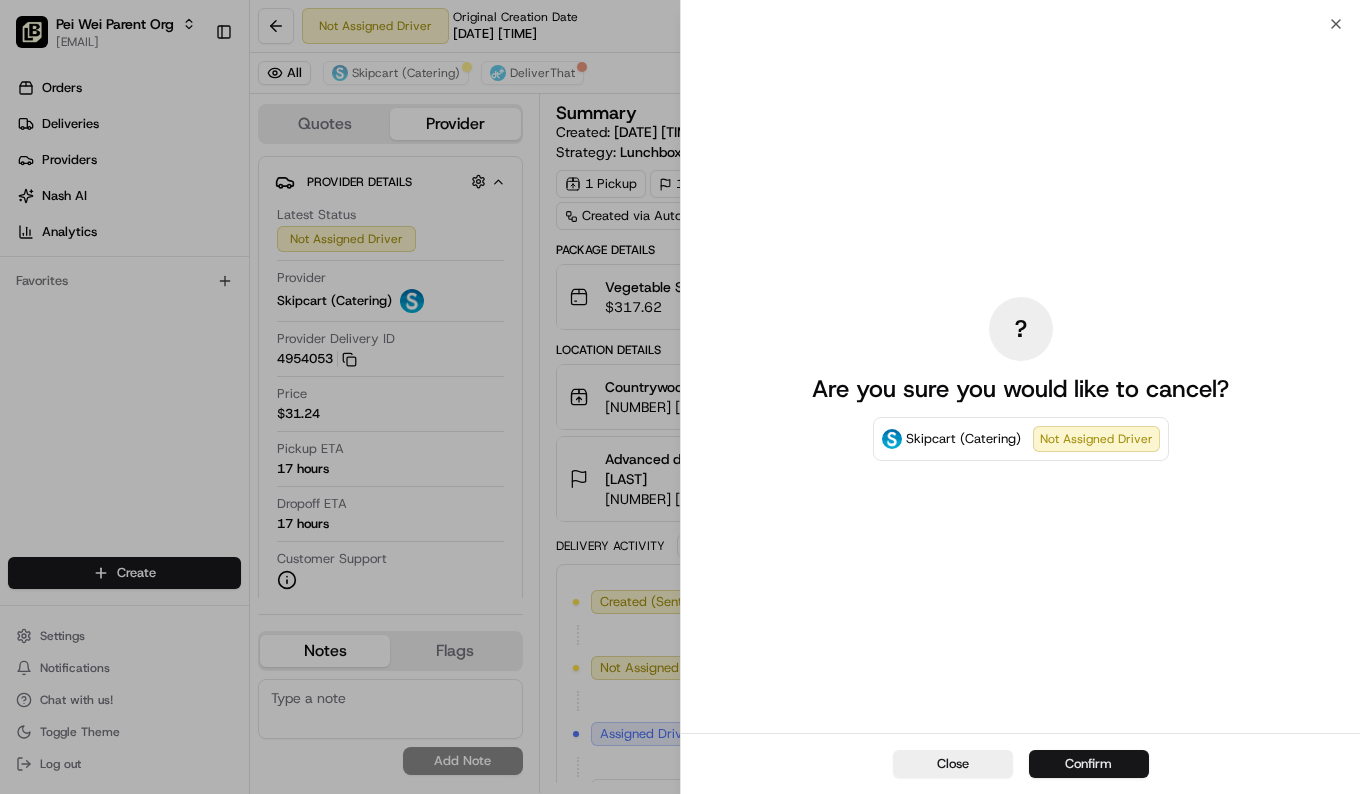 click on "Confirm" at bounding box center (1089, 764) 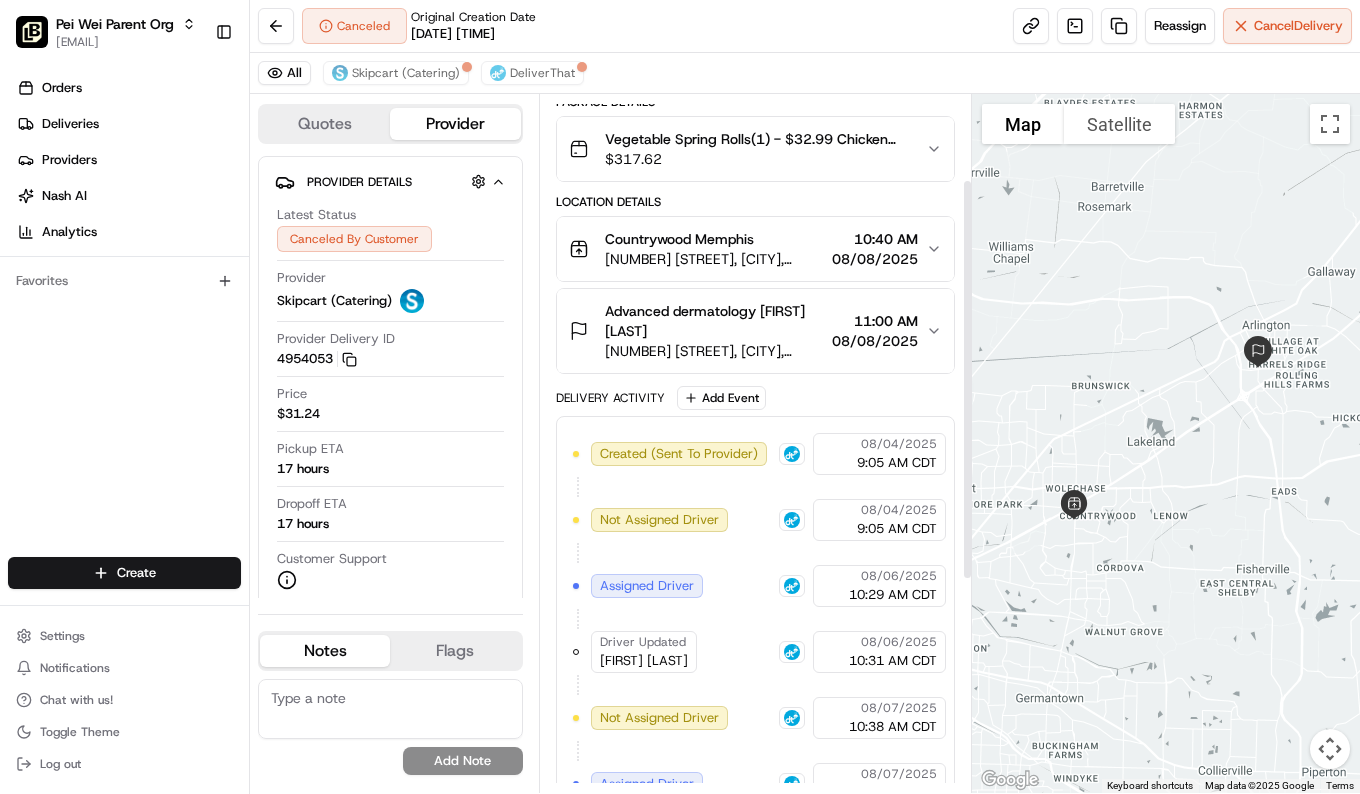 scroll, scrollTop: 149, scrollLeft: 0, axis: vertical 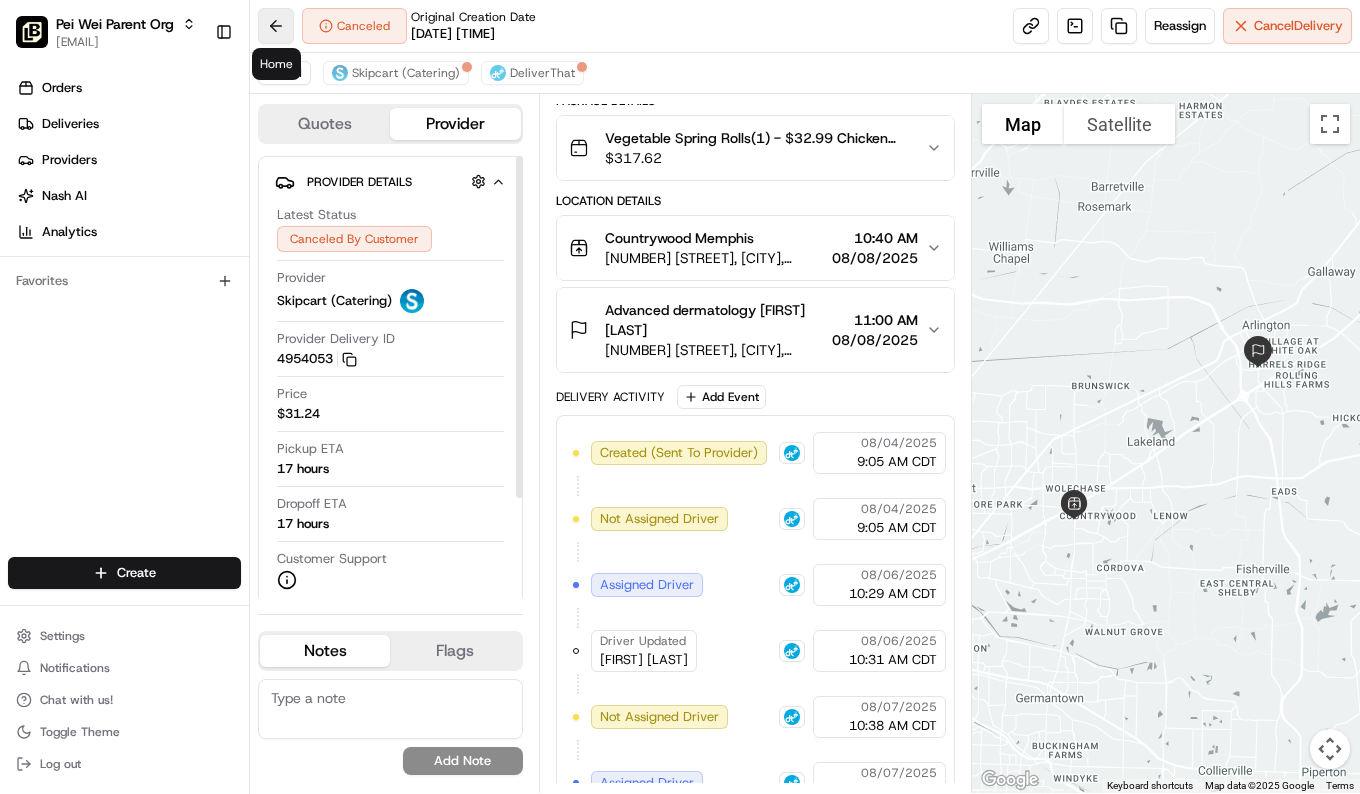 click at bounding box center (276, 26) 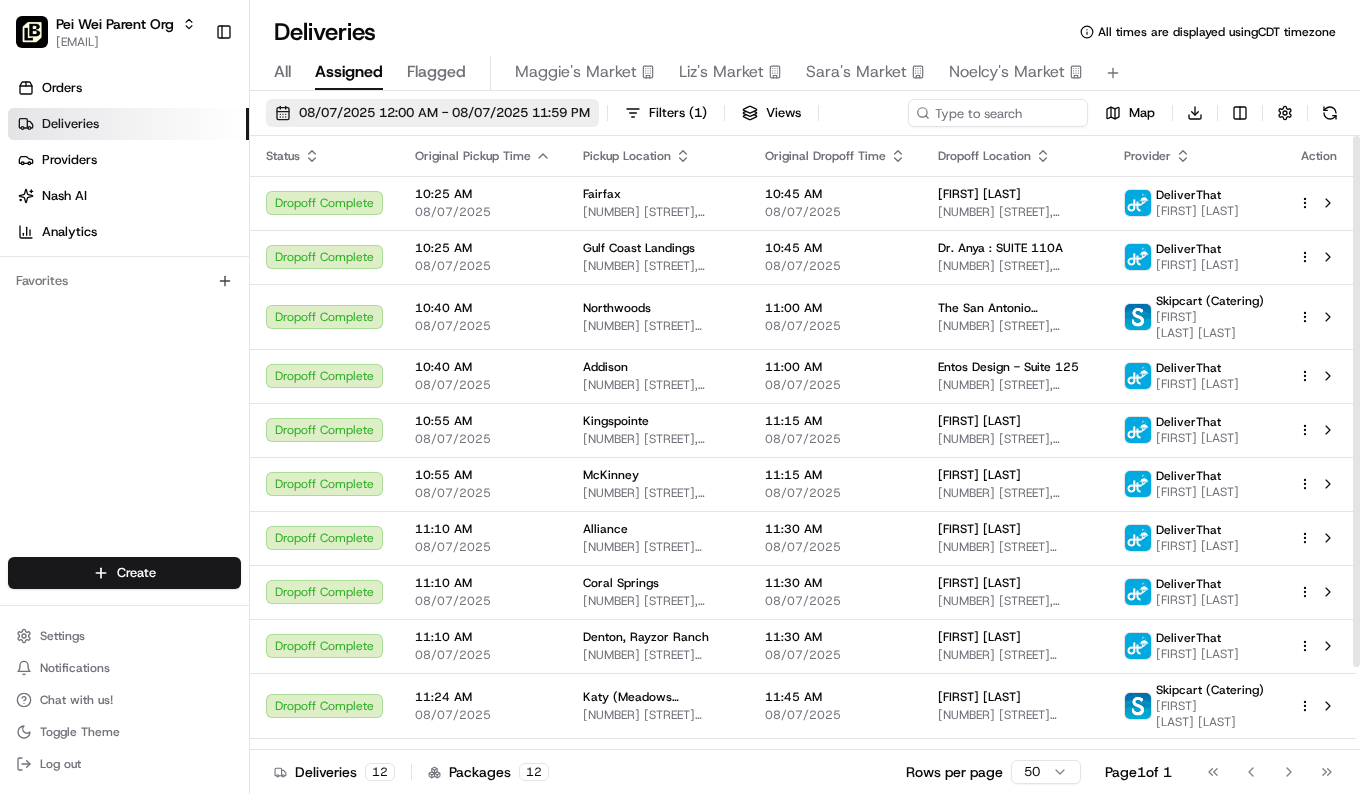 click on "08/07/2025 12:00 AM - 08/07/2025 11:59 PM" at bounding box center (444, 113) 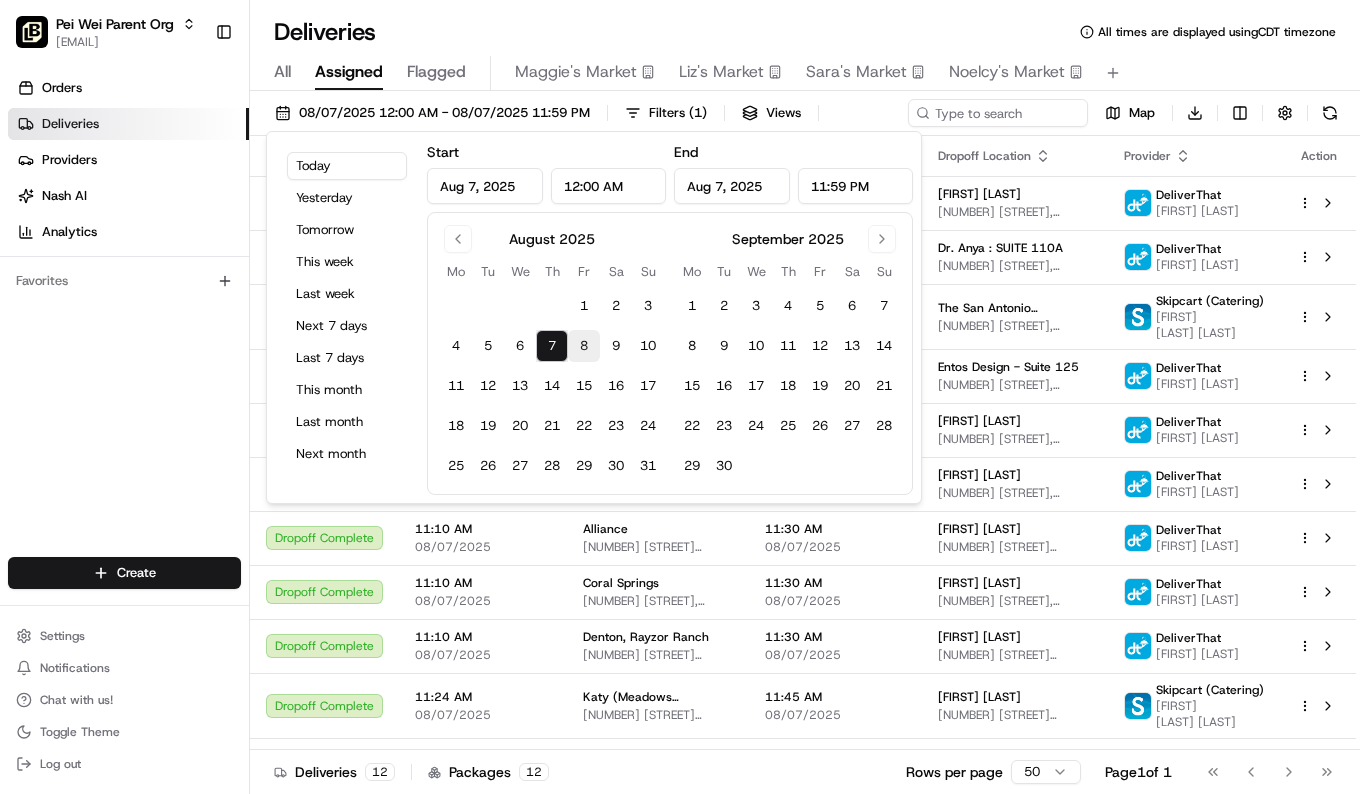 click on "8" at bounding box center [584, 346] 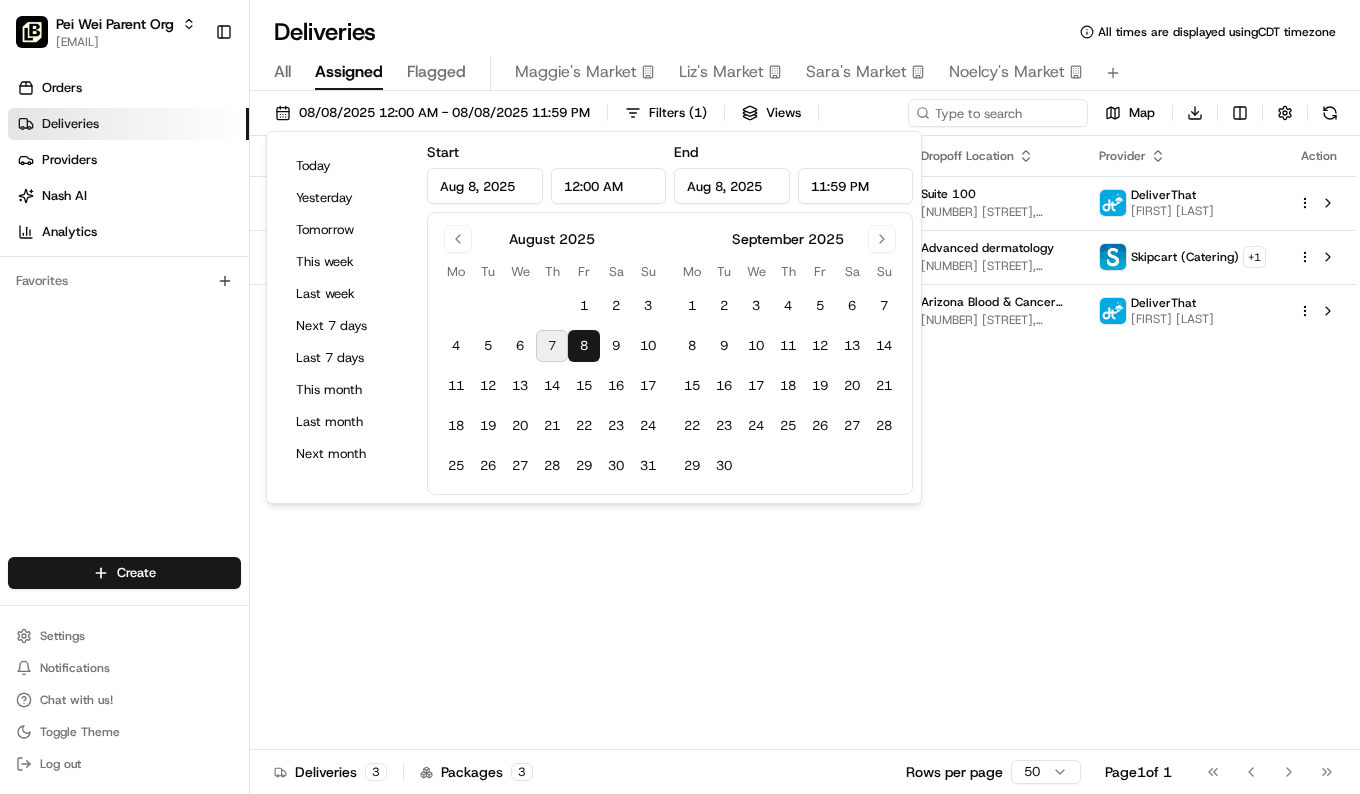 click on "Status Original Pickup Time Pickup Location Original Dropoff Time Dropoff Location Provider Action Assigned Driver 10:09 AM 08/08/2025 [STREET], [CITY], [STATE] [POSTAL_CODE], [COUNTRY] 10:30 AM 08/08/2025 Suite 100 [STREET], [CITY], [STATE] [POSTAL_CODE], [COUNTRY] DeliverThat [FIRST] [LAST] Canceled 10:40 AM 08/08/2025 Countrywood Memphis [STREET], [CITY], [STATE] [POSTAL_CODE], [COUNTRY] 11:00 AM 08/08/2025 Advanced dermatology [STREET], [CITY], [STATE] [POSTAL_CODE], [COUNTRY] Skipcart (Catering) + 1 Assigned Driver 1:25 PM 08/08/2025 [NAME] [STREET], [CITY], [STATE] [POSTAL_CODE], [COUNTRY] 1:45 PM 08/08/2025 [NAME] - Suite 130 [STREET], [CITY], [STATE] [POSTAL_CODE], [COUNTRY] DeliverThat [FIRST] [LAST]" at bounding box center (803, 443) 